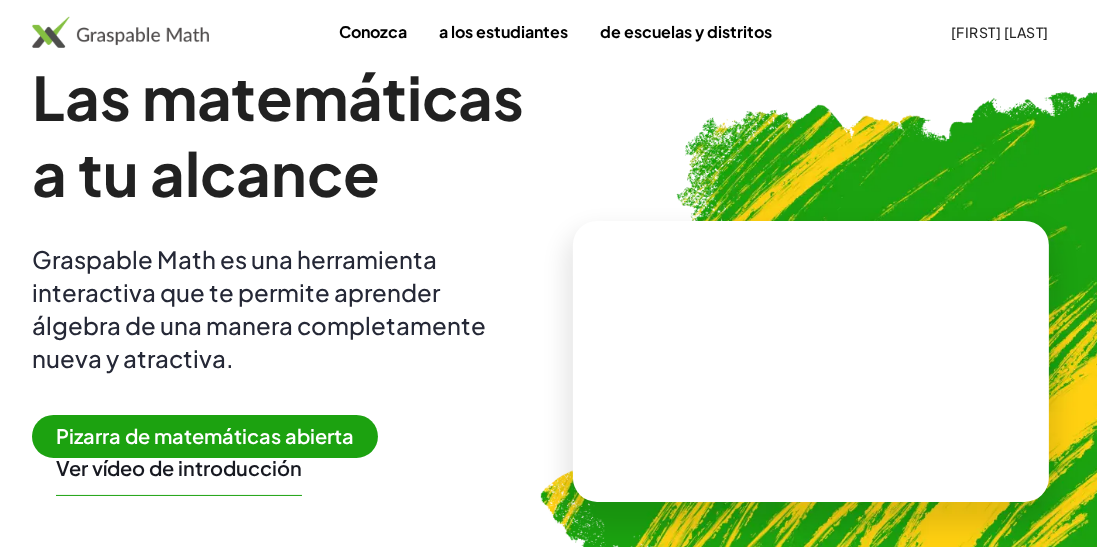 scroll, scrollTop: 54, scrollLeft: 0, axis: vertical 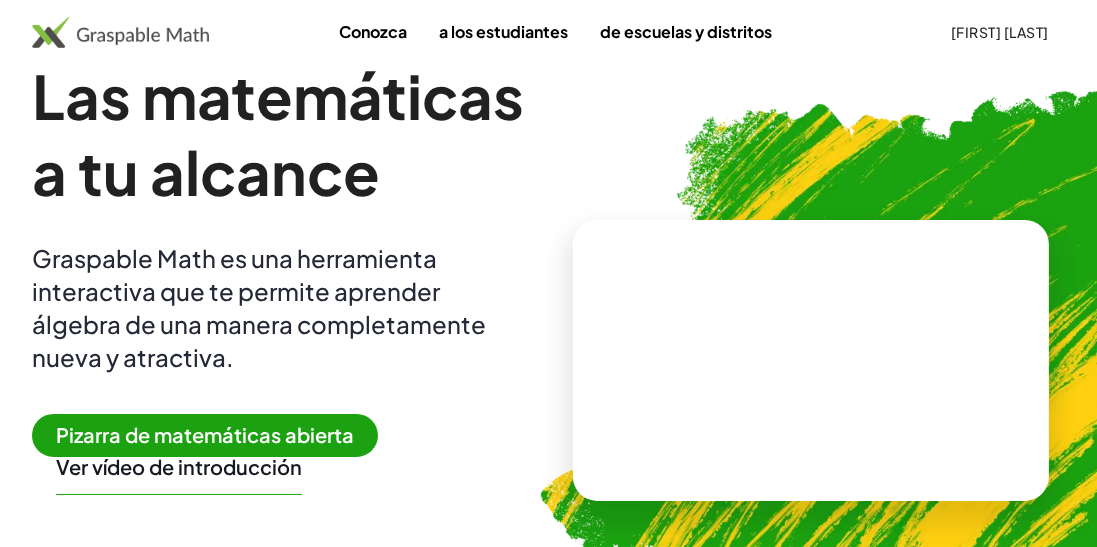 click on "Pizarra de matemáticas abierta" at bounding box center [205, 434] 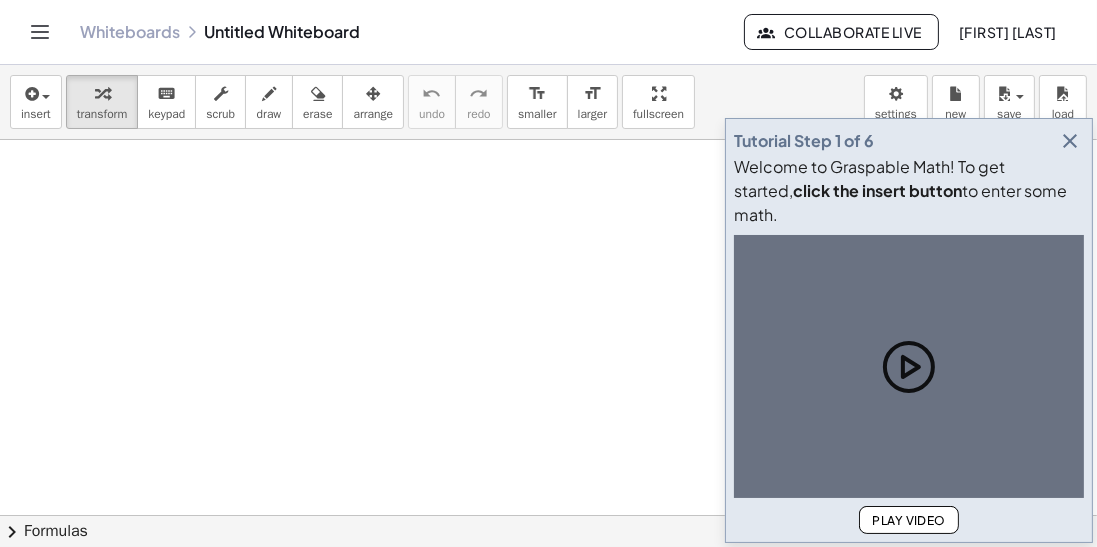 click at bounding box center [1070, 141] 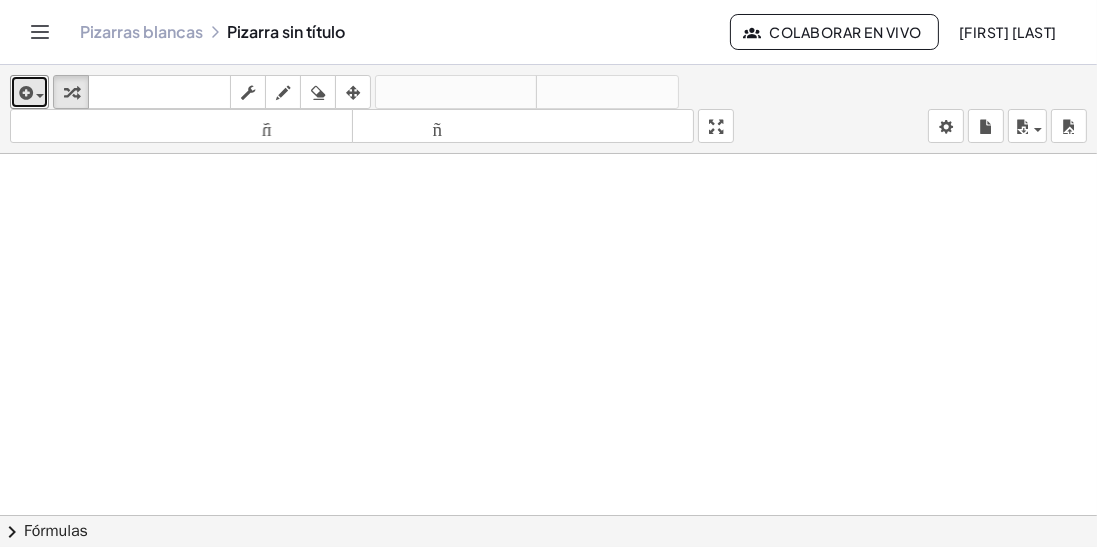 click at bounding box center (35, 95) 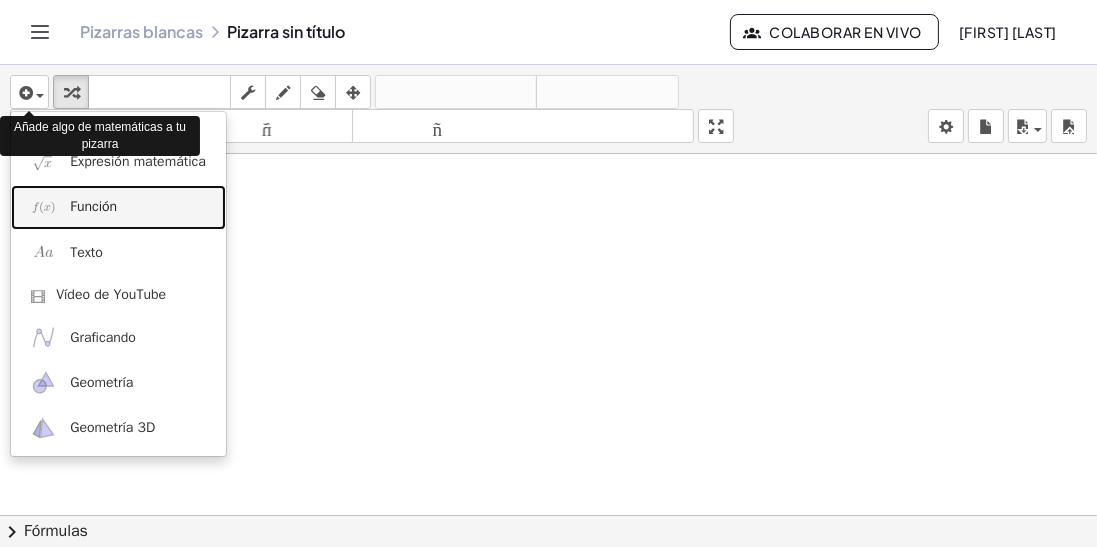 click on "Función" at bounding box center (93, 206) 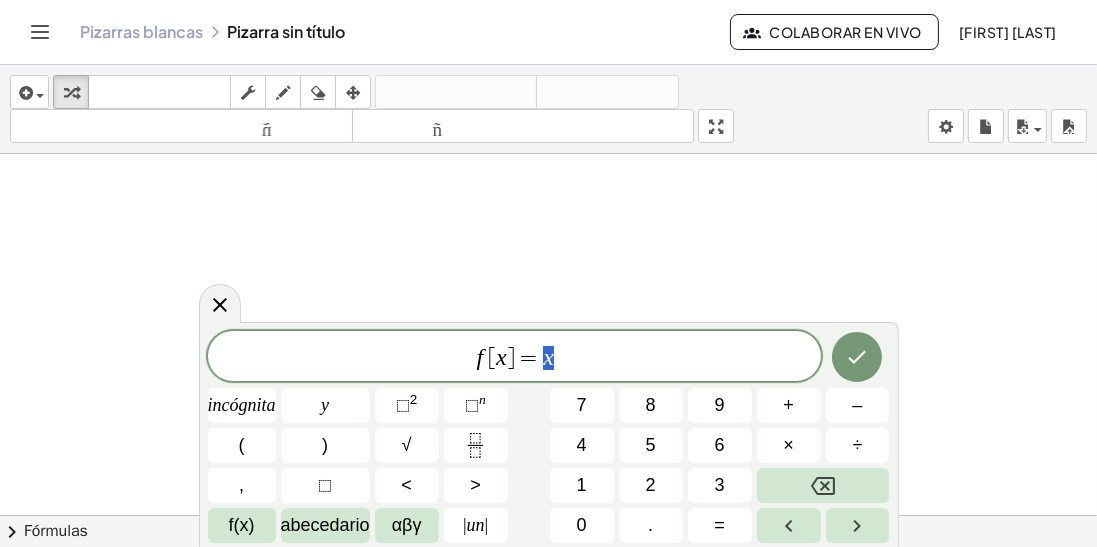 click at bounding box center (823, 485) 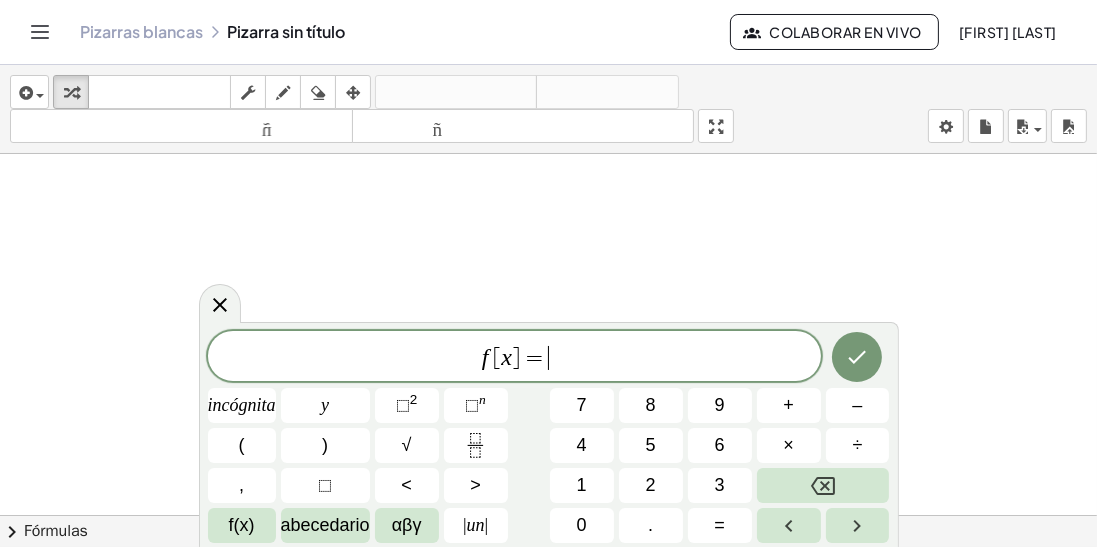 click at bounding box center [823, 485] 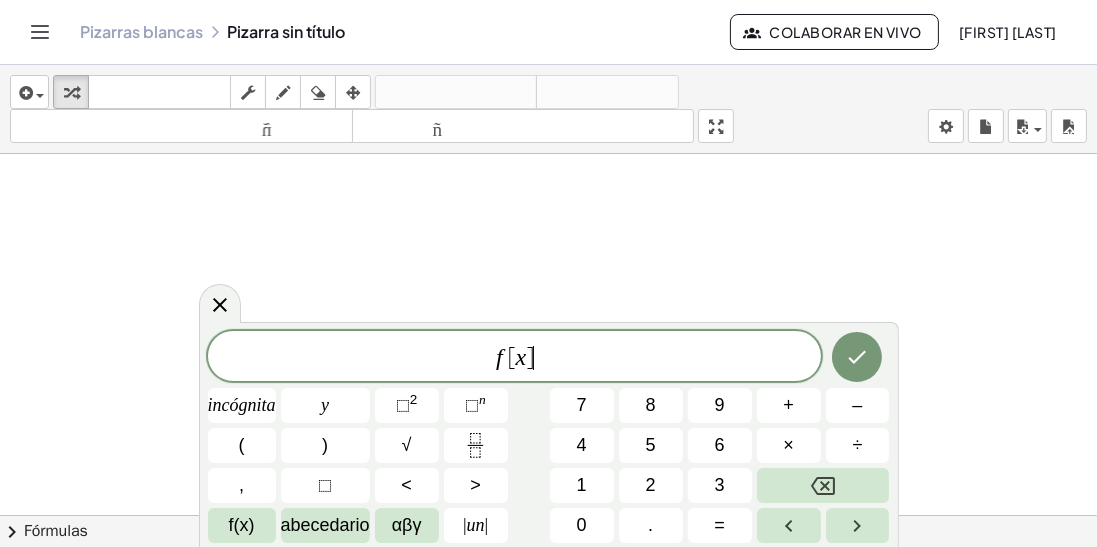 click at bounding box center [823, 485] 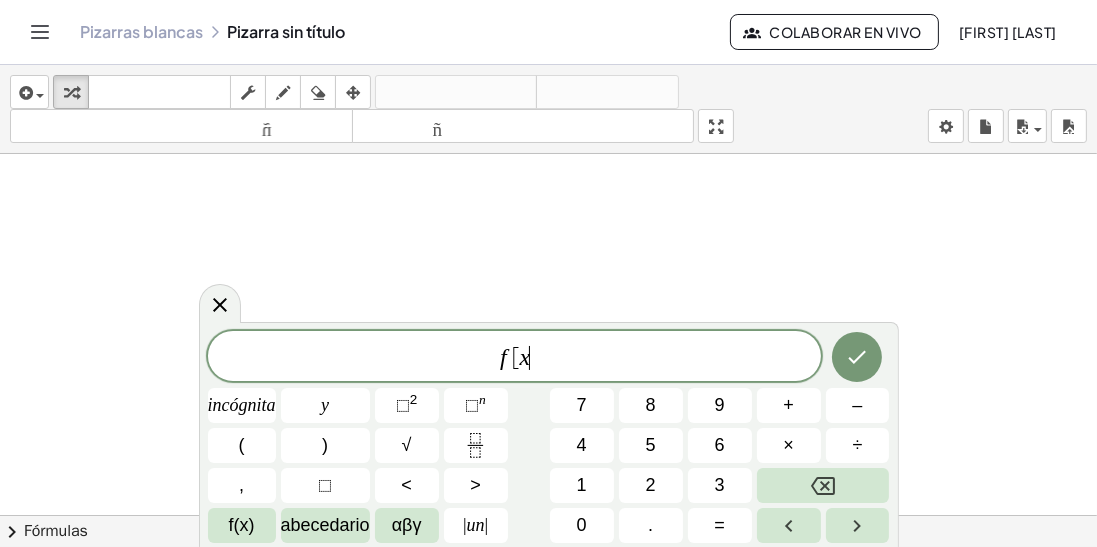 click at bounding box center (823, 485) 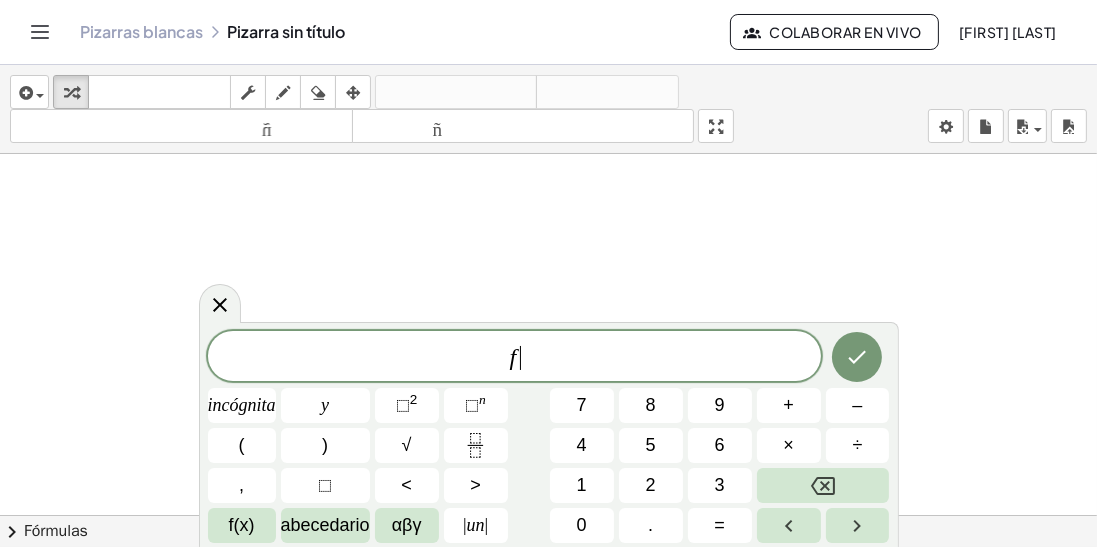 click at bounding box center [823, 485] 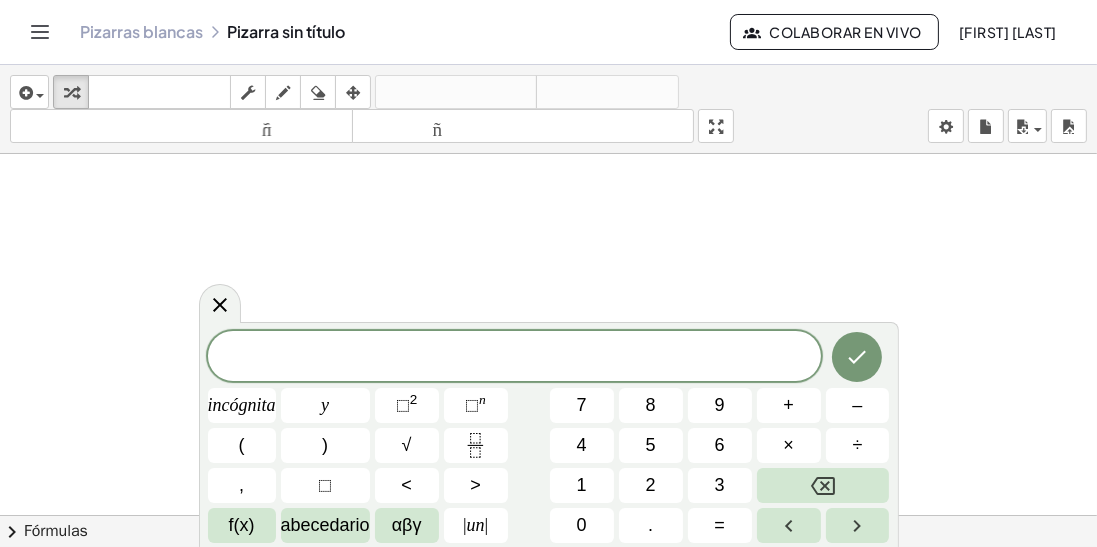 click on "f(x)" at bounding box center [242, 525] 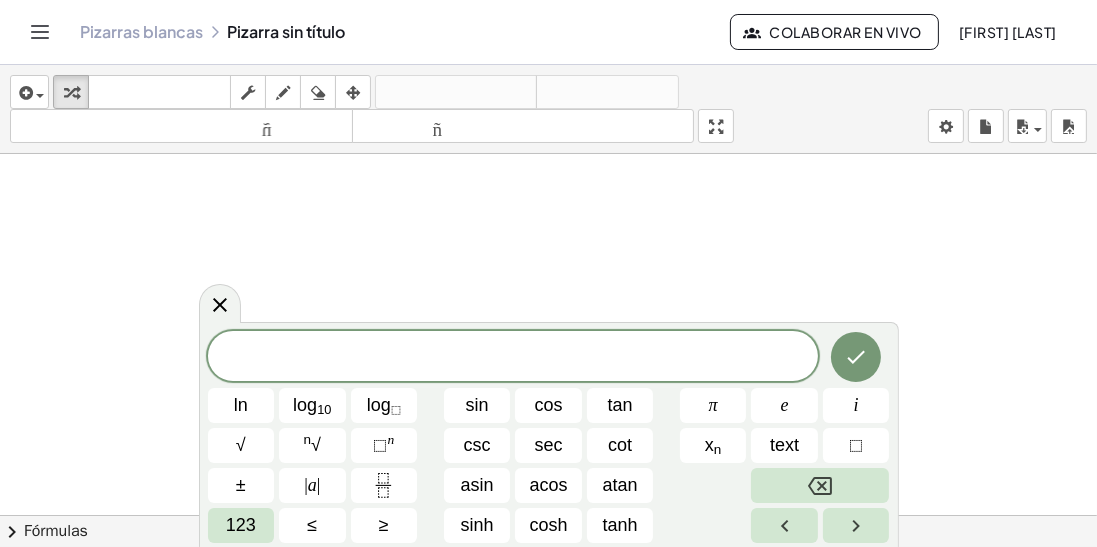 click on "123" at bounding box center (241, 525) 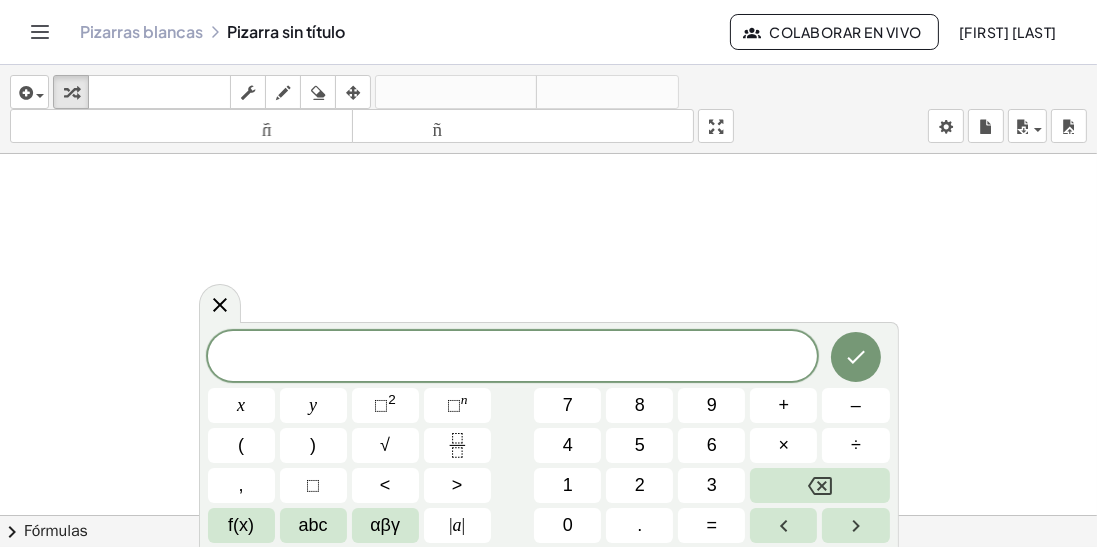 click on "f(x)" at bounding box center (241, 525) 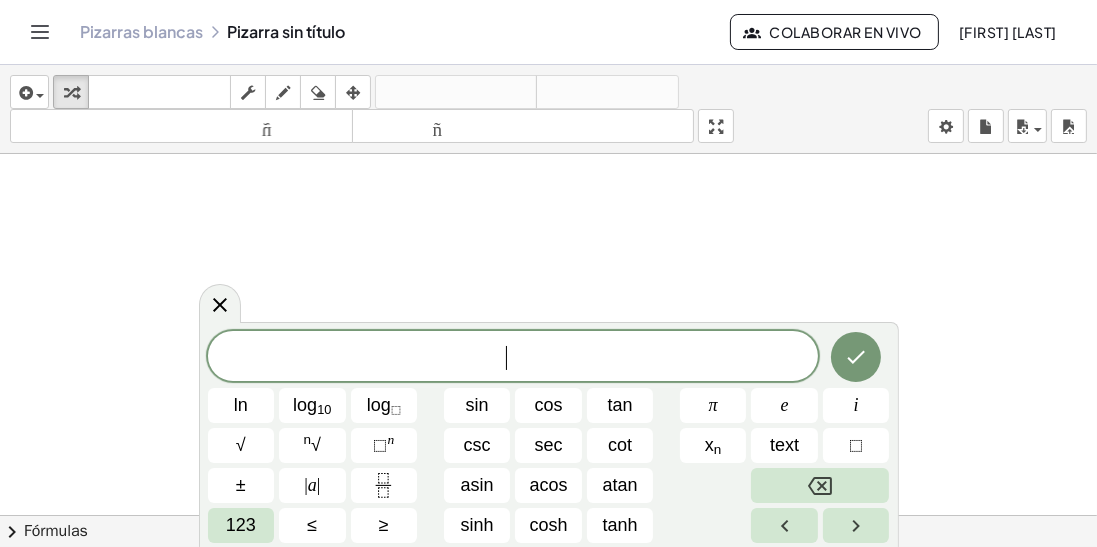 click on "123" at bounding box center [241, 525] 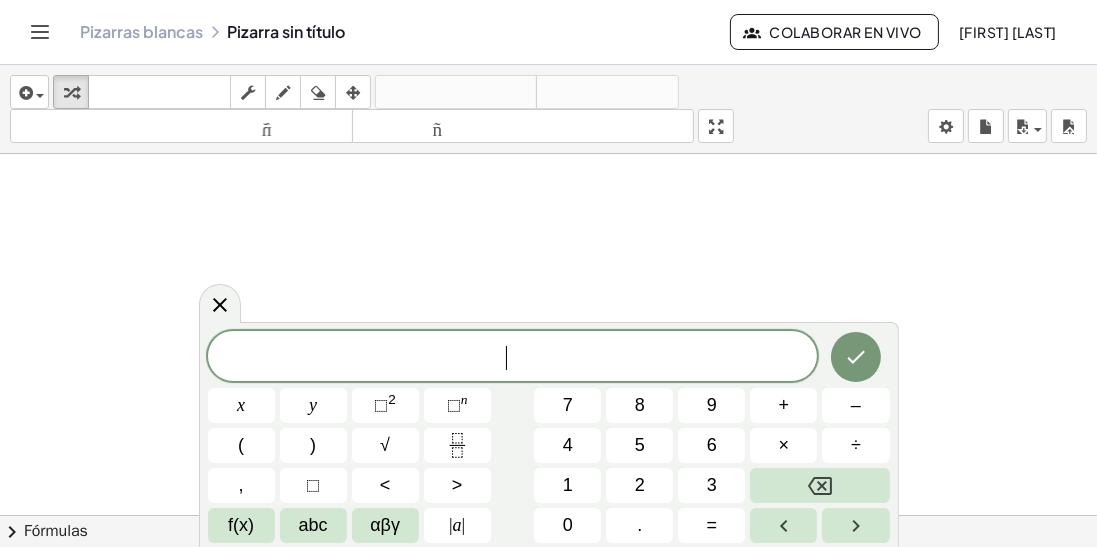 click on "abc" at bounding box center (313, 525) 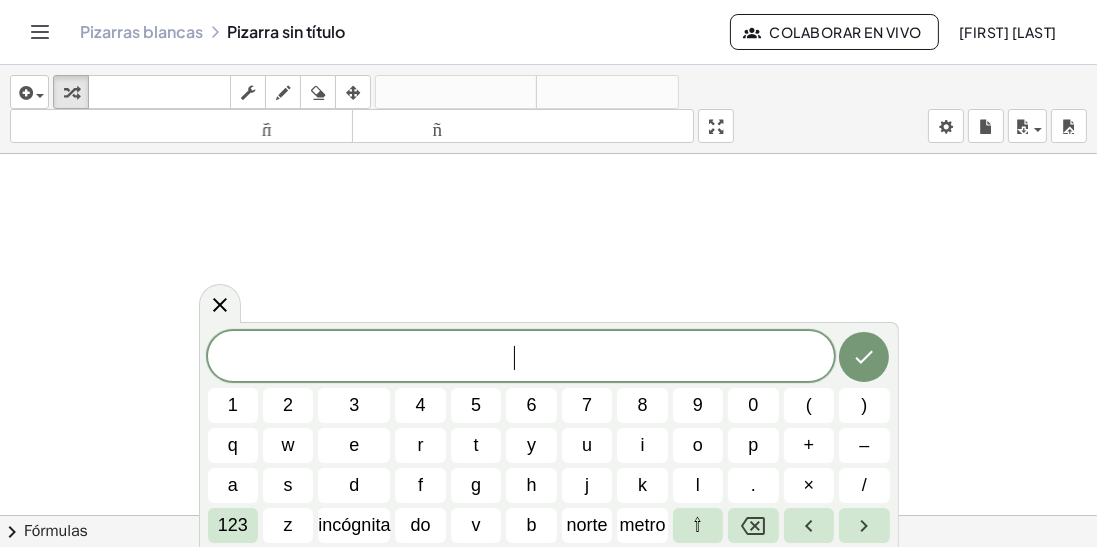 click on "f" at bounding box center [420, 485] 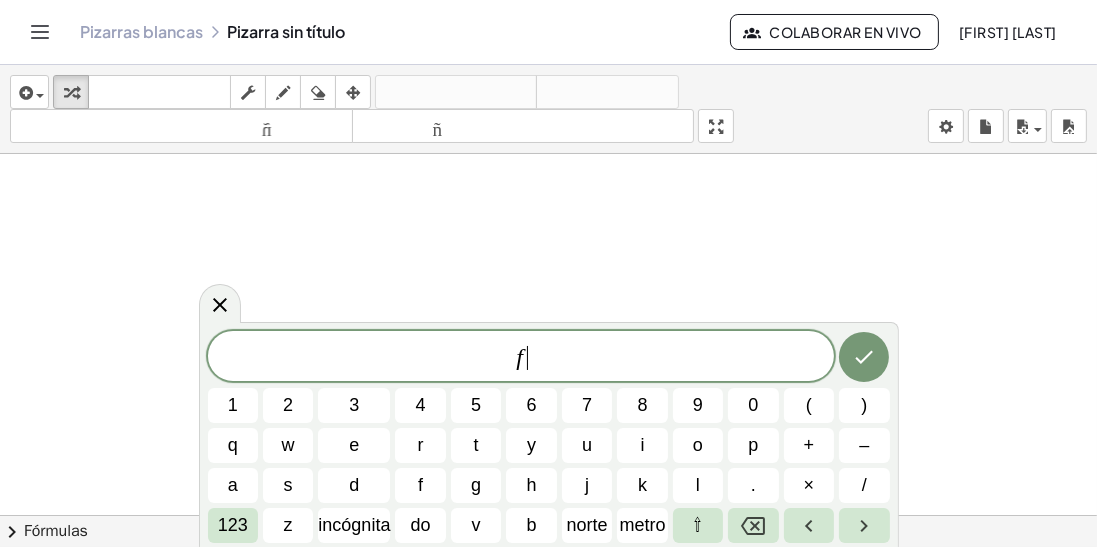 click on "(" at bounding box center (809, 405) 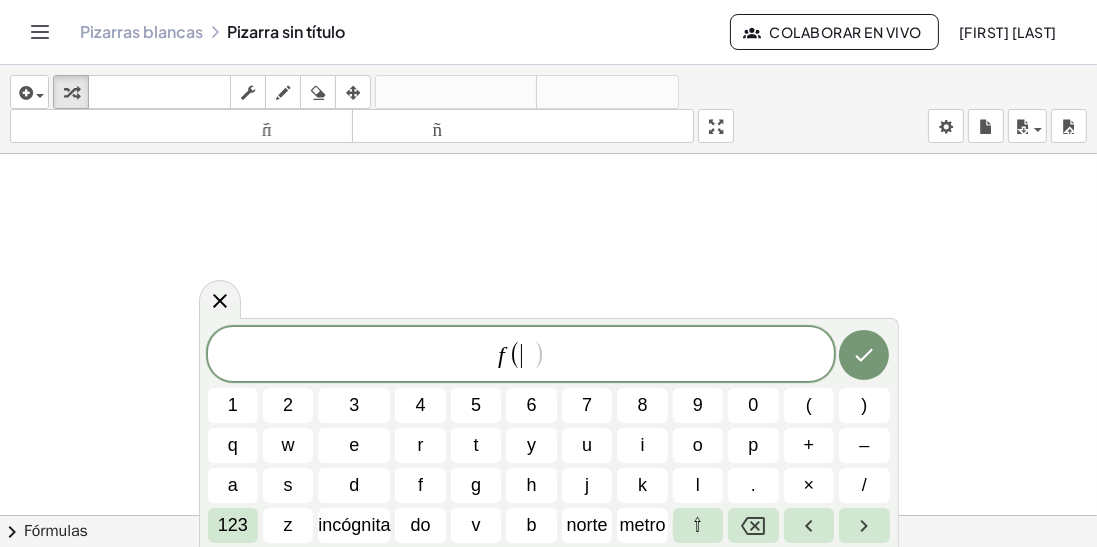 click on "×" at bounding box center [809, 485] 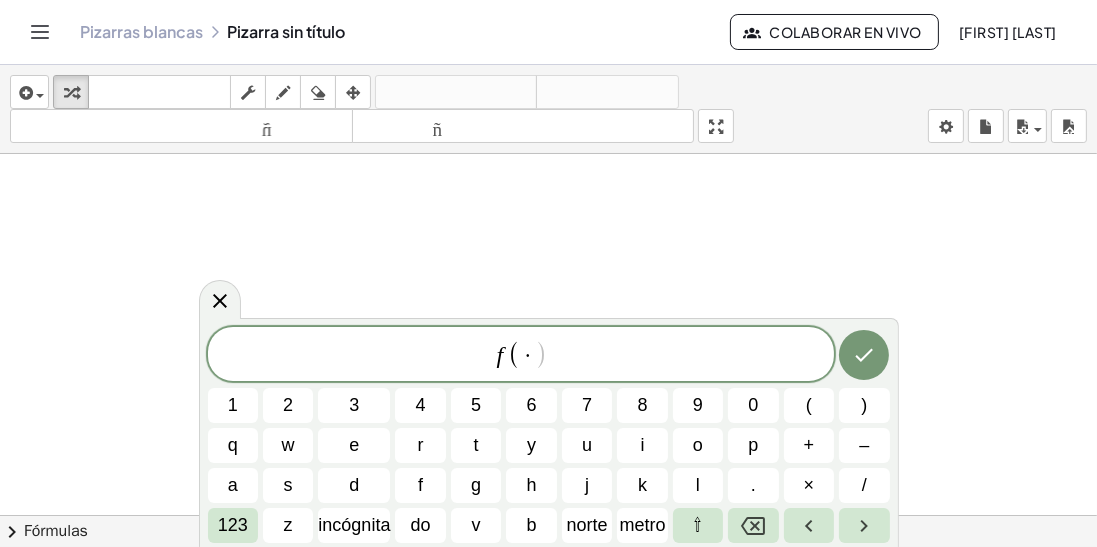 click 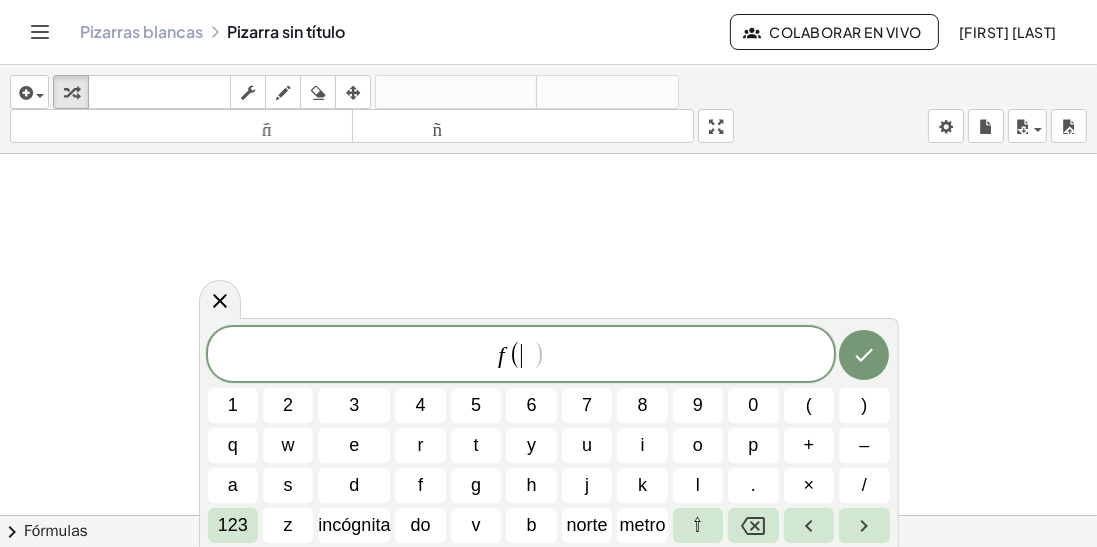 click on "incógnita" at bounding box center [354, 525] 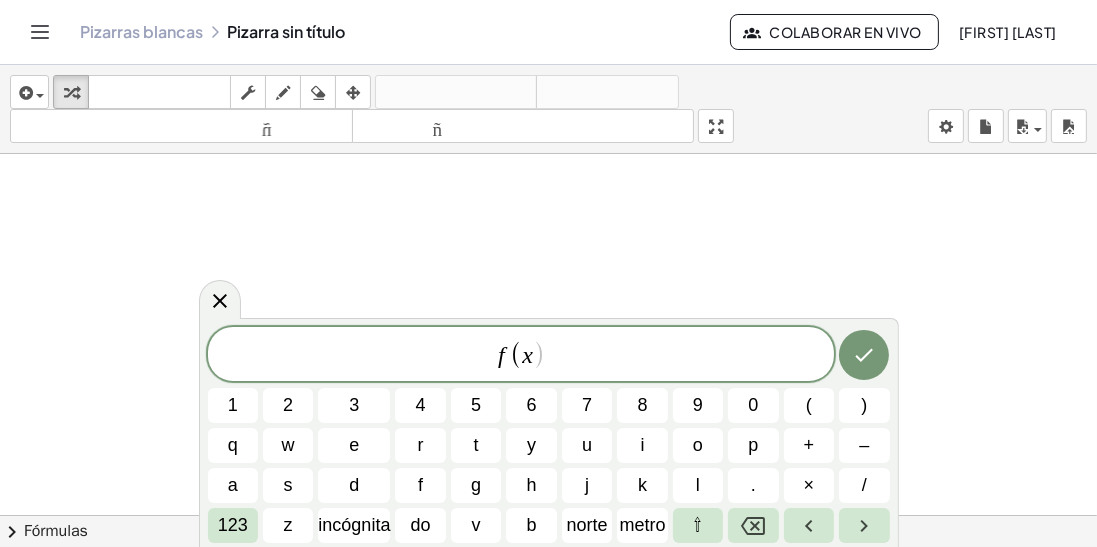 click on ")" at bounding box center [864, 405] 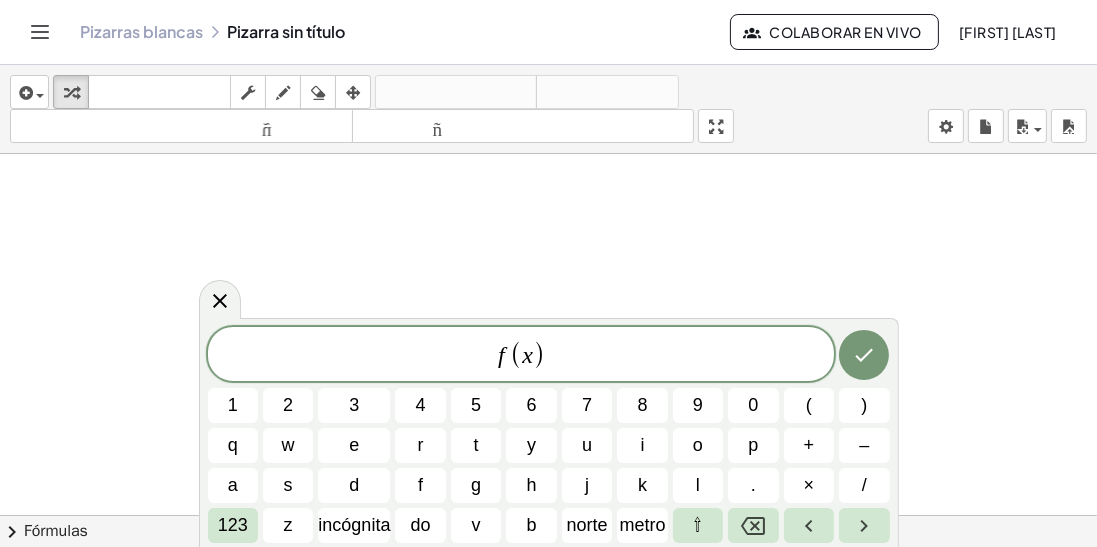 click on "123" at bounding box center [233, 525] 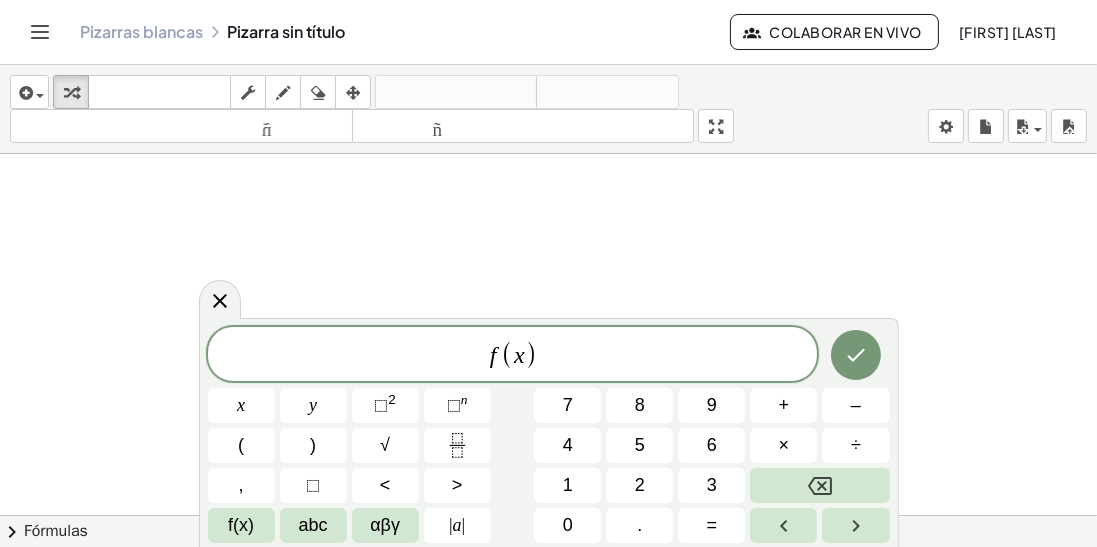 click on "=" at bounding box center (712, 525) 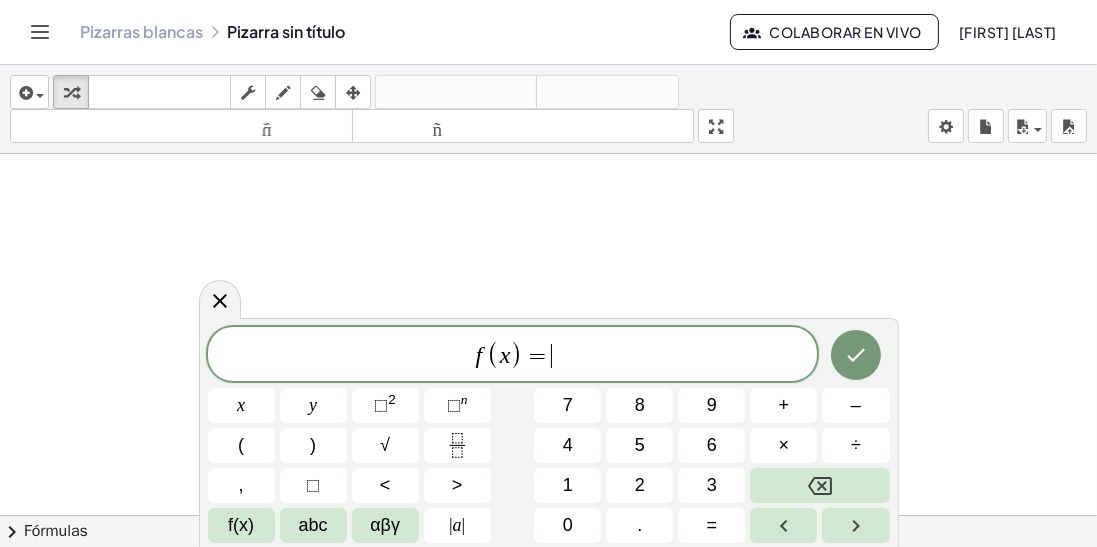 click on "x" at bounding box center [241, 405] 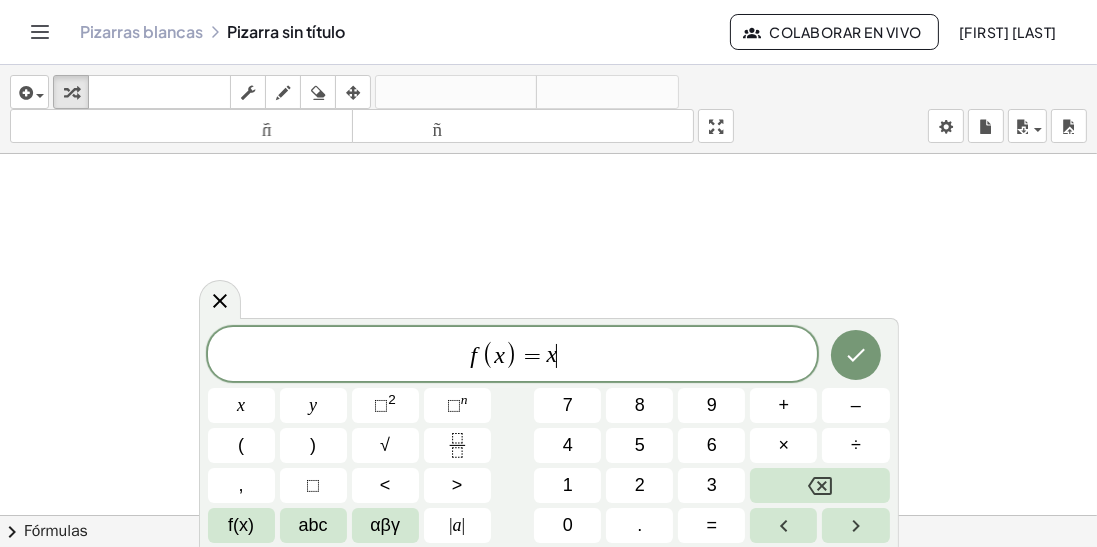 click on "⬚" at bounding box center (381, 405) 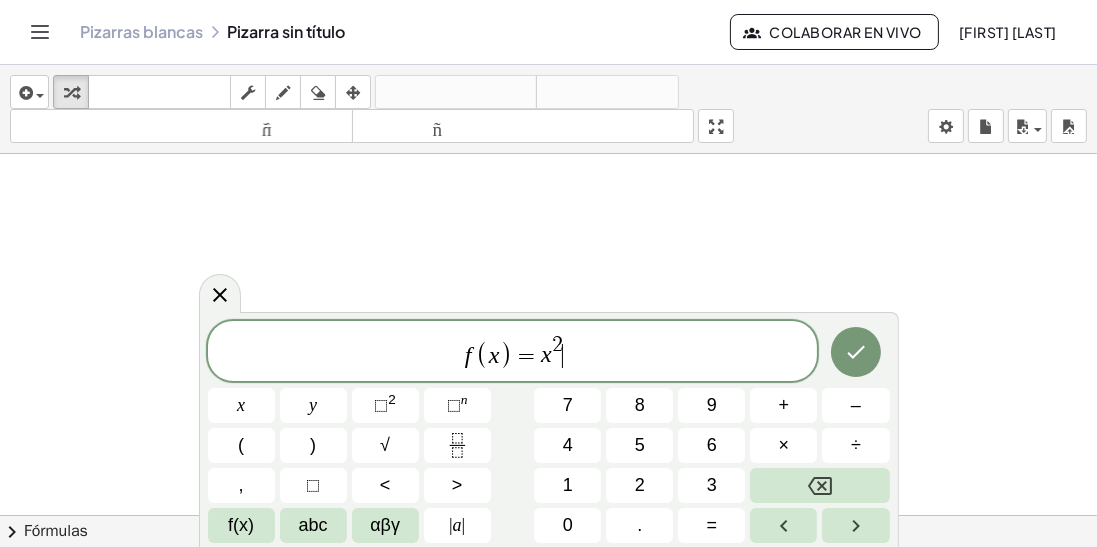 click on "×" at bounding box center [783, 445] 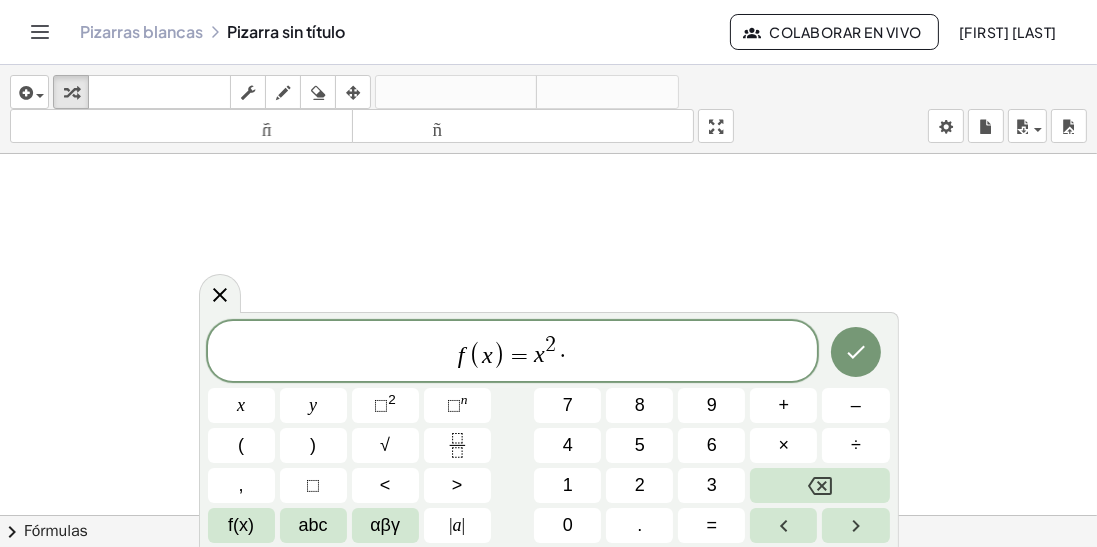 click on "|" at bounding box center [464, 525] 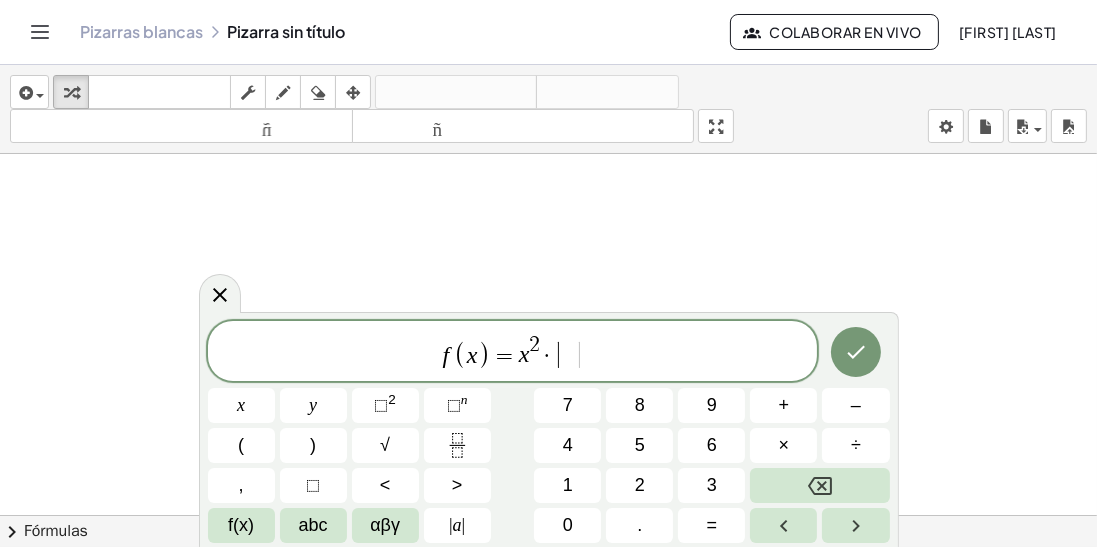 click at bounding box center (819, 485) 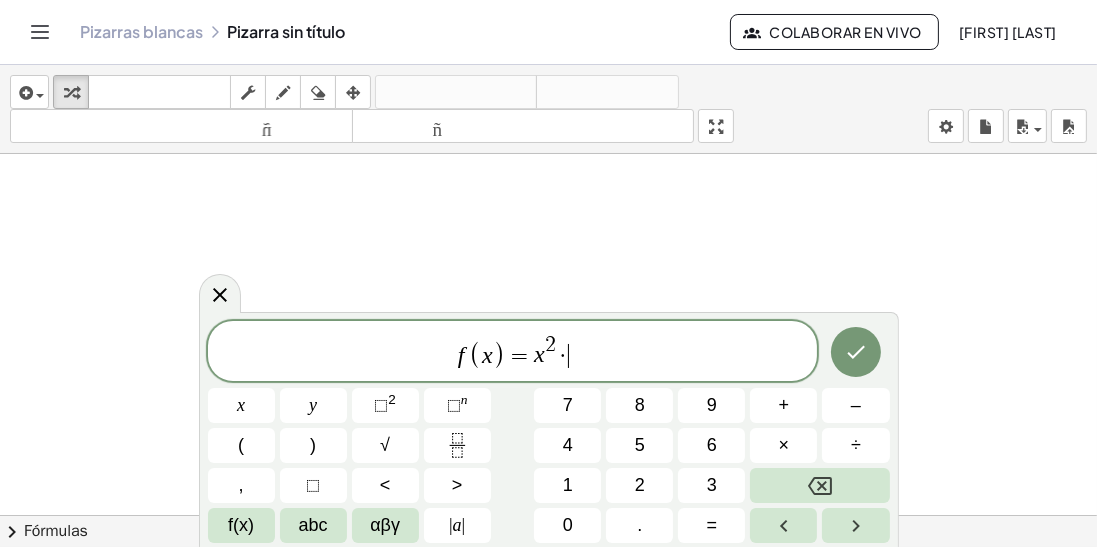 click on "abc" at bounding box center (313, 525) 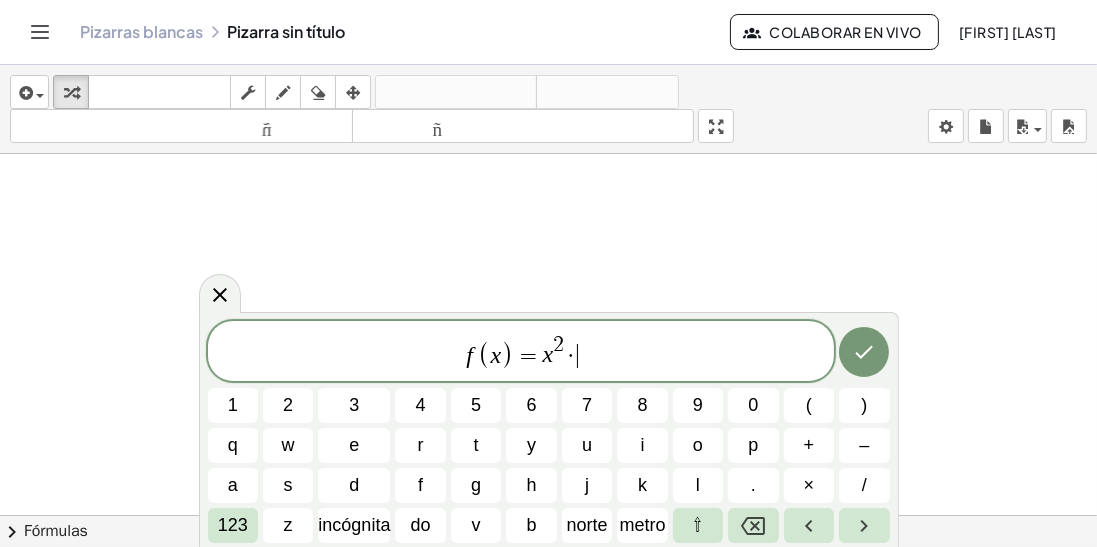 click on "123" at bounding box center (233, 525) 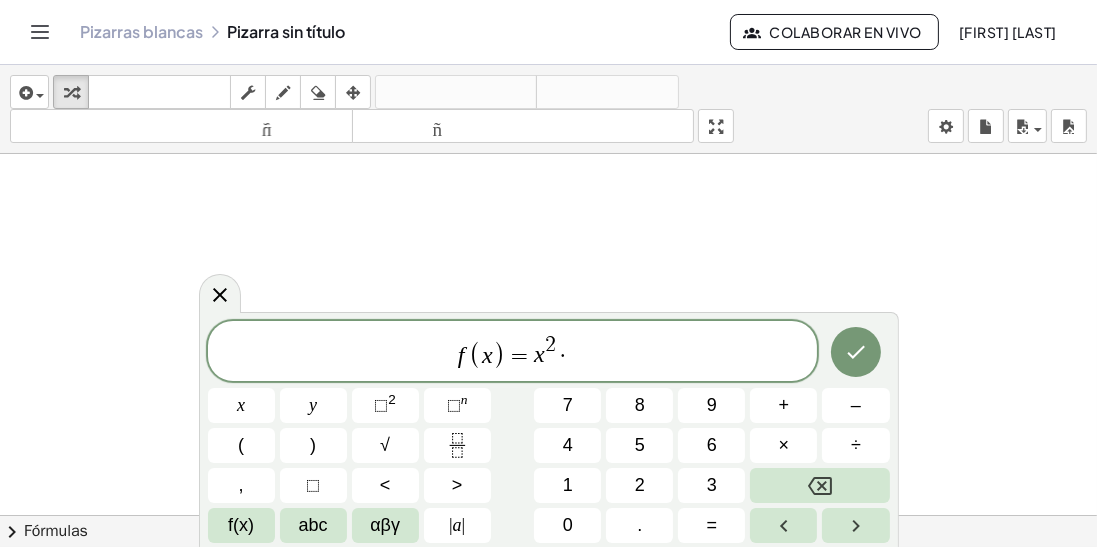 click on "f(x)" at bounding box center [241, 525] 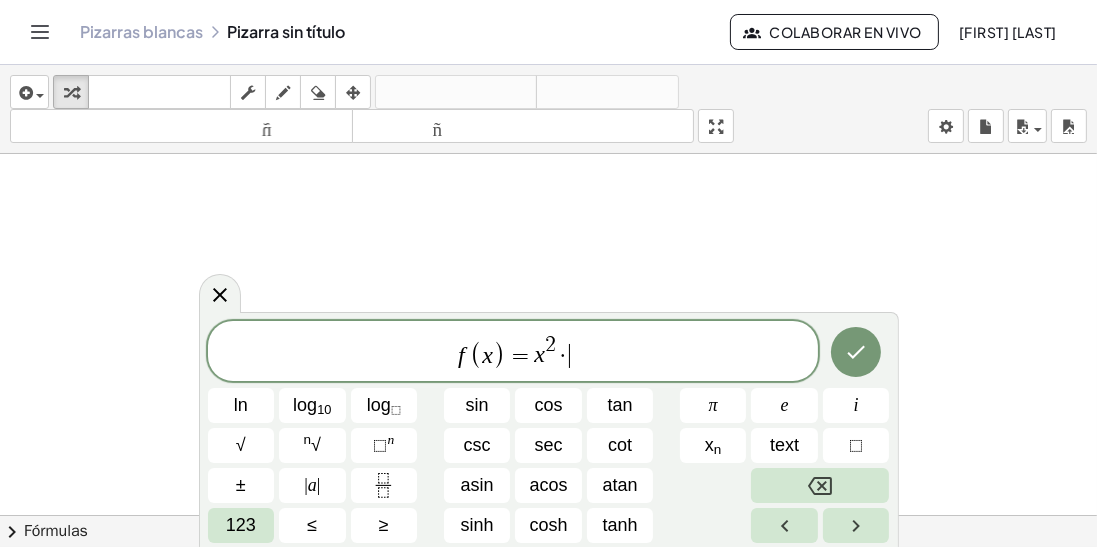 click on "ln" at bounding box center [241, 405] 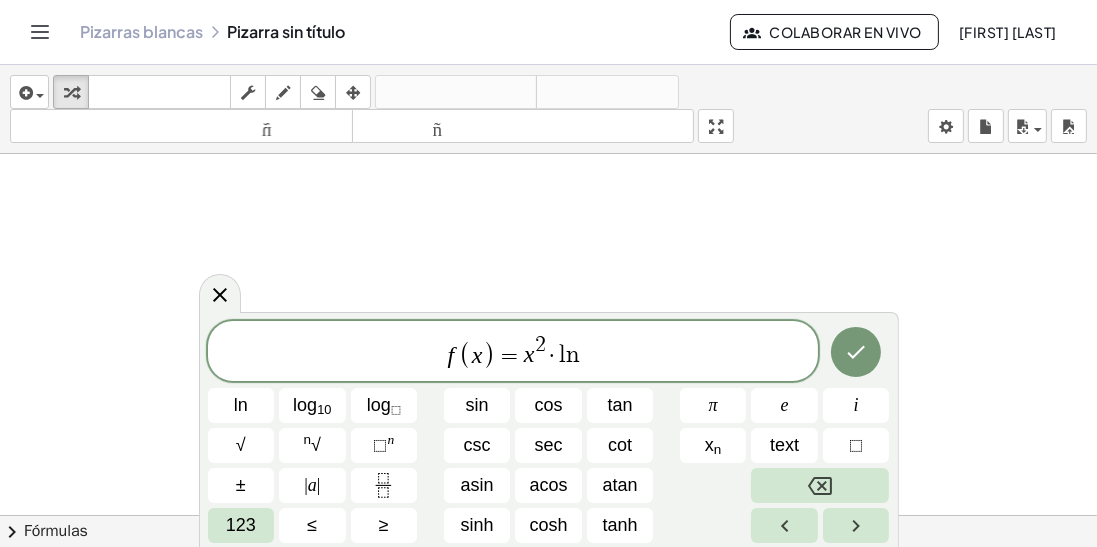 click on "123" at bounding box center [241, 525] 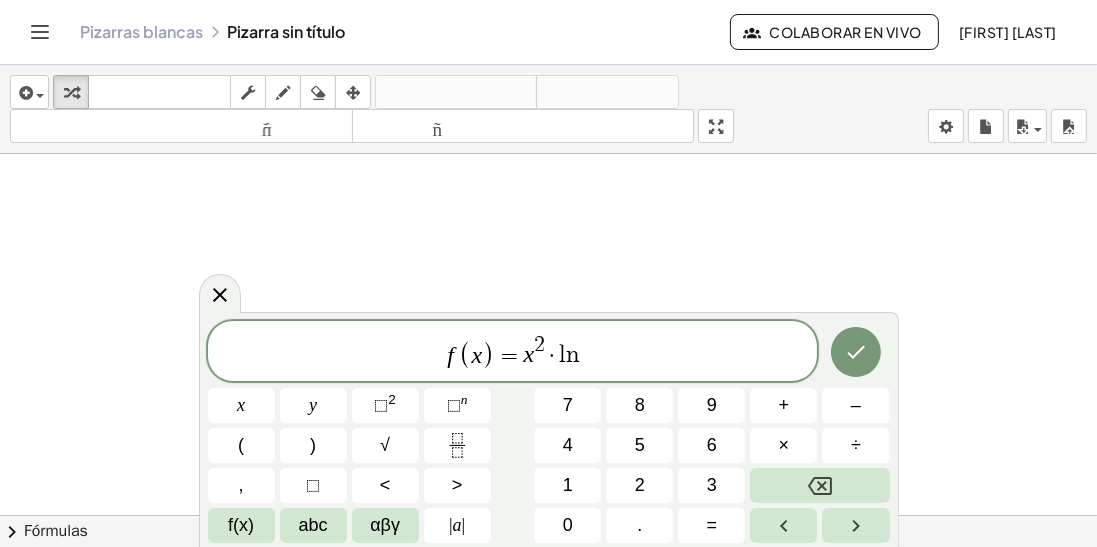 click on "f(x)" at bounding box center (241, 525) 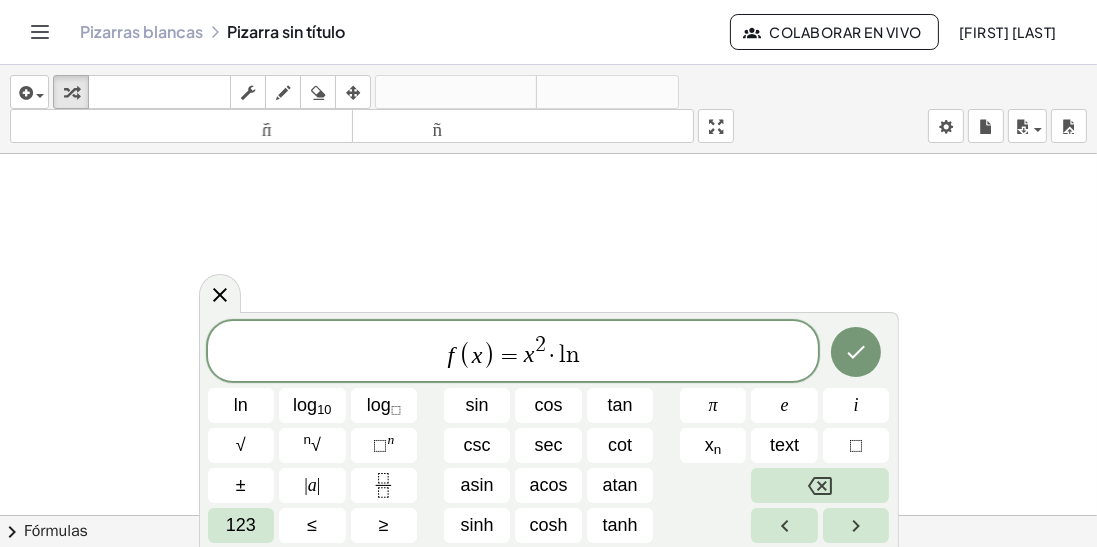 click on "123" at bounding box center [241, 525] 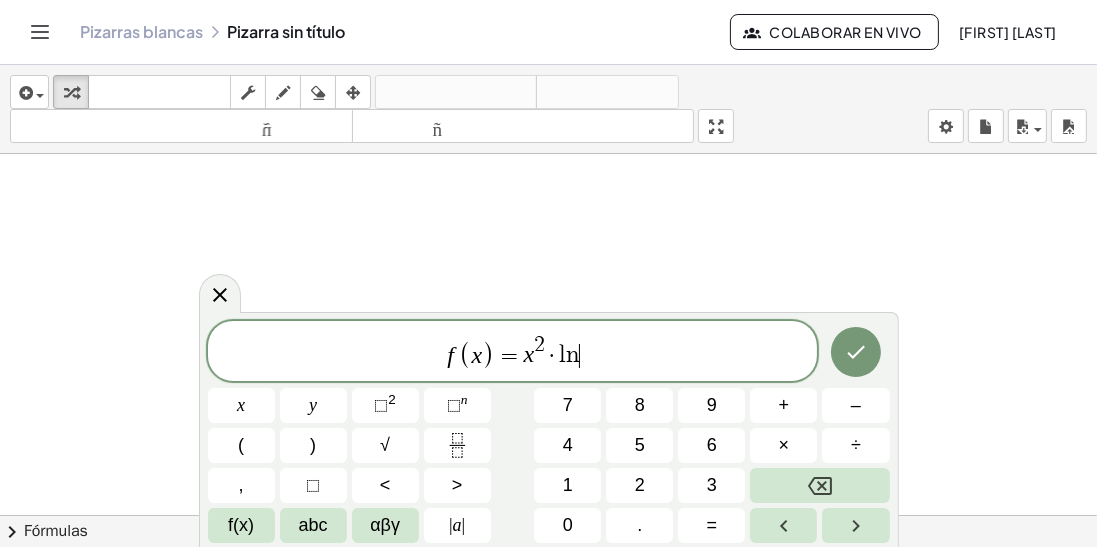 click on "(" at bounding box center (241, 445) 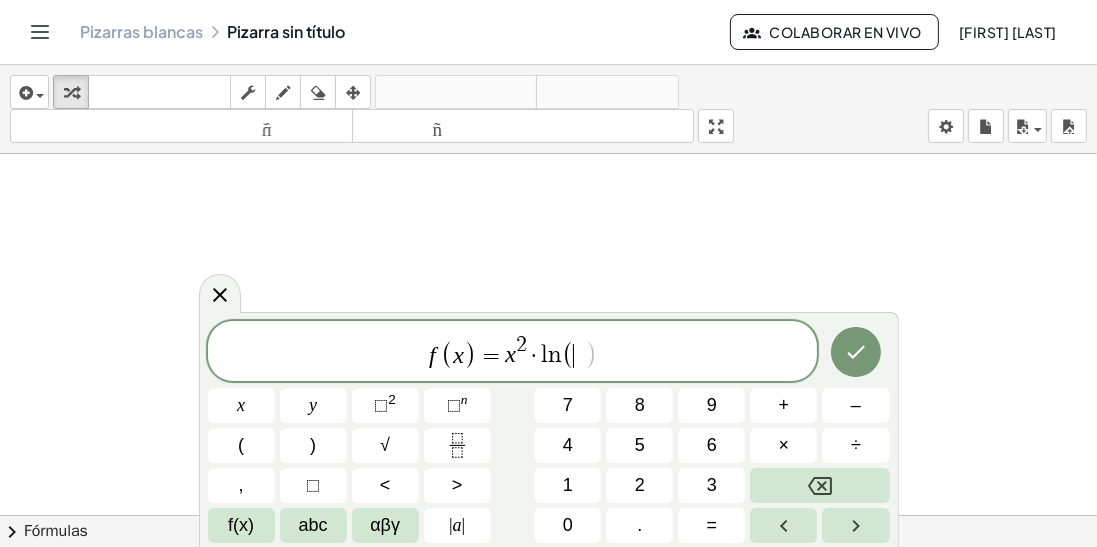click on "f(x)" at bounding box center (241, 525) 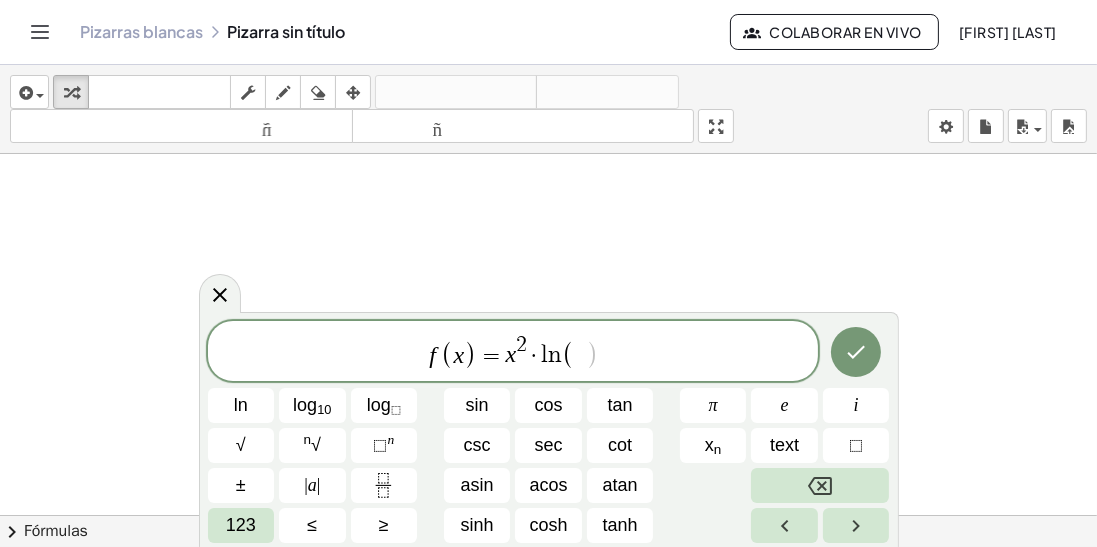 click on "sin" at bounding box center [476, 405] 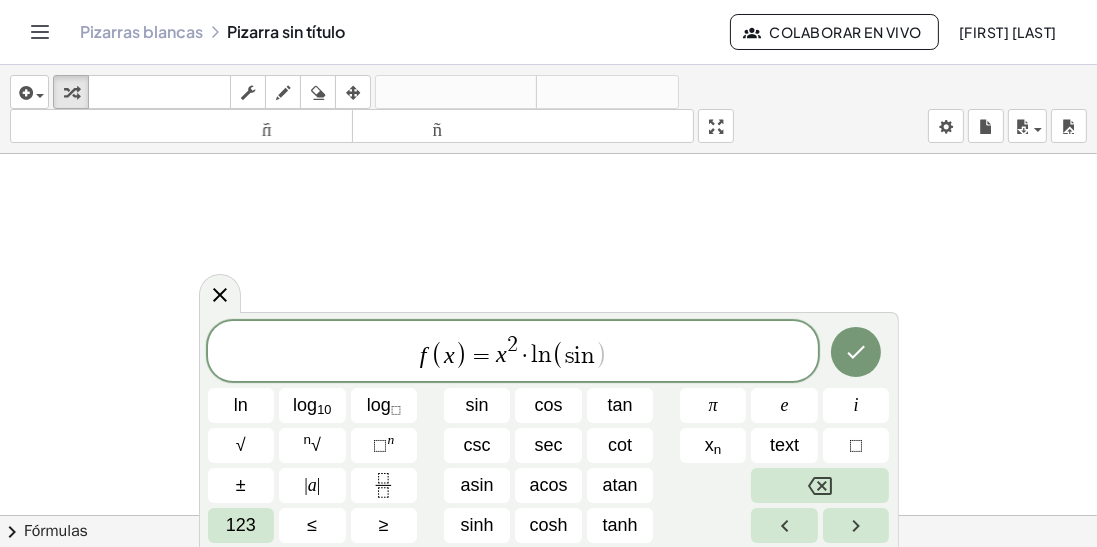 click on "123" at bounding box center (241, 525) 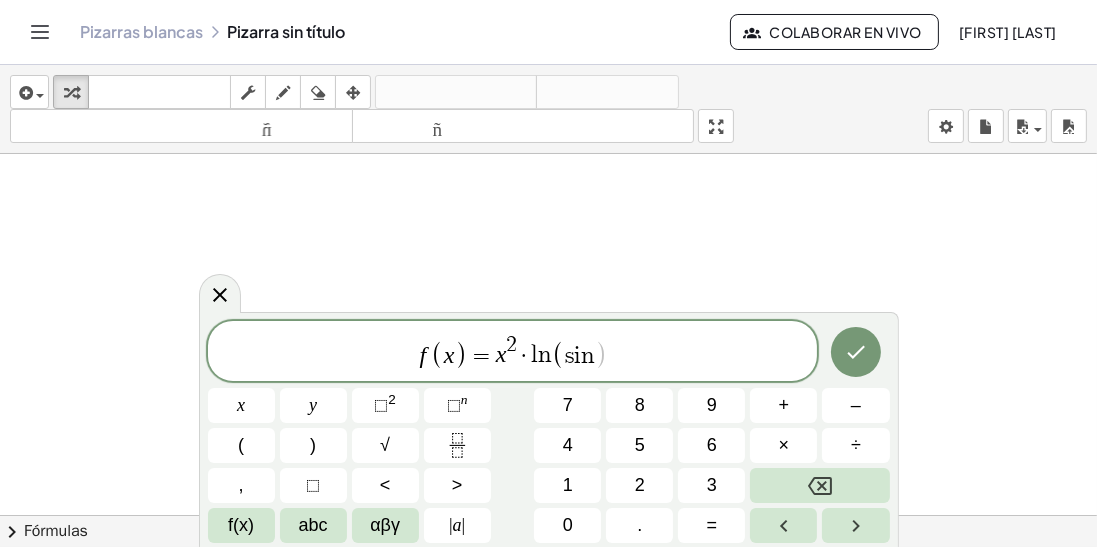 click on ")" at bounding box center (313, 445) 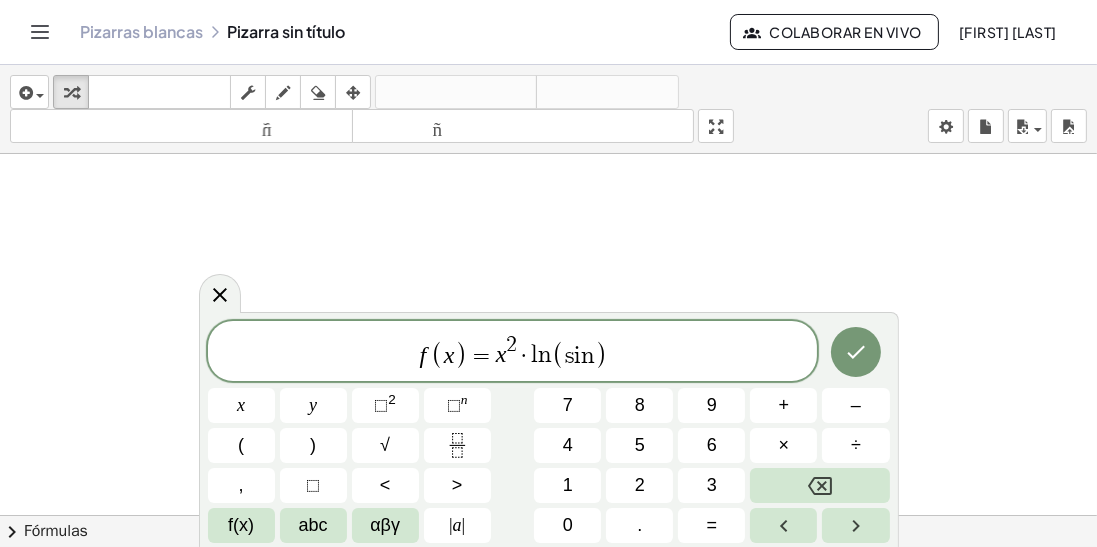 click at bounding box center [819, 485] 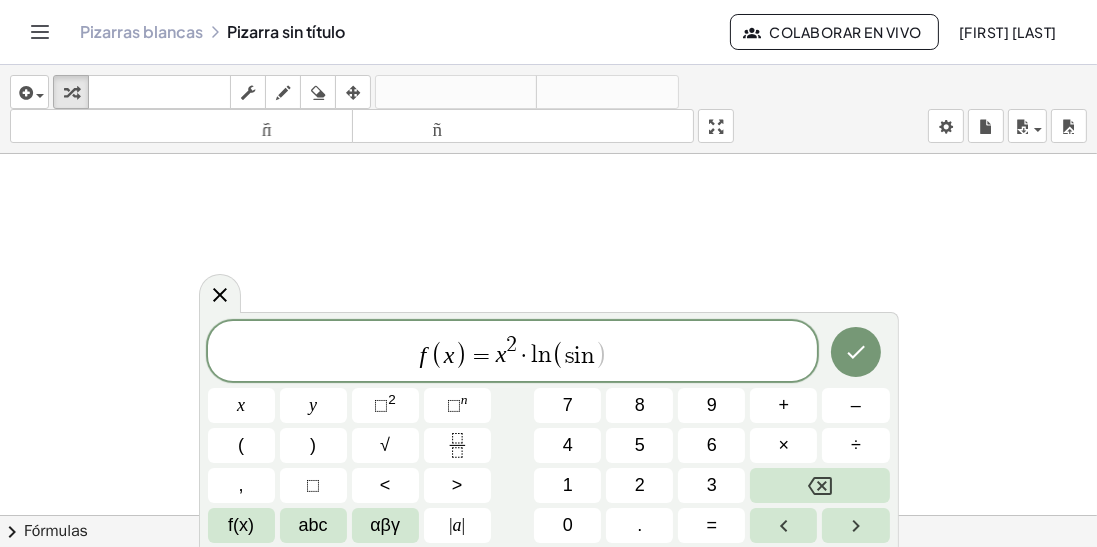 click on "(" at bounding box center [241, 445] 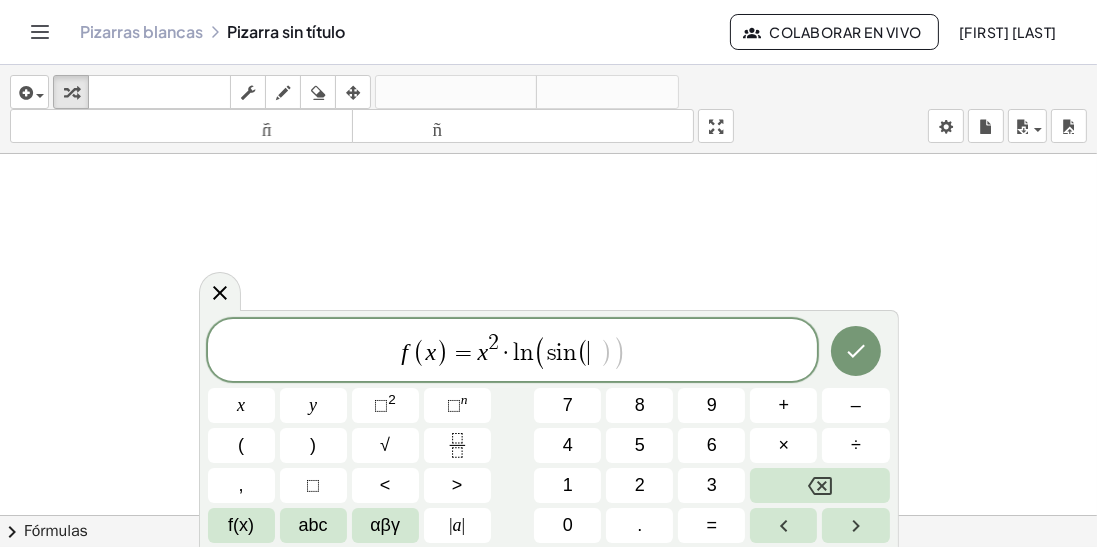 click on "x" at bounding box center (241, 405) 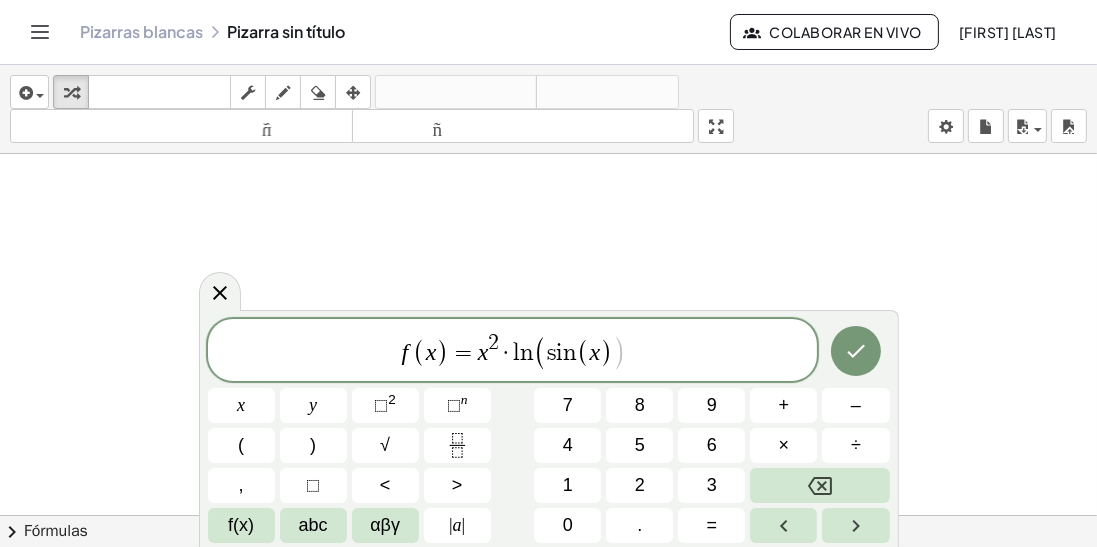 click on ")" at bounding box center (313, 445) 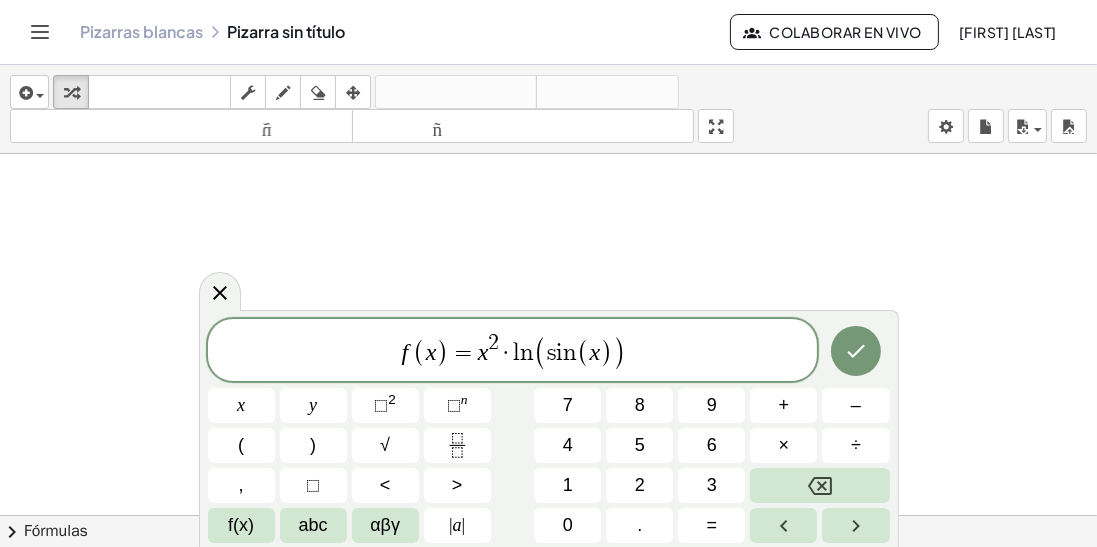 click 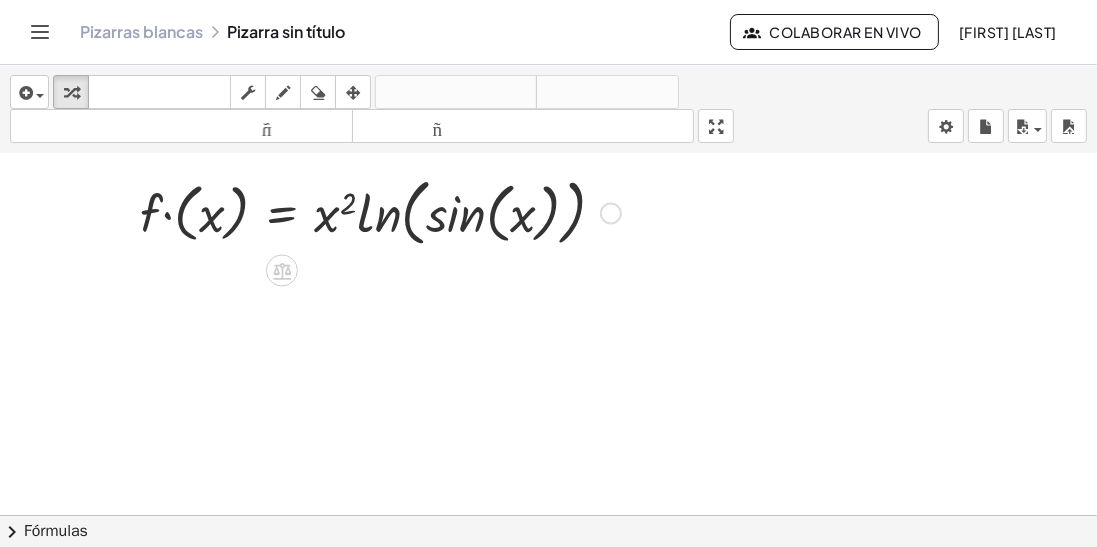scroll, scrollTop: 0, scrollLeft: 0, axis: both 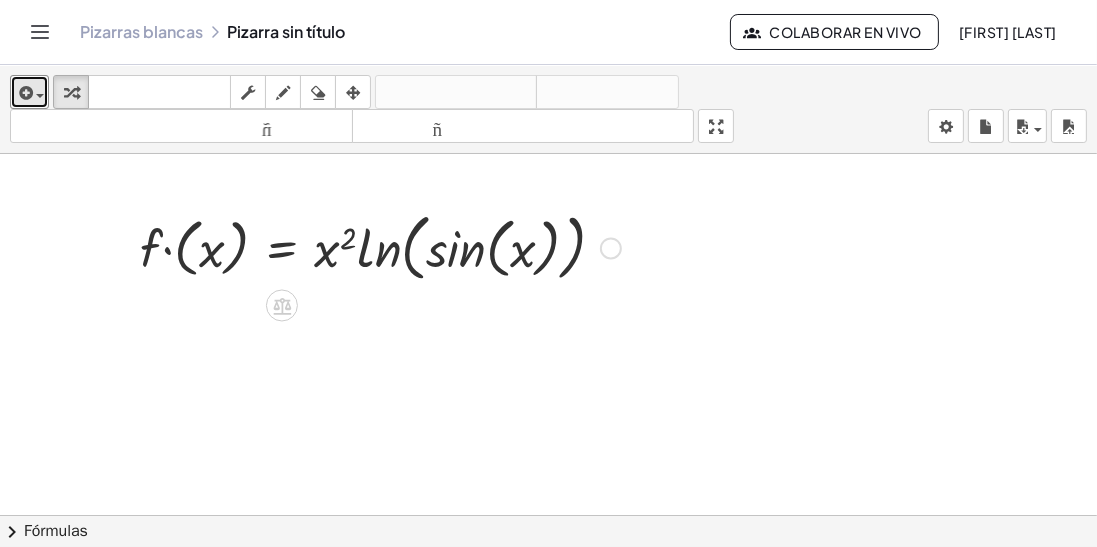 click at bounding box center (24, 93) 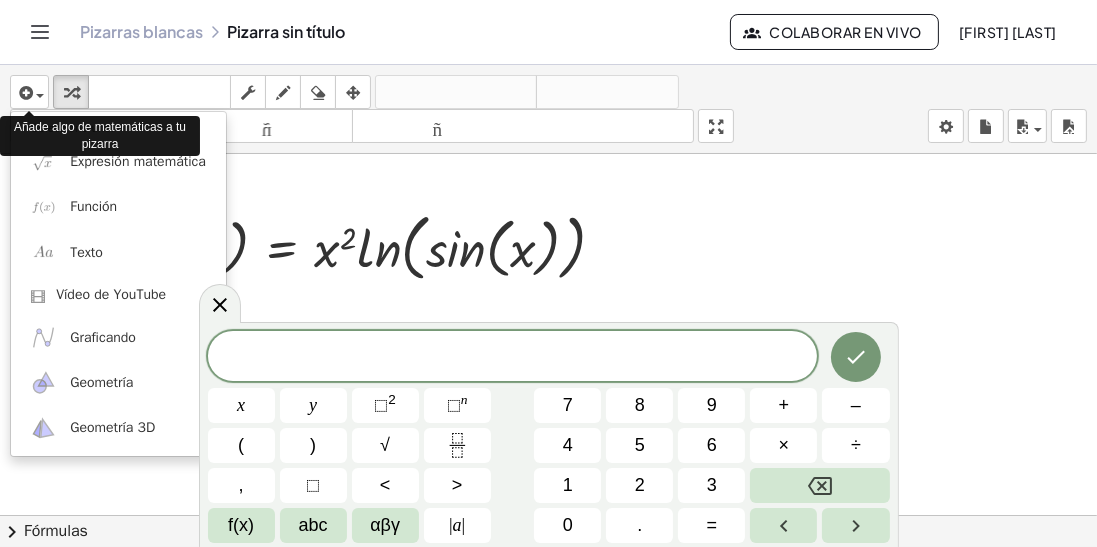 click at bounding box center [548, 273] 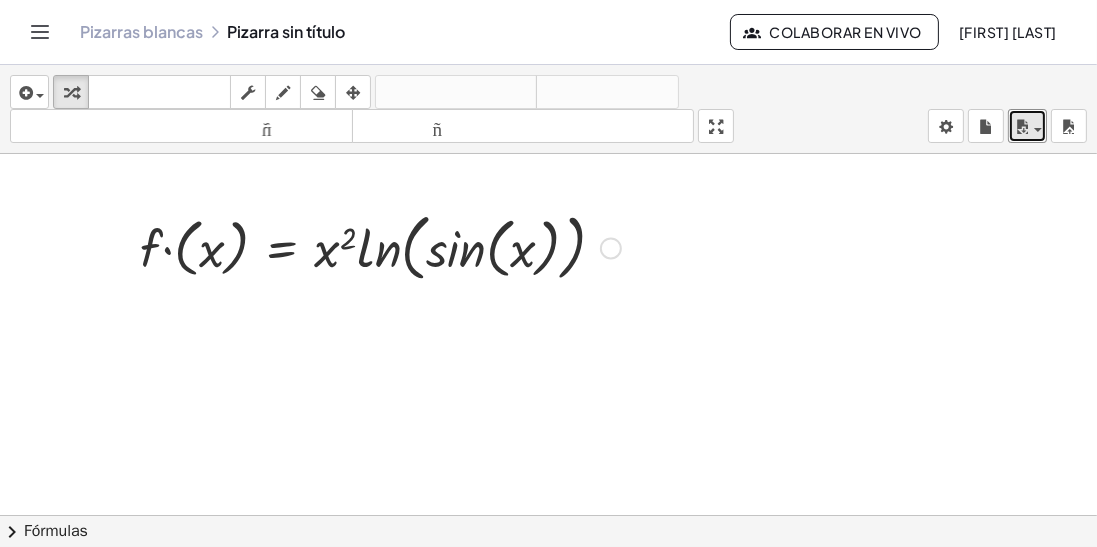 click at bounding box center (1022, 127) 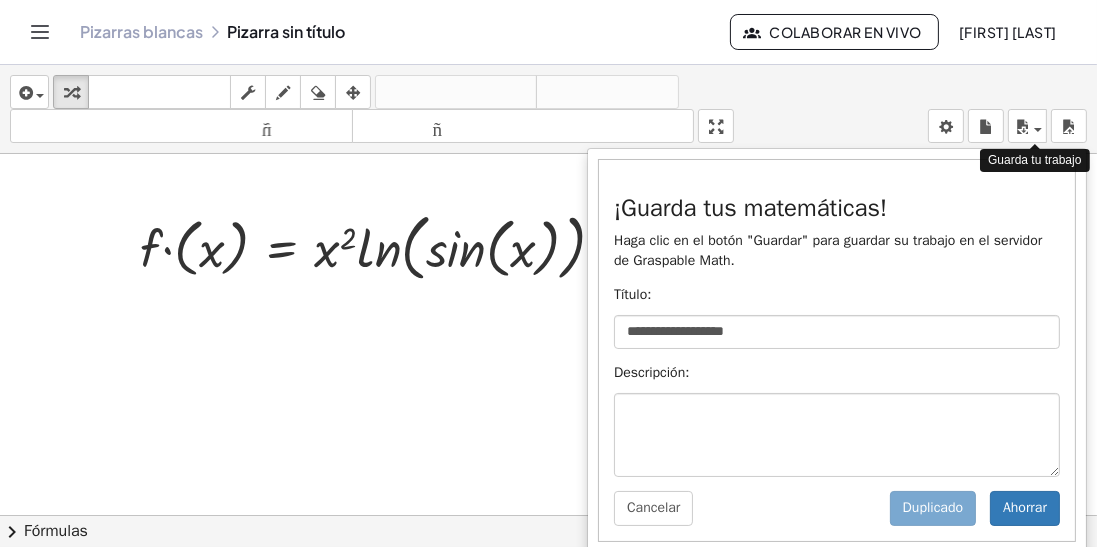 click at bounding box center [548, 273] 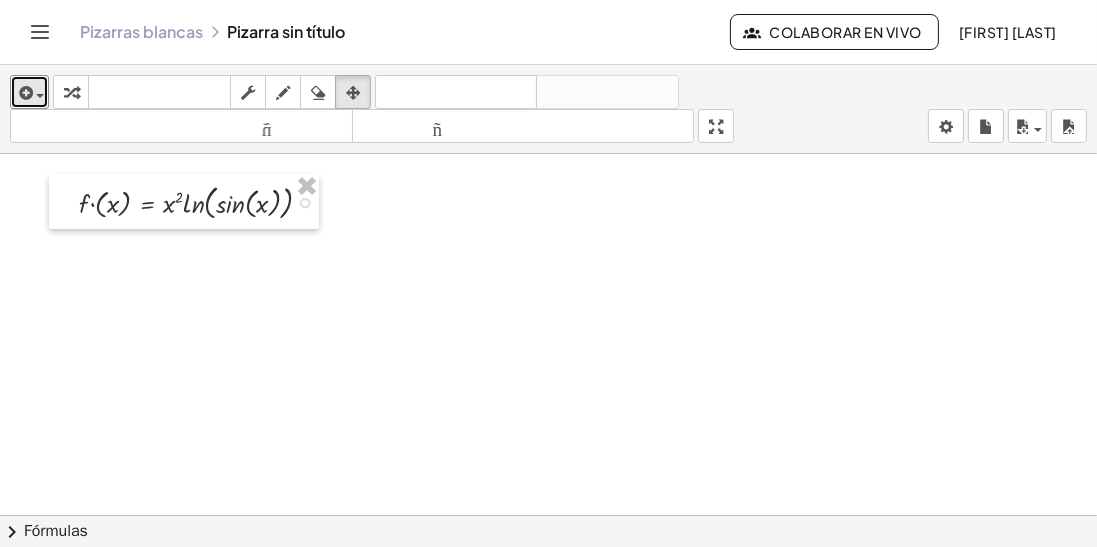 click at bounding box center (24, 93) 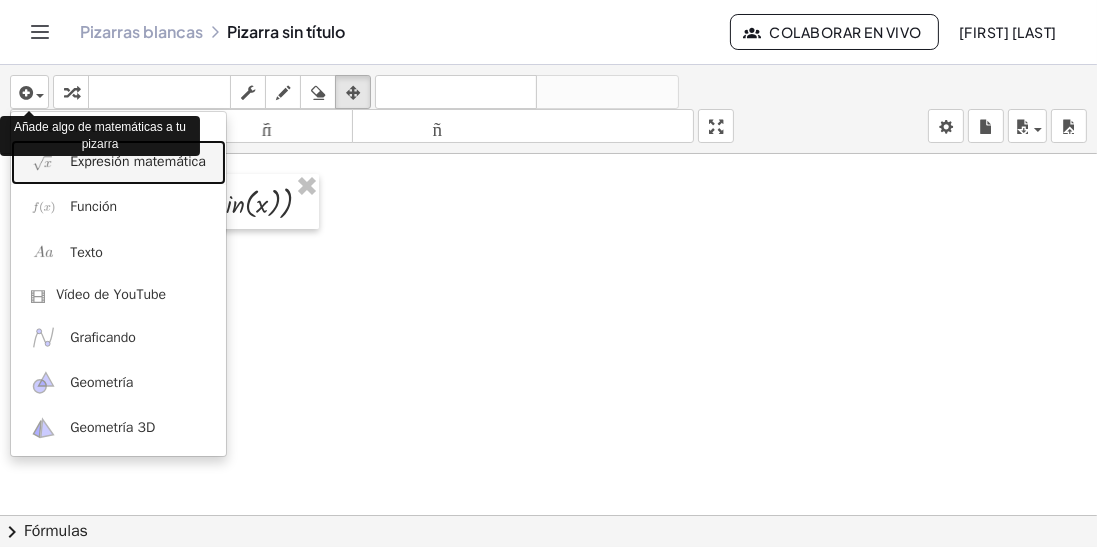 click on "Expresión matemática" at bounding box center [118, 162] 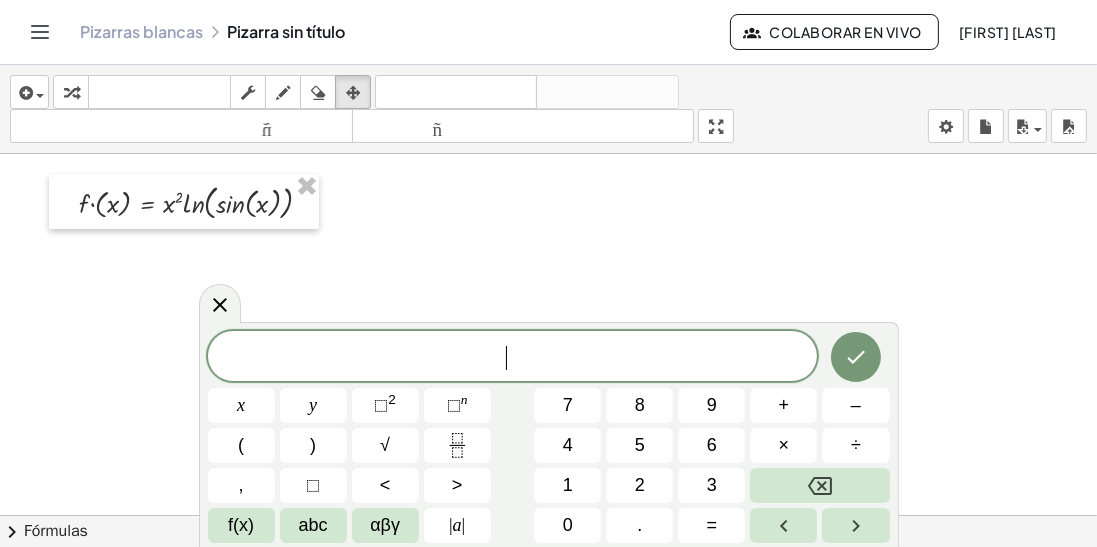 click on "f(x)" at bounding box center (241, 525) 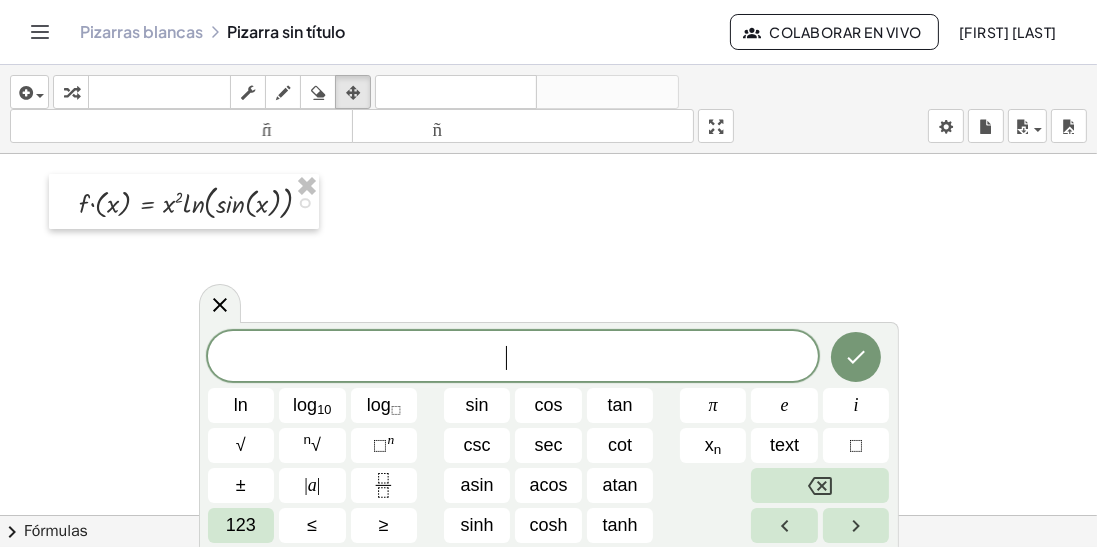 click on "123" at bounding box center (241, 525) 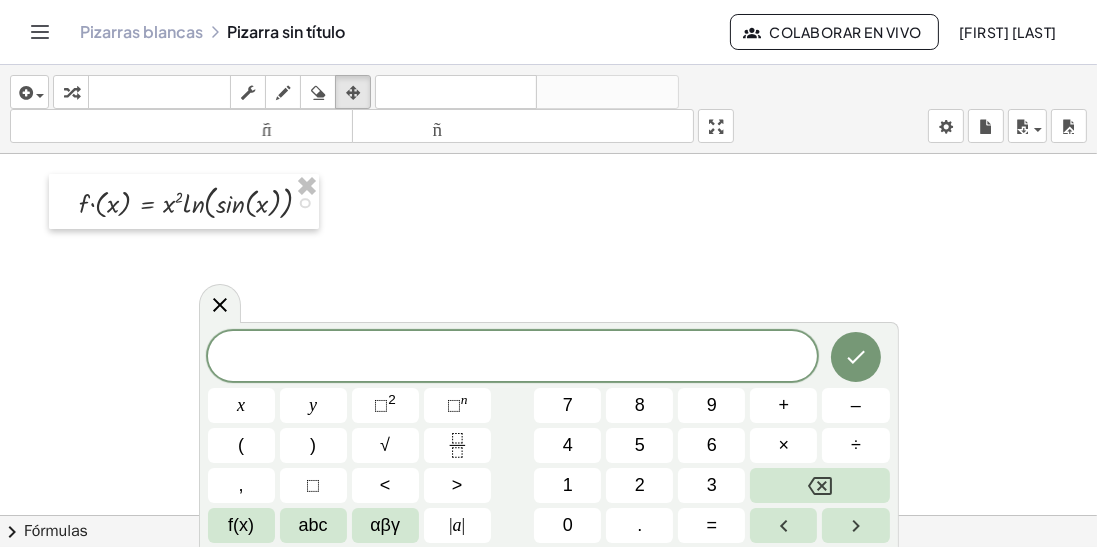 click on "abc" at bounding box center [313, 525] 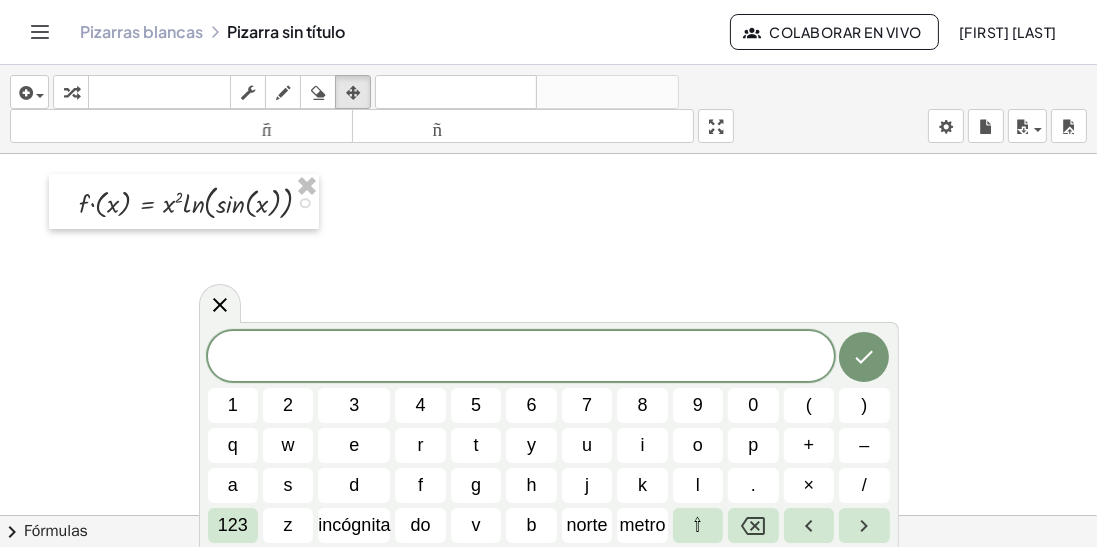 click on "f" at bounding box center (420, 485) 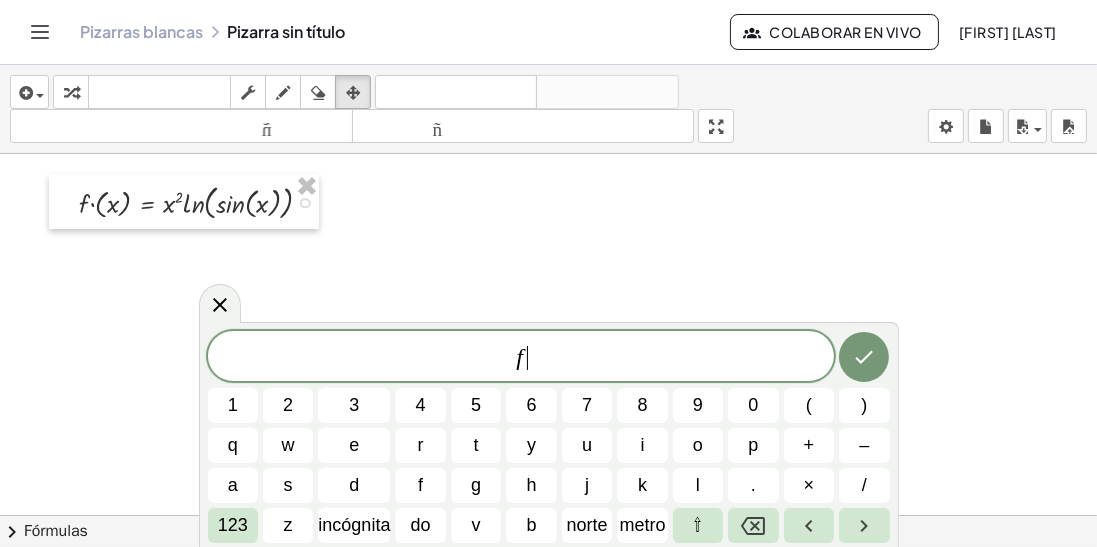 click on "123" at bounding box center [233, 525] 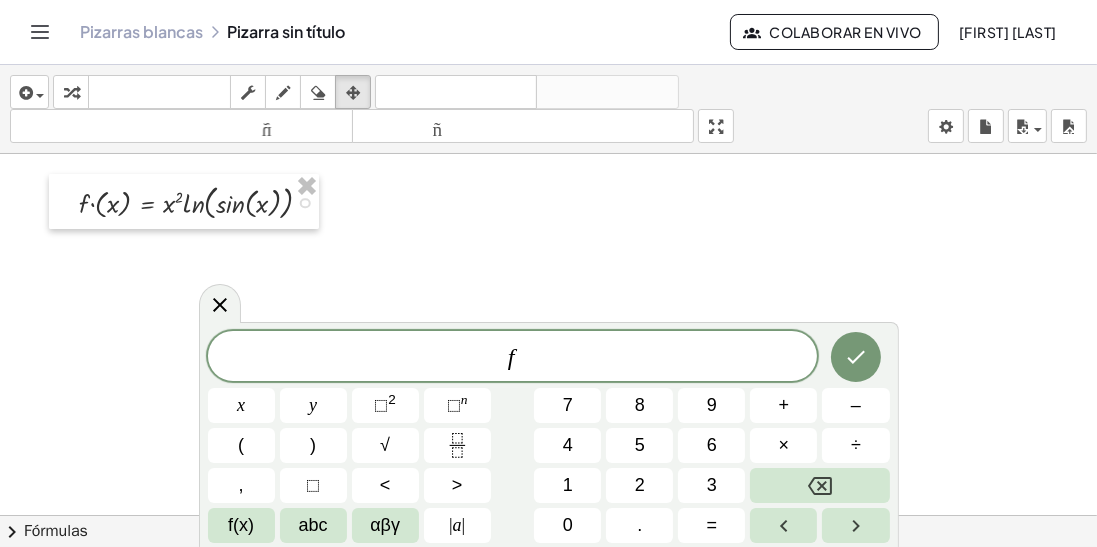 click on "," at bounding box center [241, 485] 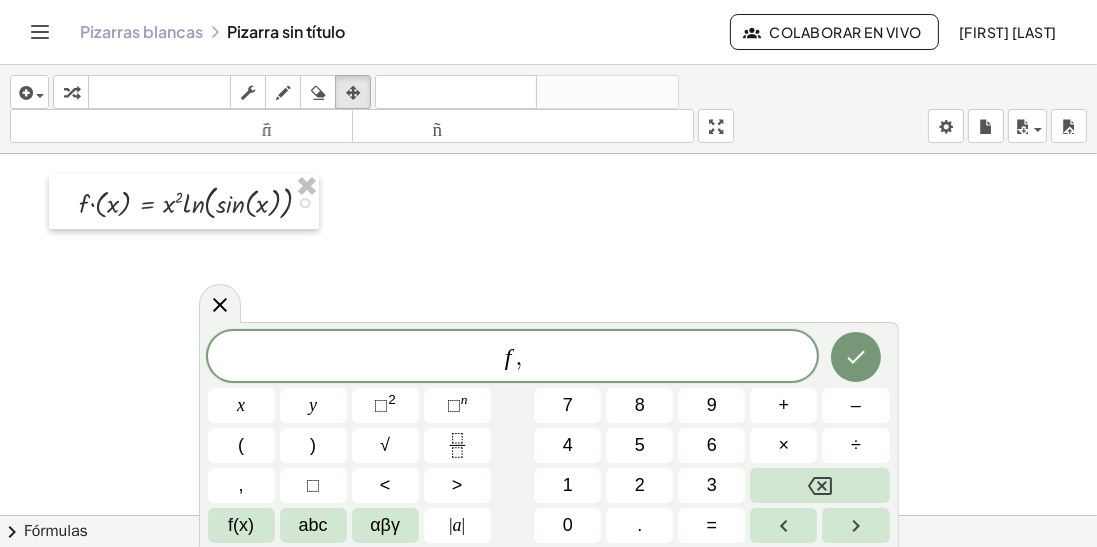 click 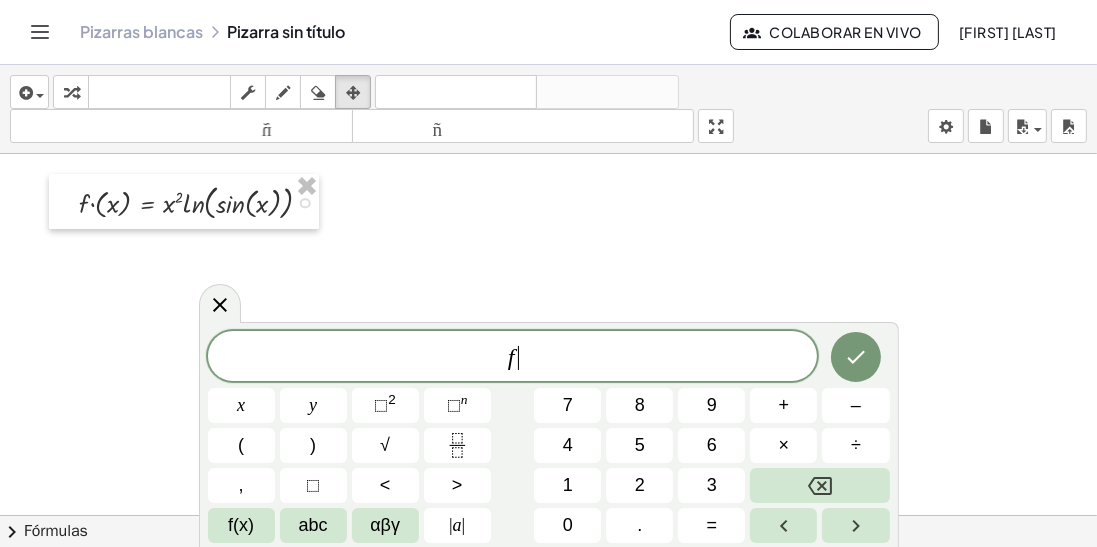 click on "f(x)" at bounding box center [241, 525] 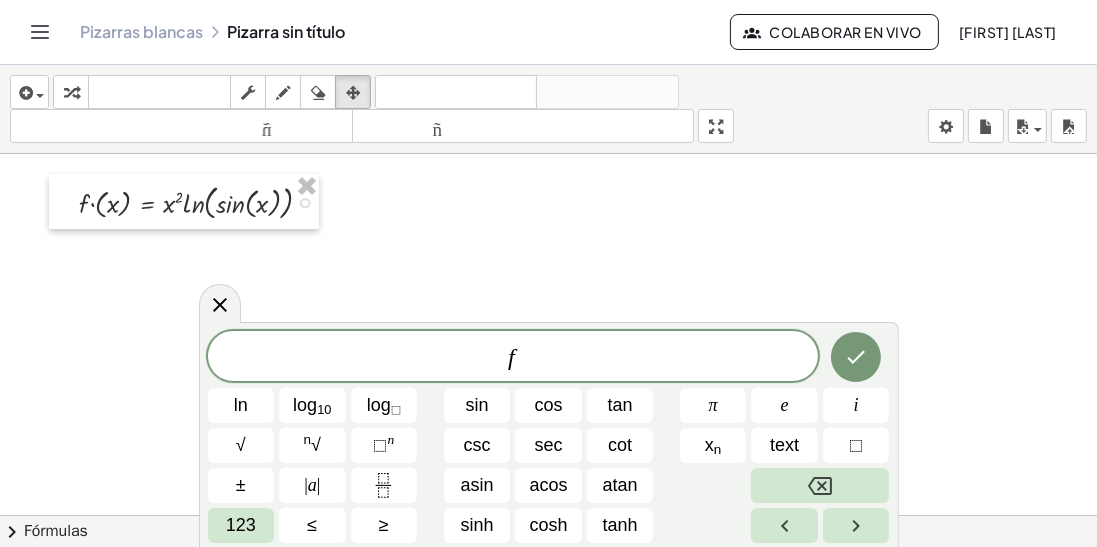 click on "123" at bounding box center (241, 525) 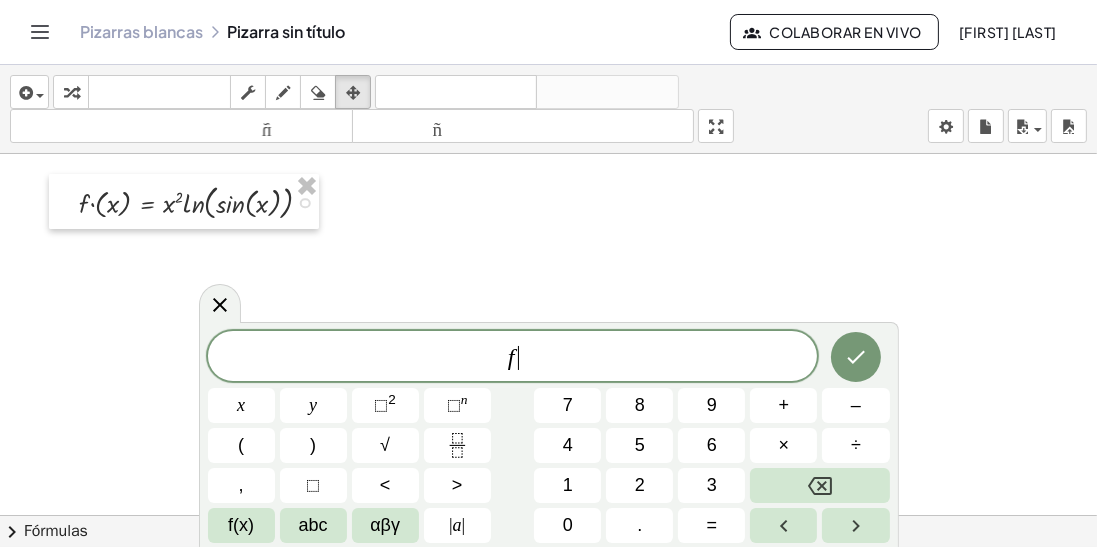 click on "⬚" at bounding box center (313, 485) 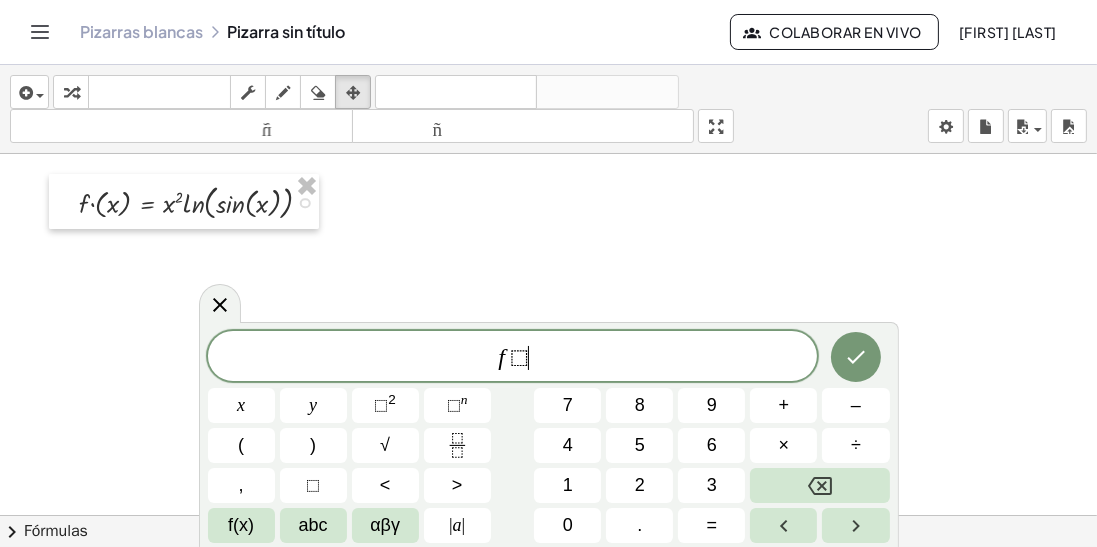 click 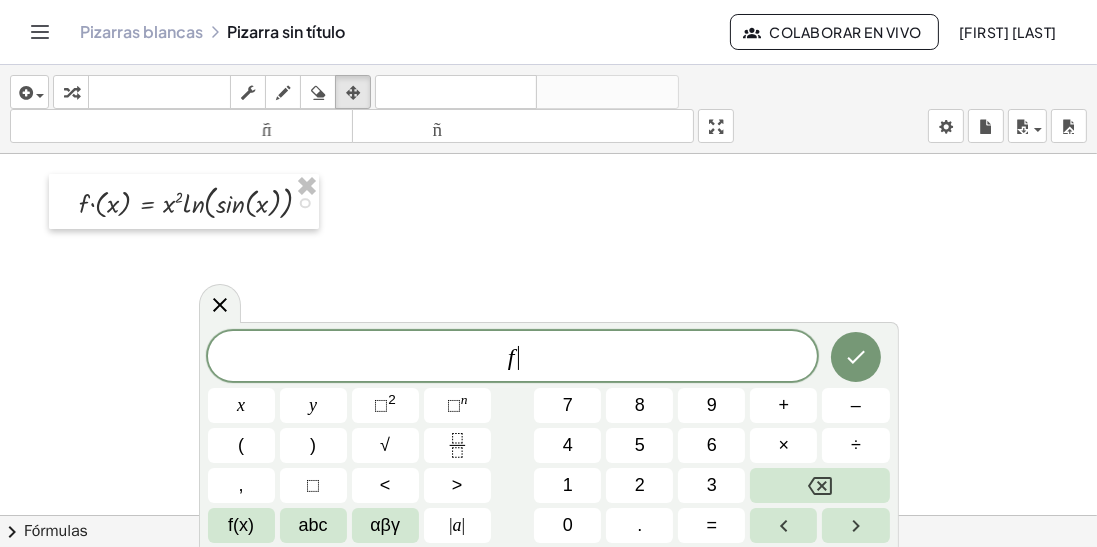 click 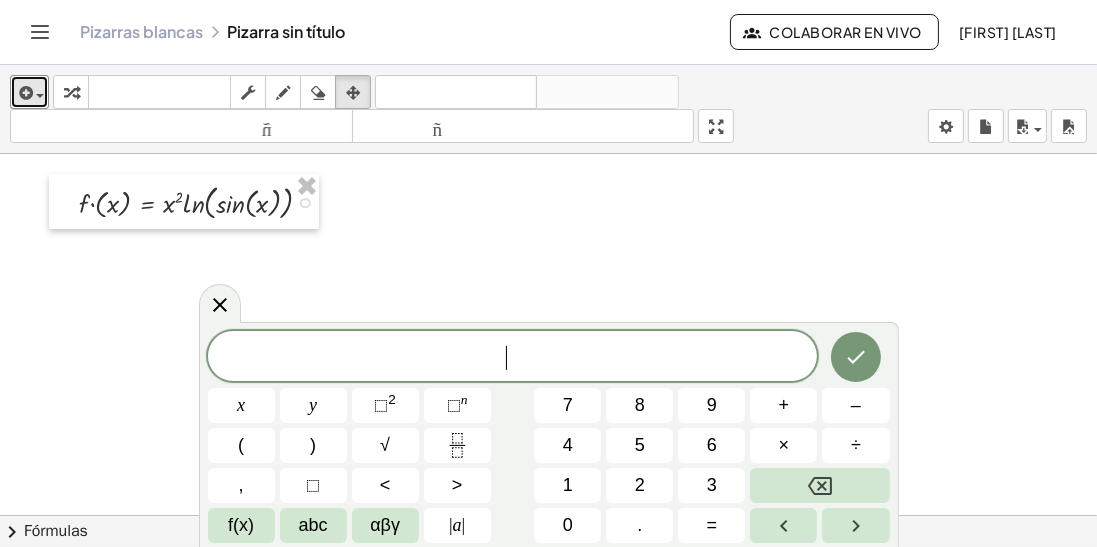 click at bounding box center [24, 93] 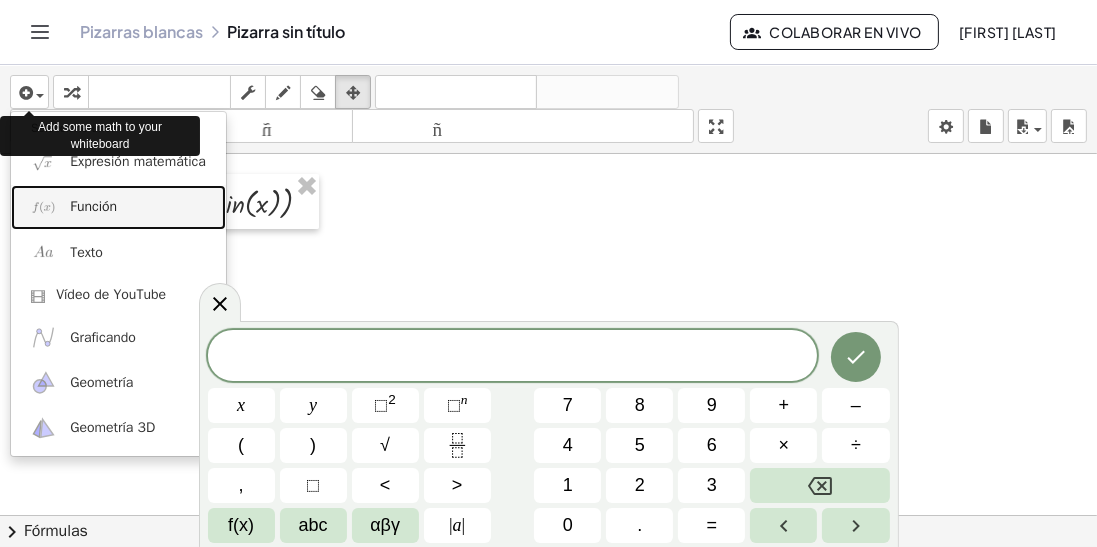click on "Función" at bounding box center [93, 206] 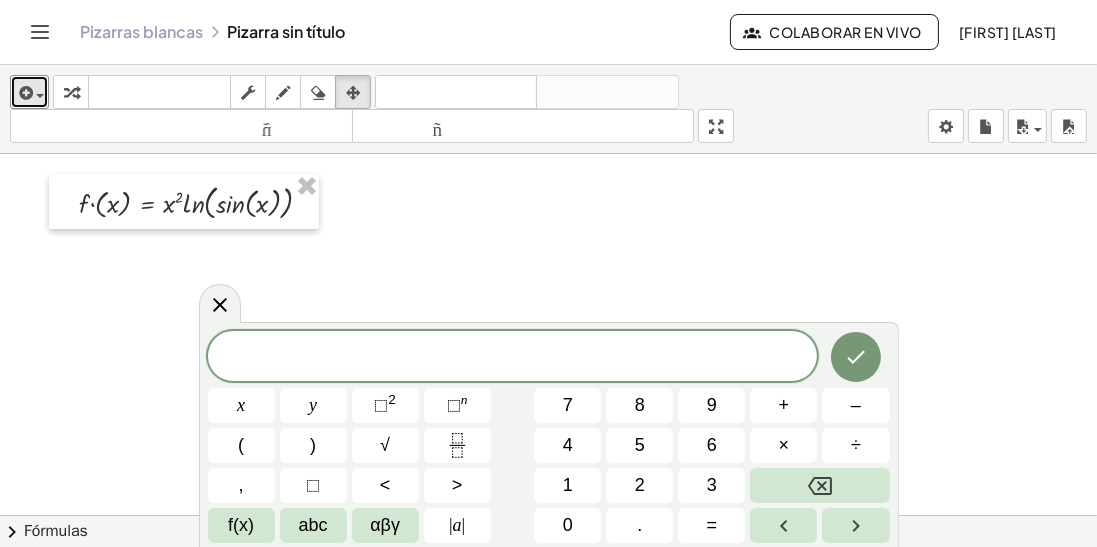 click at bounding box center (24, 93) 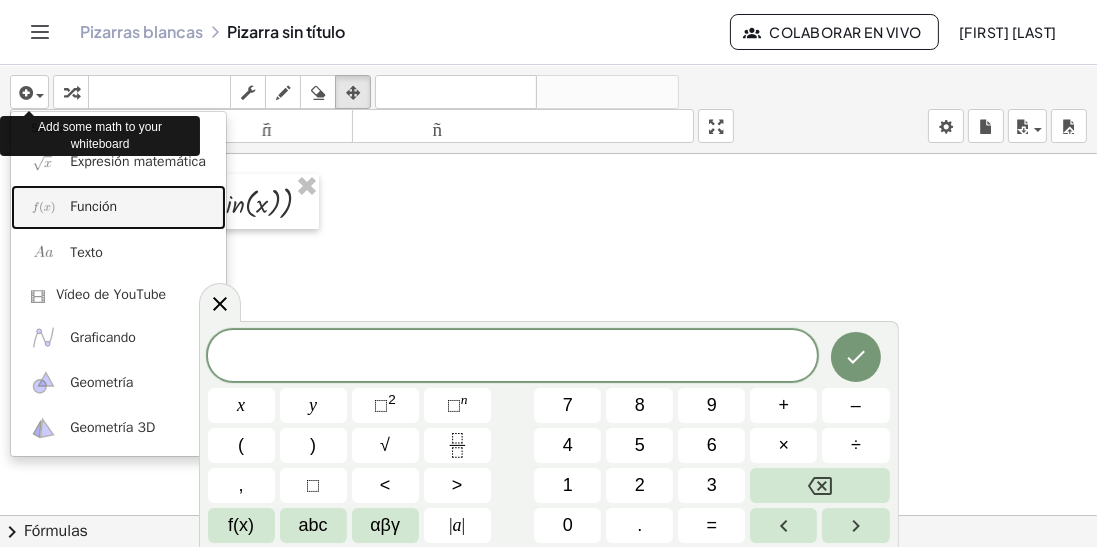 click on "Función" at bounding box center (93, 206) 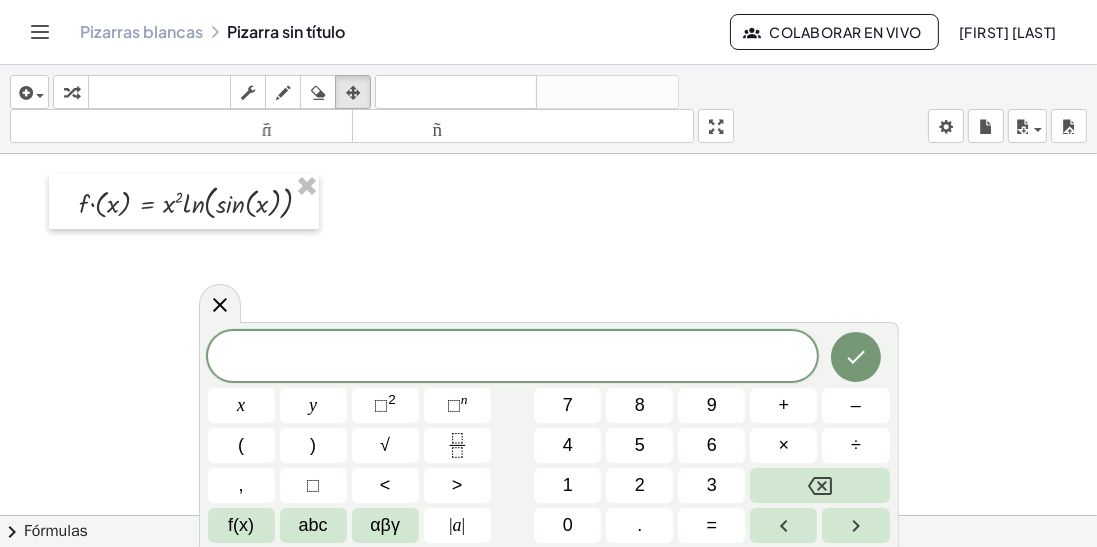 click at bounding box center [819, 485] 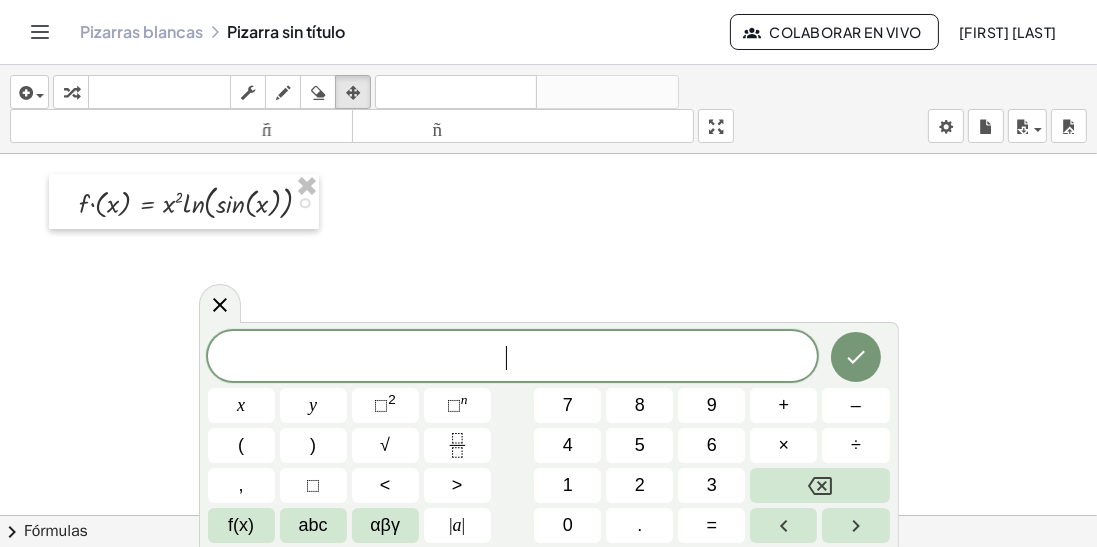 click at bounding box center [819, 485] 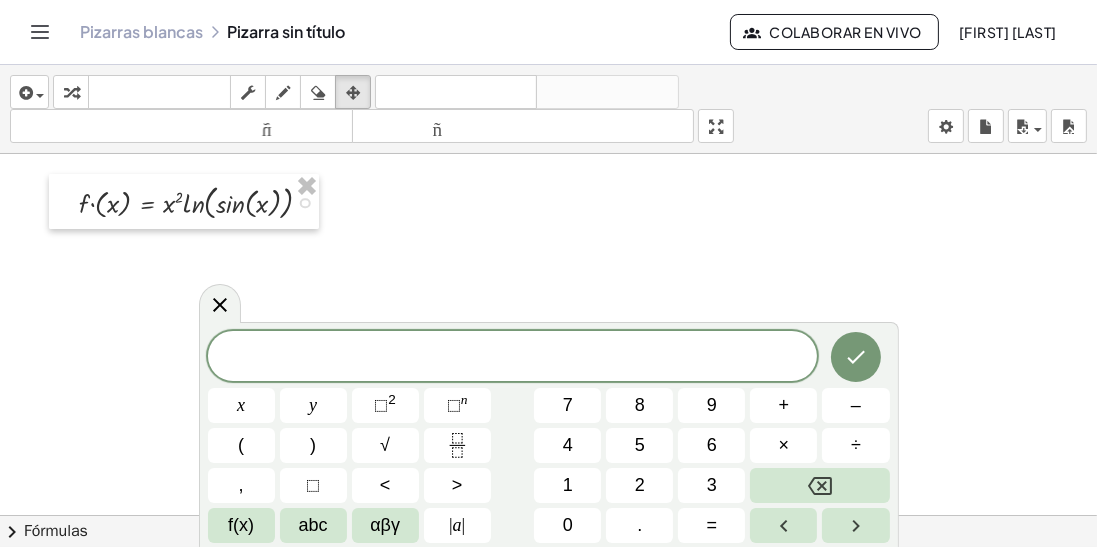 click on "f(x)" at bounding box center (241, 525) 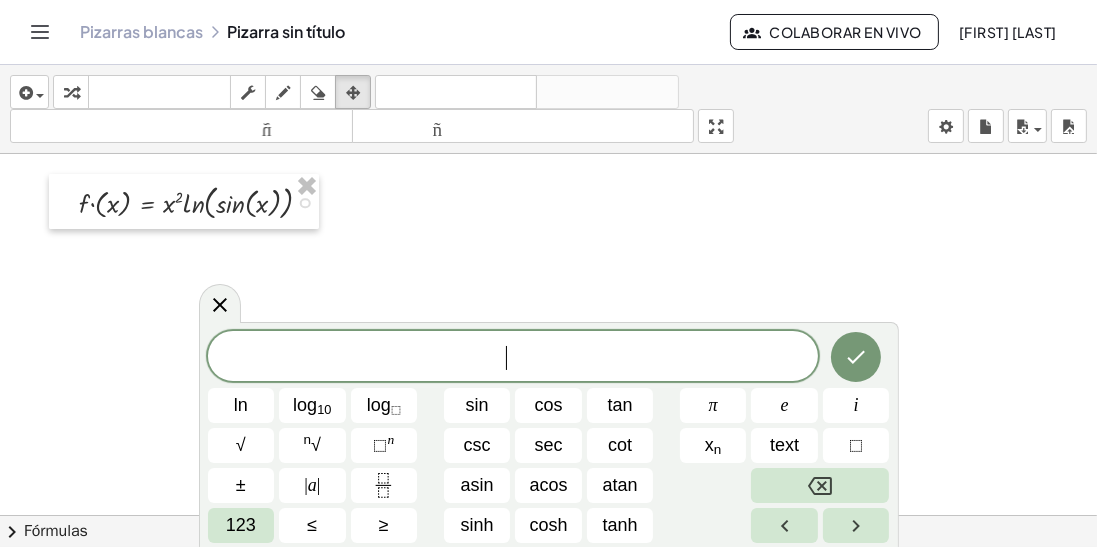 click on "123" at bounding box center (241, 525) 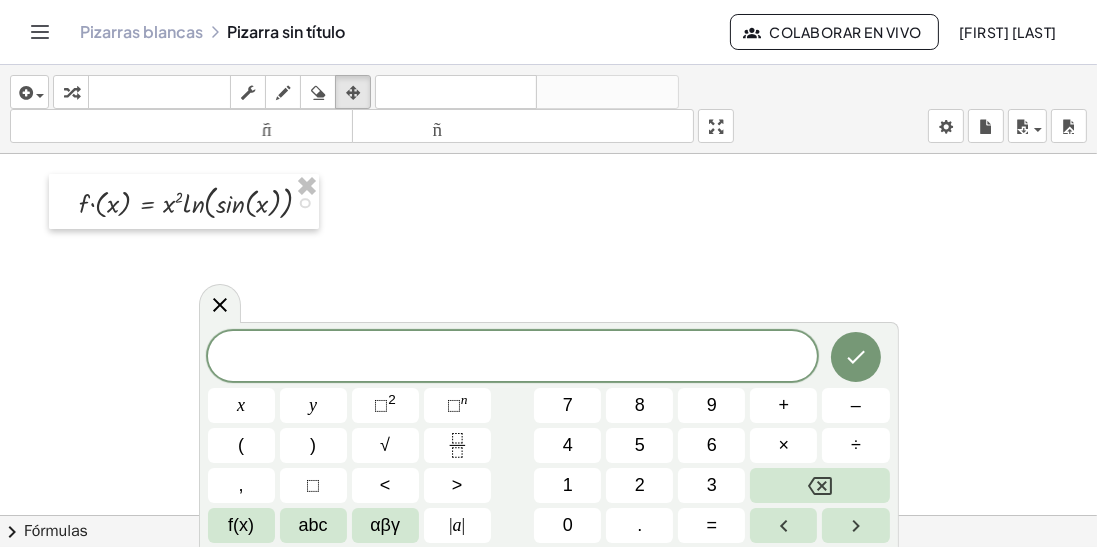 click on "abc" at bounding box center (313, 525) 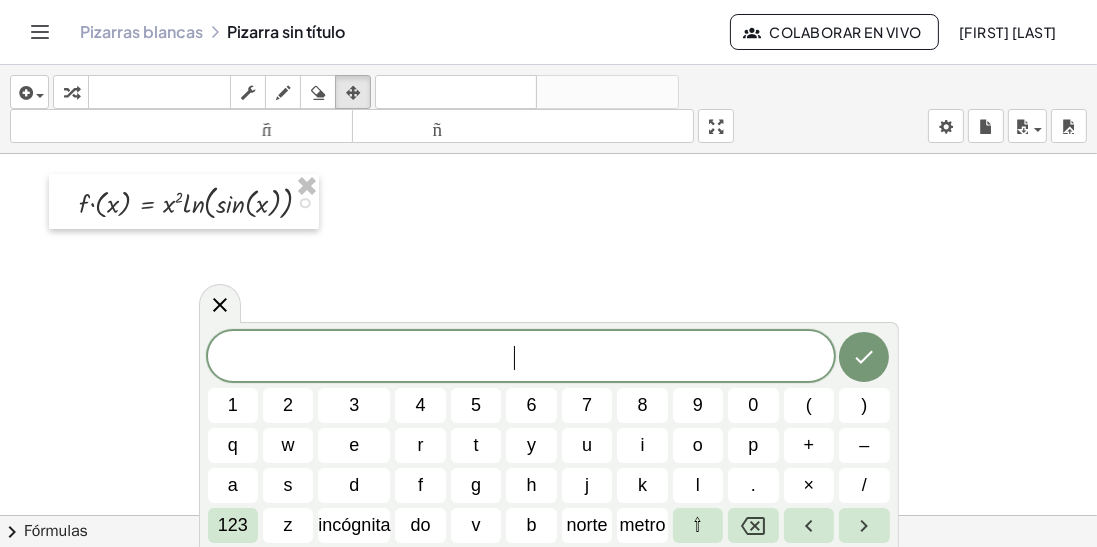 click on "f" at bounding box center (420, 485) 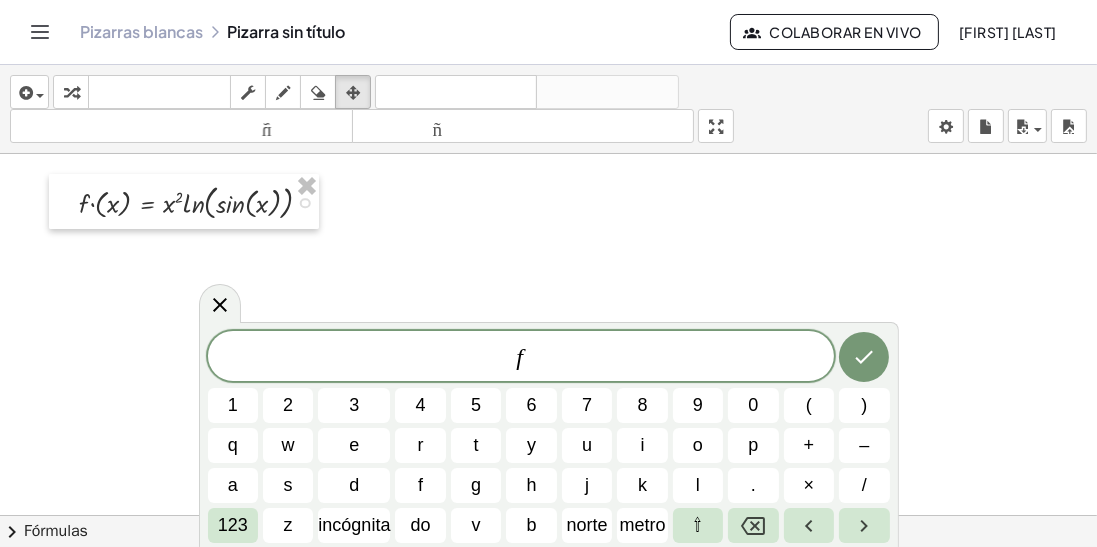 click on "123" at bounding box center [233, 525] 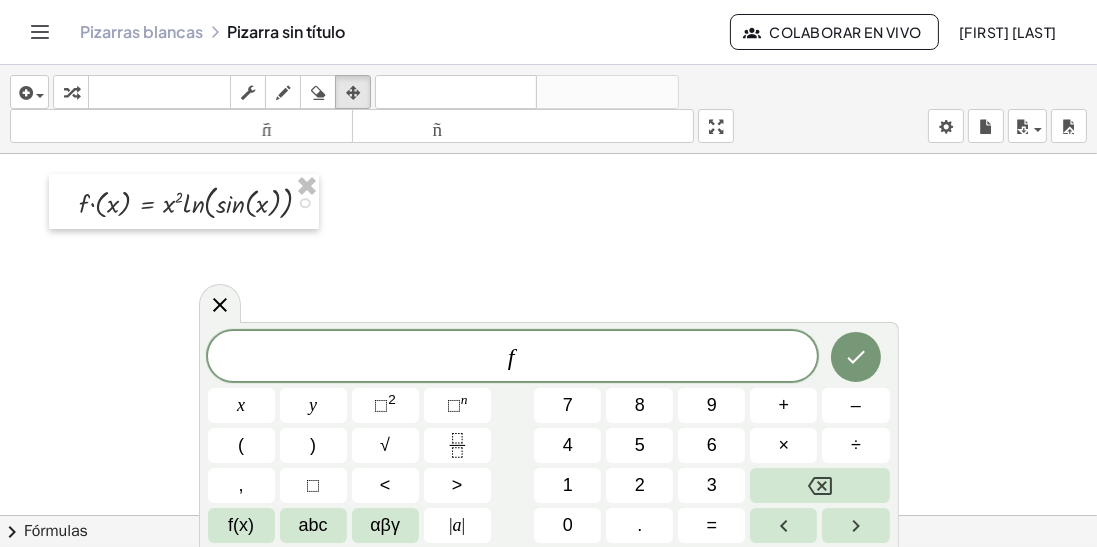 click on "f ​" at bounding box center [513, 358] 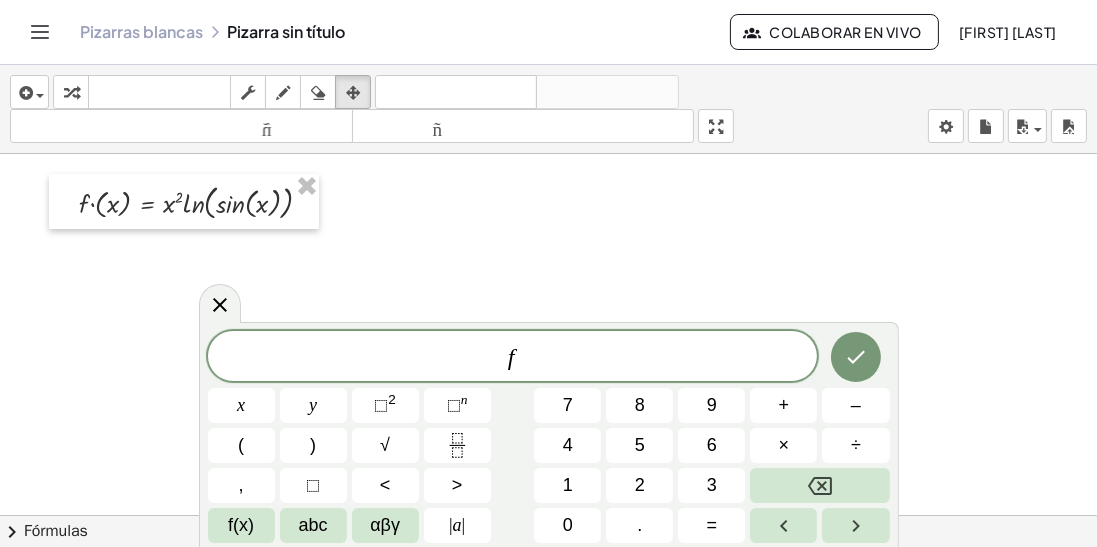 click on "f ​" at bounding box center (513, 358) 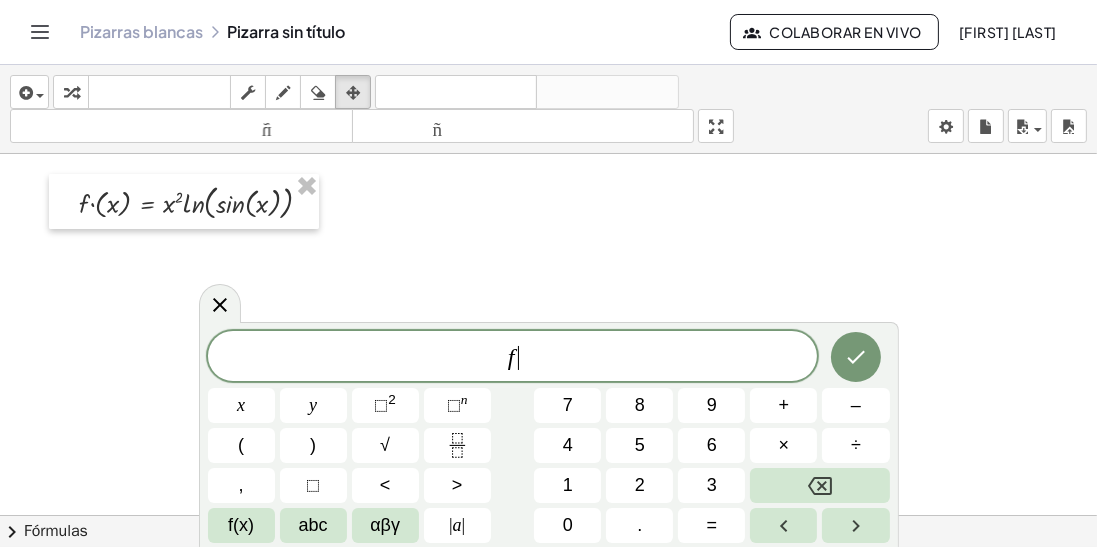 click on "|" at bounding box center [464, 525] 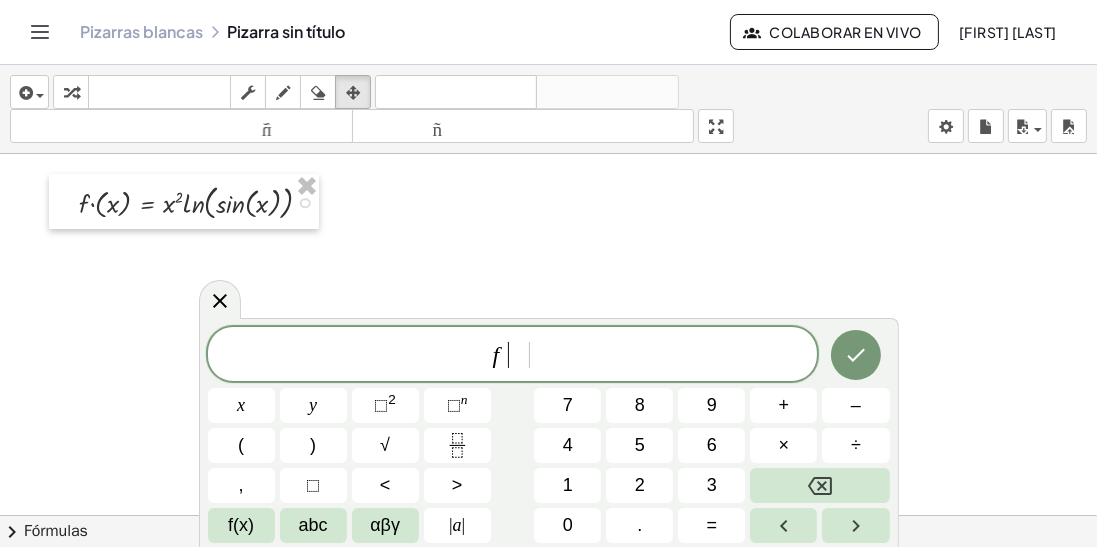 click at bounding box center [819, 485] 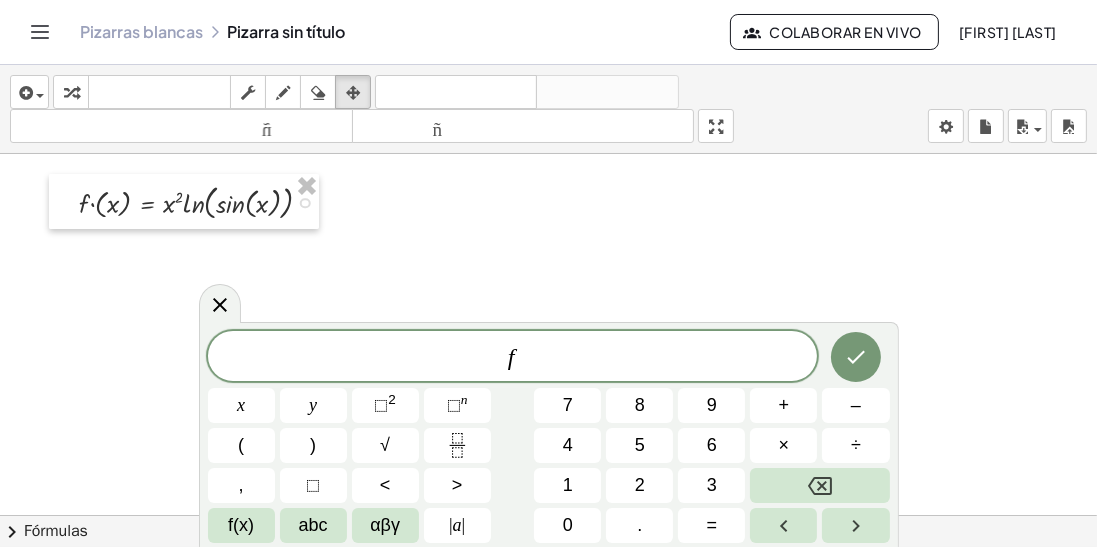 click on "abc" at bounding box center (313, 525) 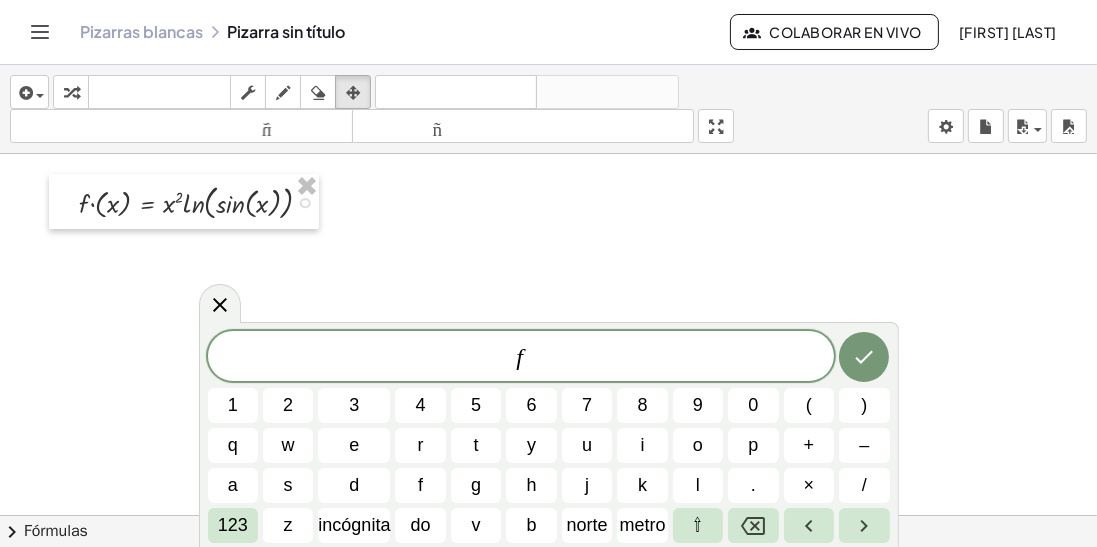 click on "do" at bounding box center [421, 525] 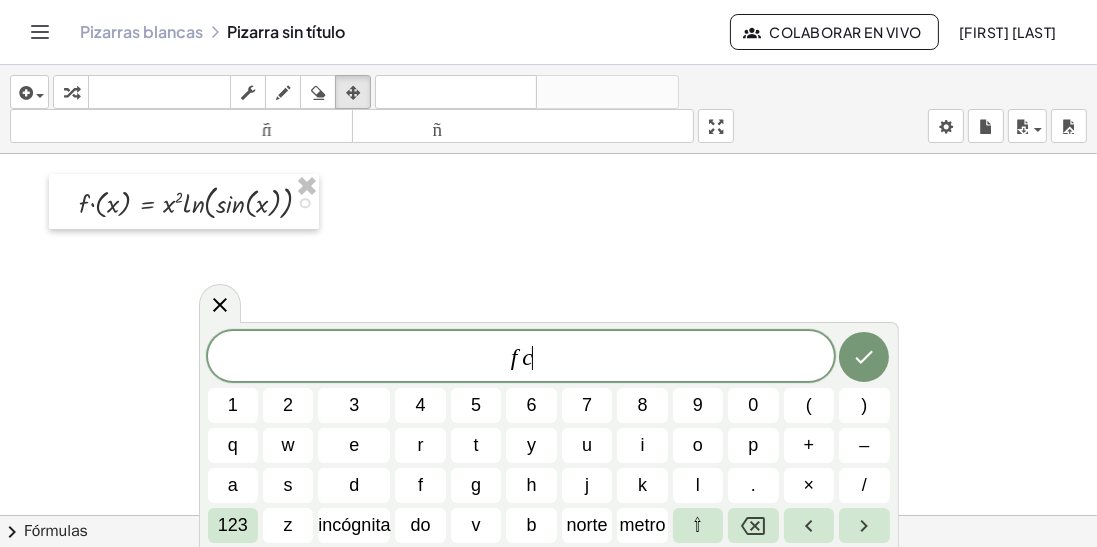 click 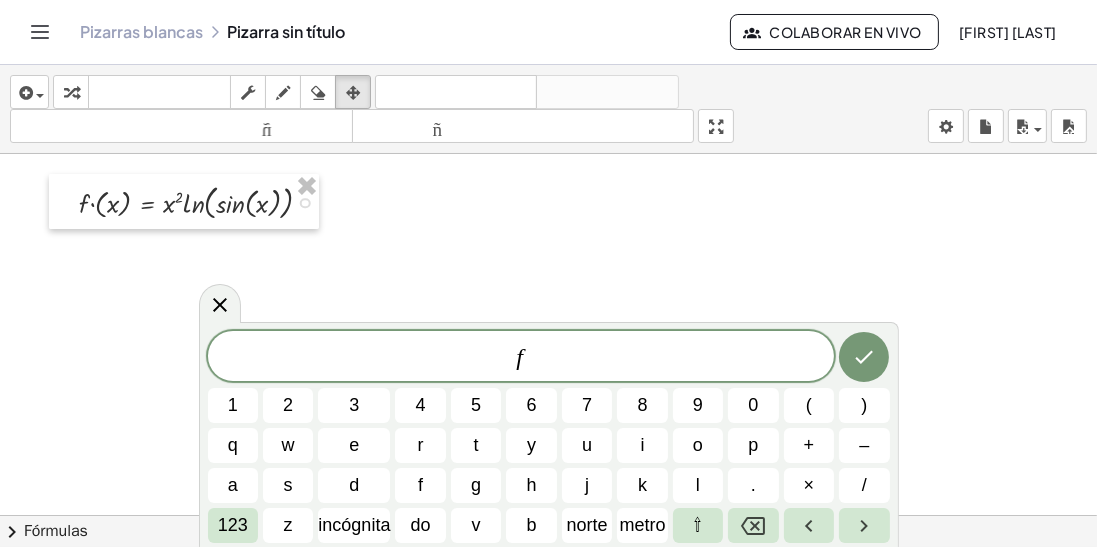 click on "norte" at bounding box center [587, 525] 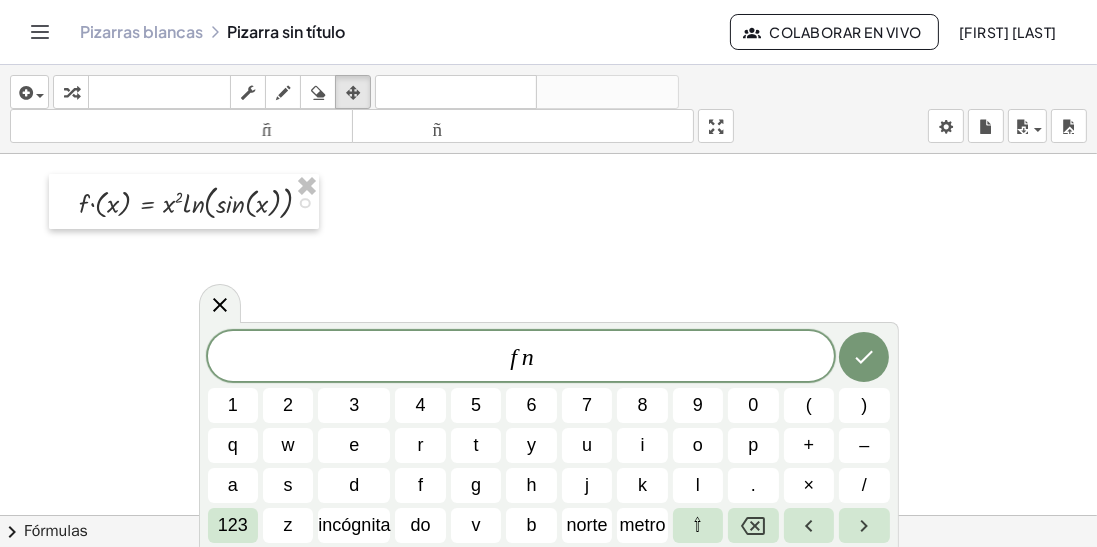 click 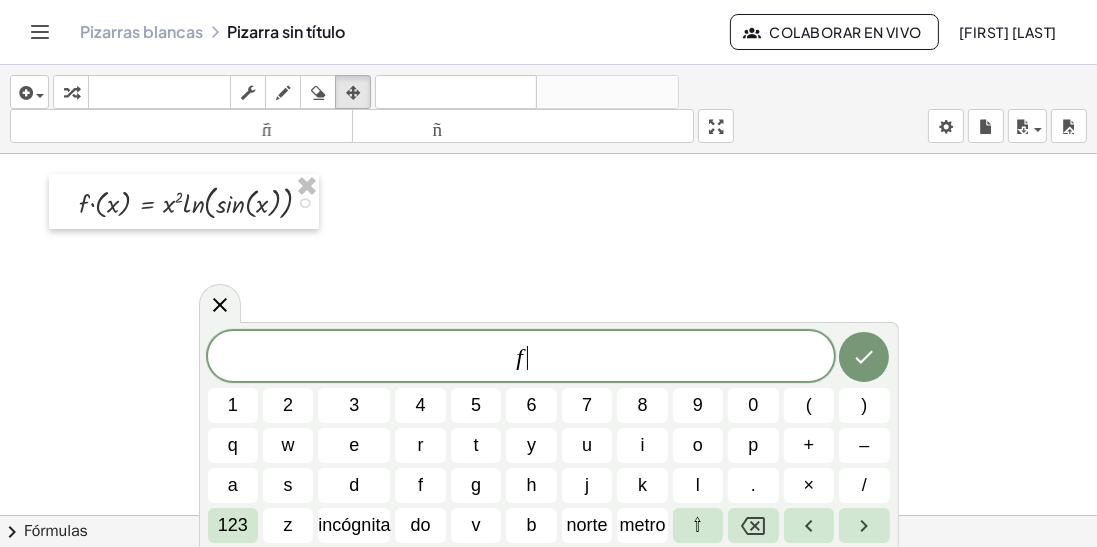 click on "metro" at bounding box center (642, 525) 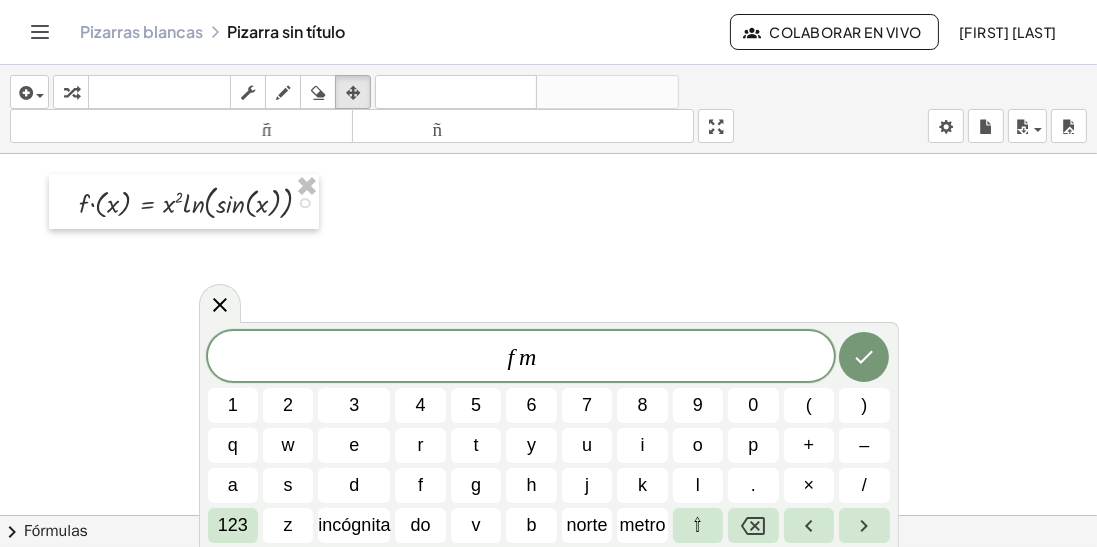 click 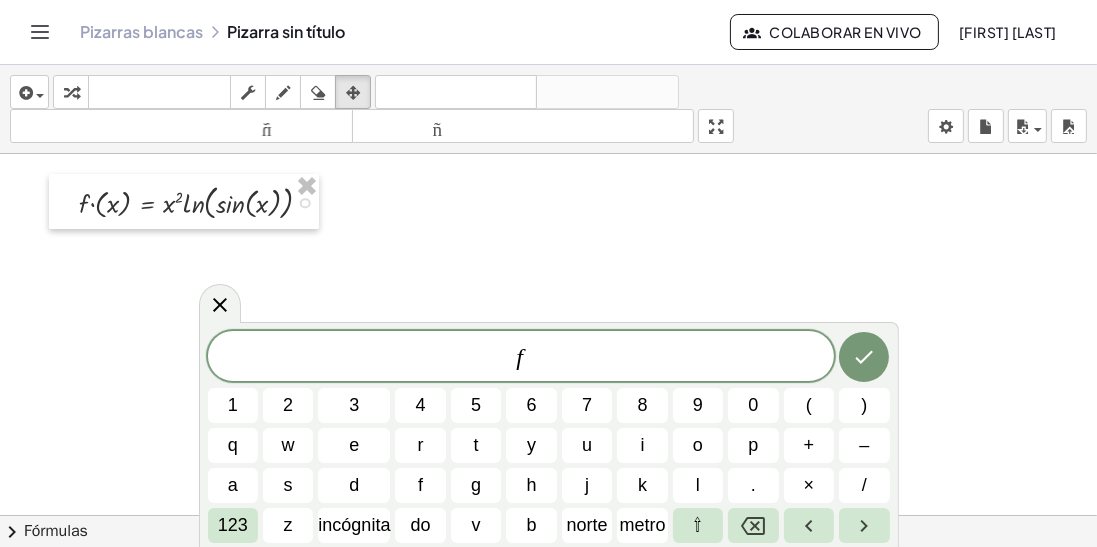 click on "incógnita" at bounding box center (354, 525) 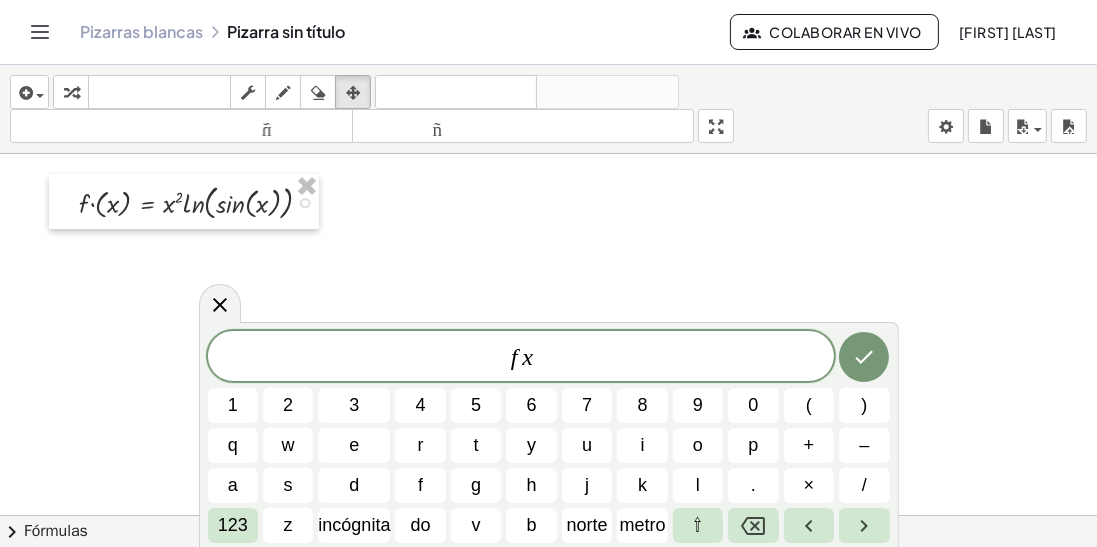 click on "f x ​" at bounding box center [521, 358] 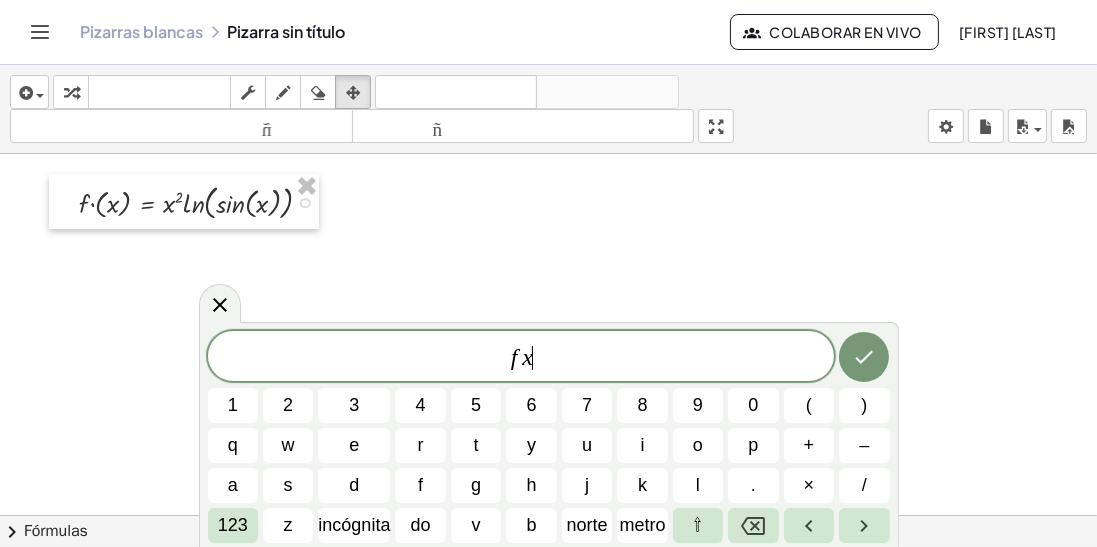 click on "f x ​" at bounding box center [521, 358] 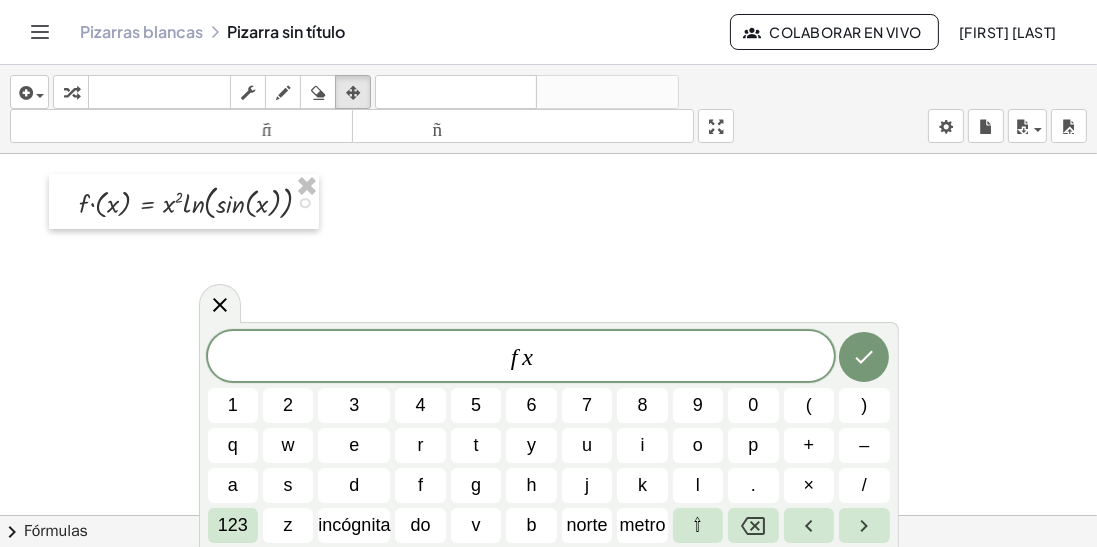 click on "incógnita" at bounding box center [354, 525] 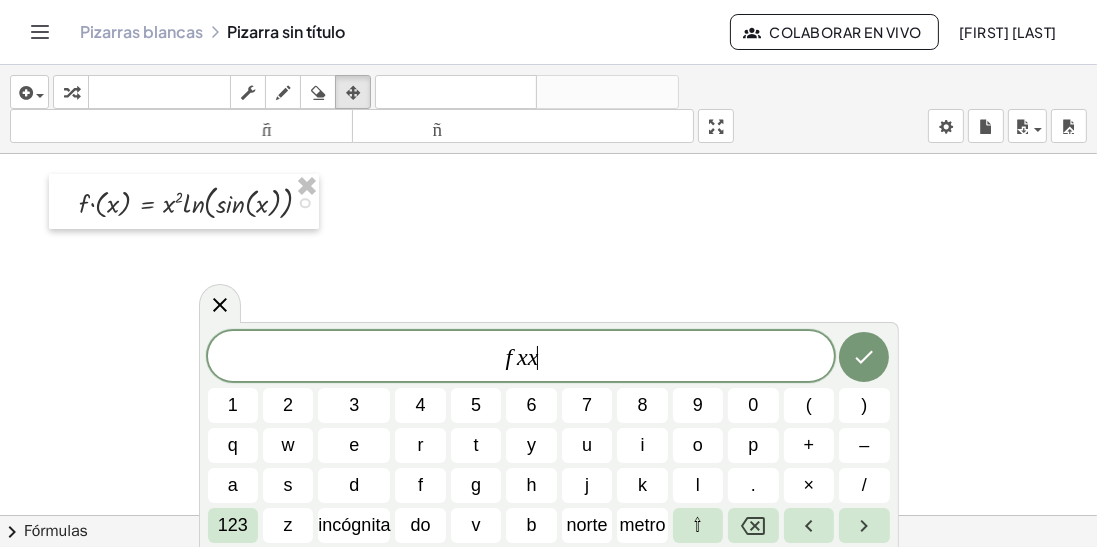 click 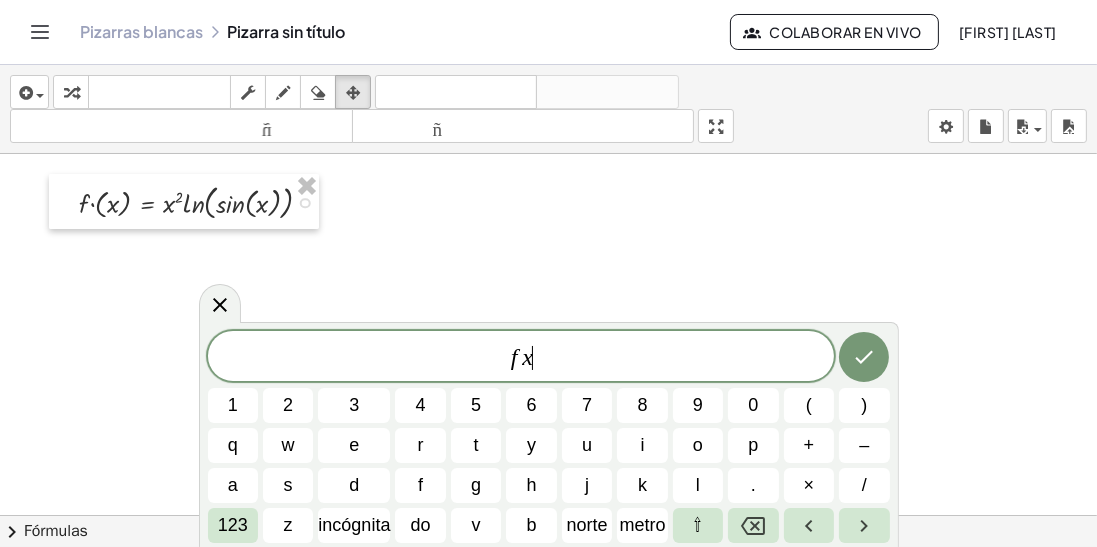 click on "⇧" at bounding box center (697, 525) 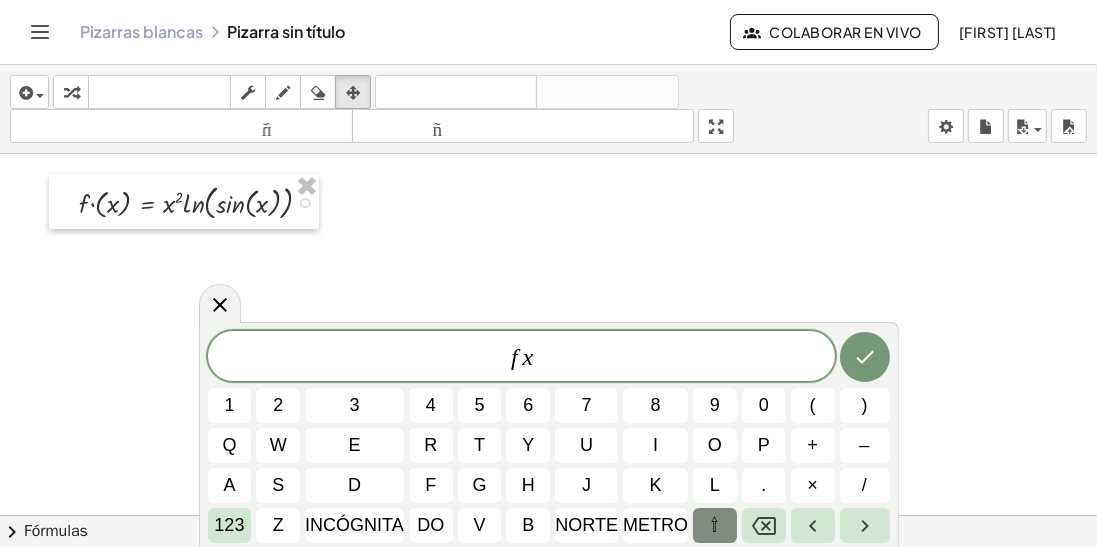 click on "⇧" at bounding box center [715, 525] 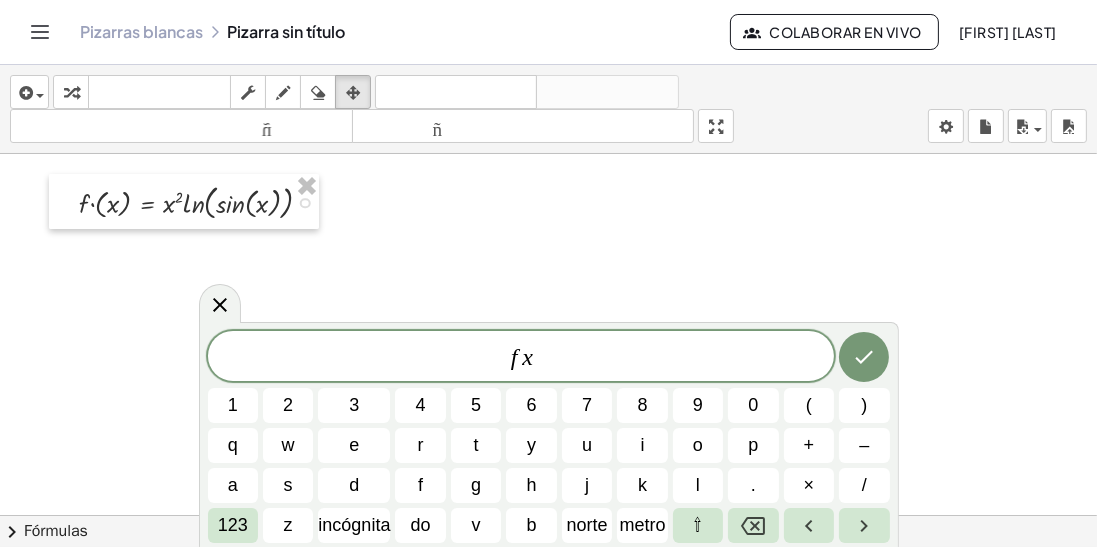 click on "1" at bounding box center (233, 405) 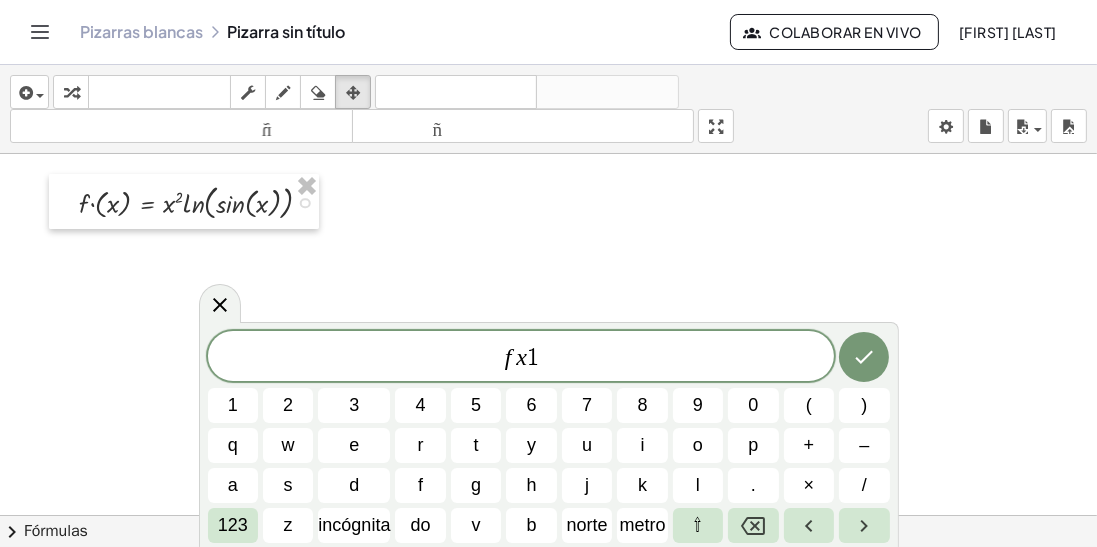 click 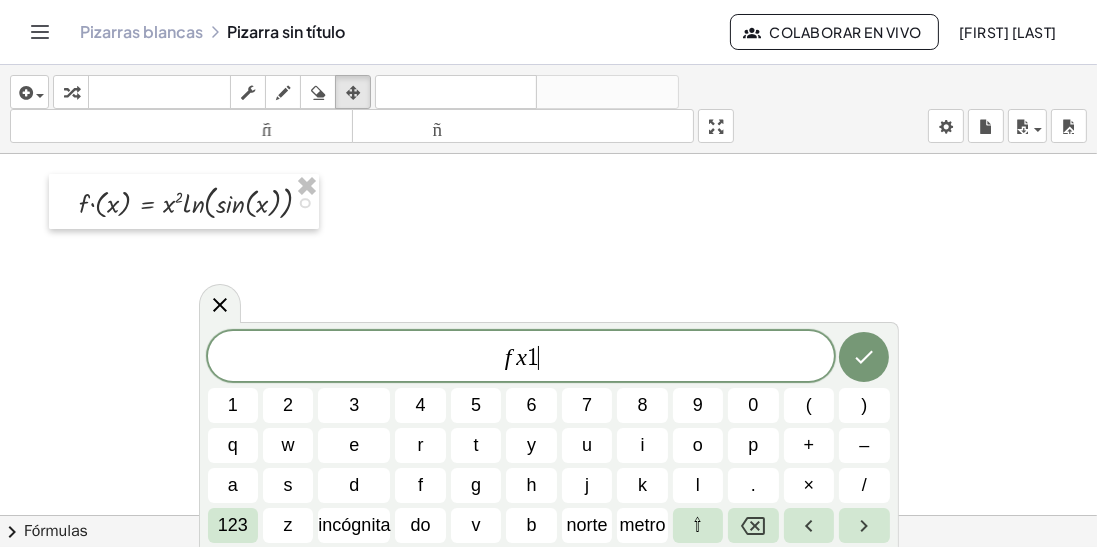 click 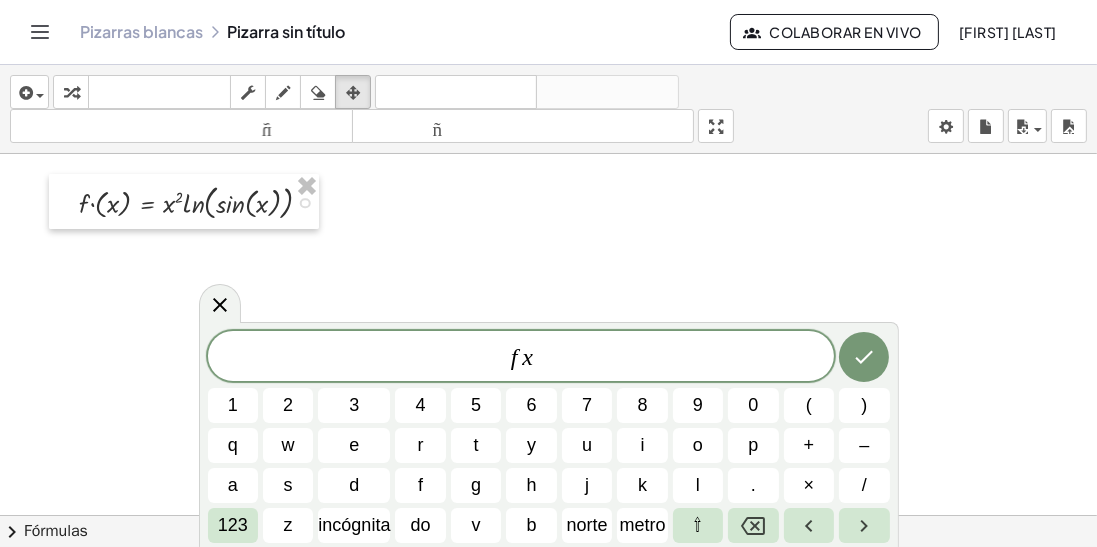 click on "123" at bounding box center (233, 525) 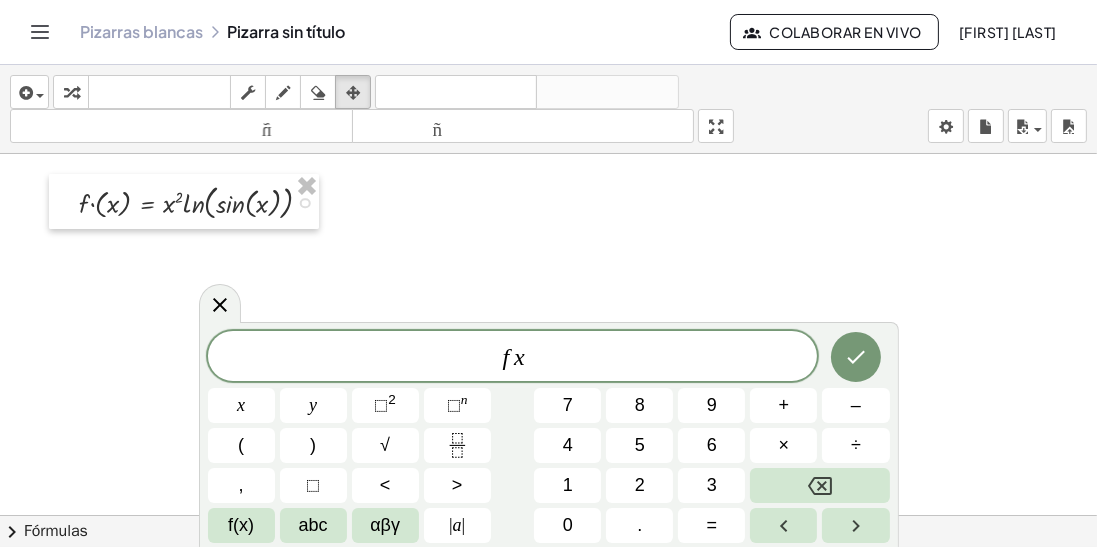 click on "αβγ" at bounding box center (385, 525) 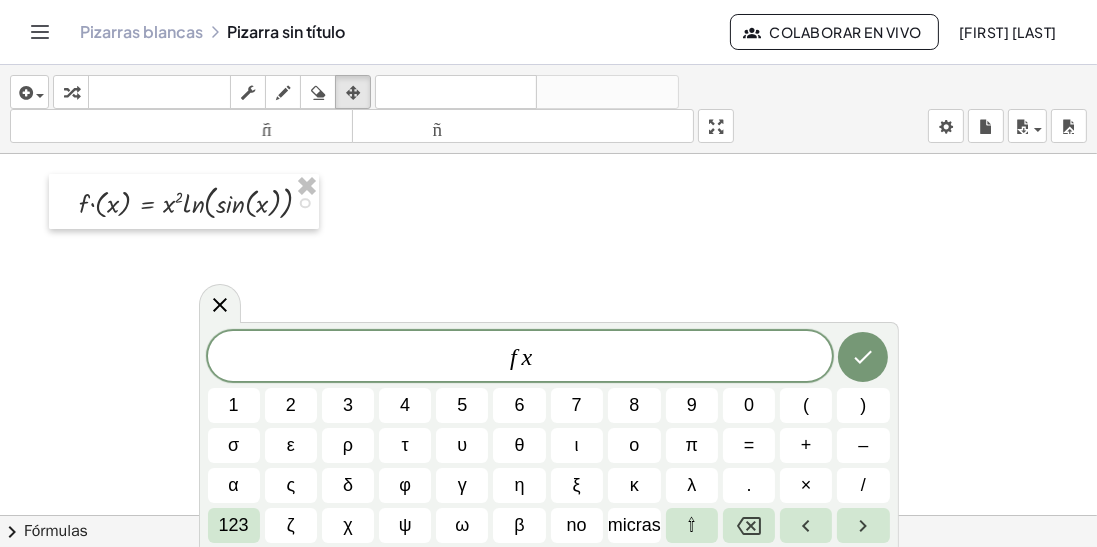 click on "123" at bounding box center (234, 525) 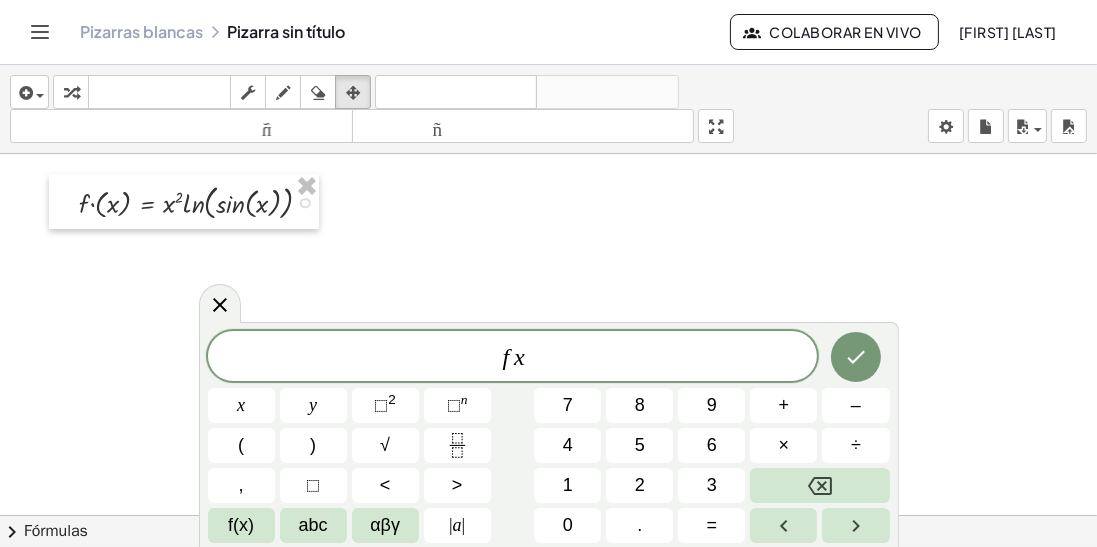 click on "f(x)" at bounding box center (241, 525) 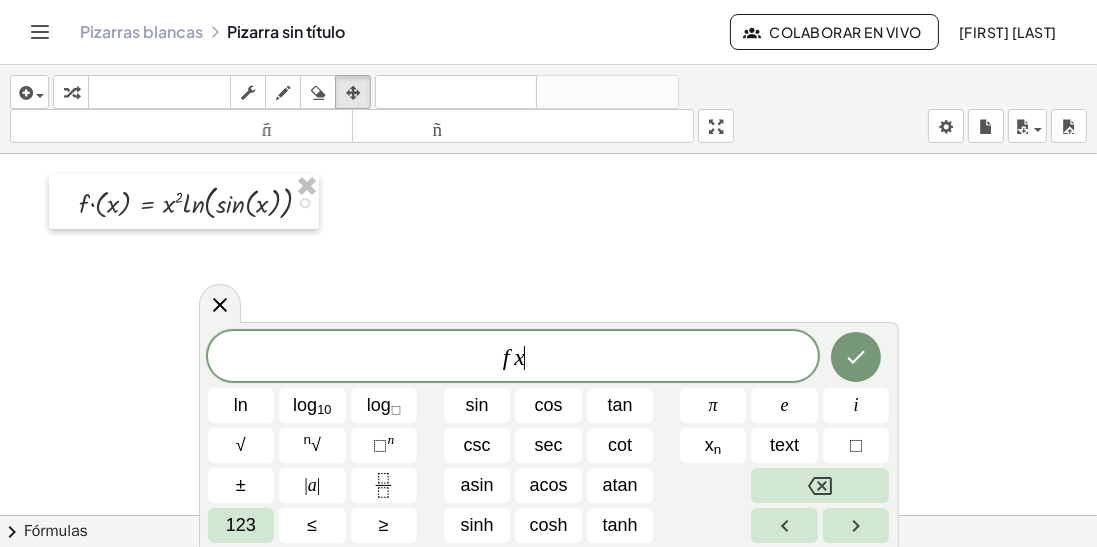 click on "⬚" at bounding box center (856, 445) 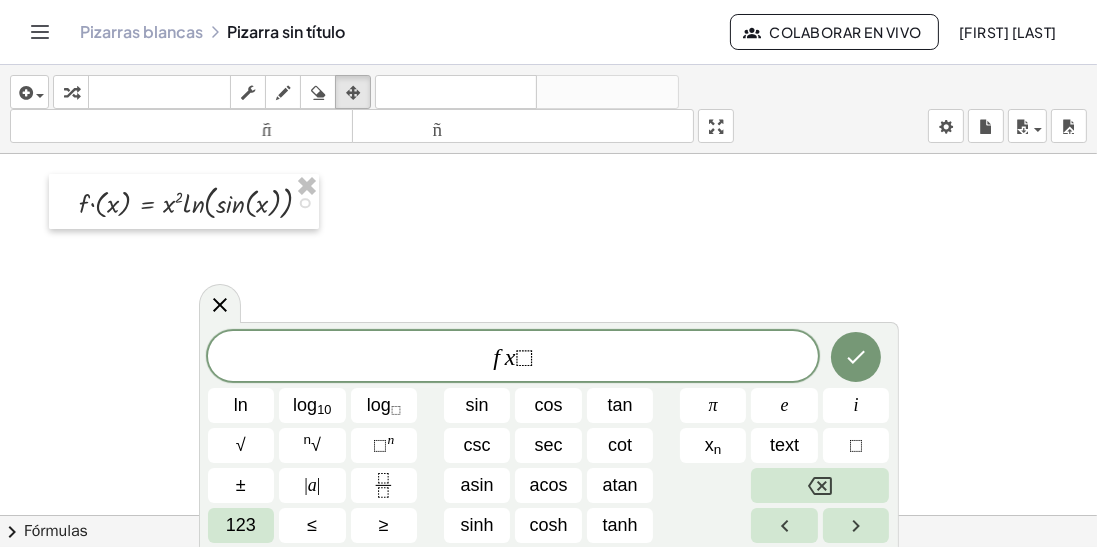 click 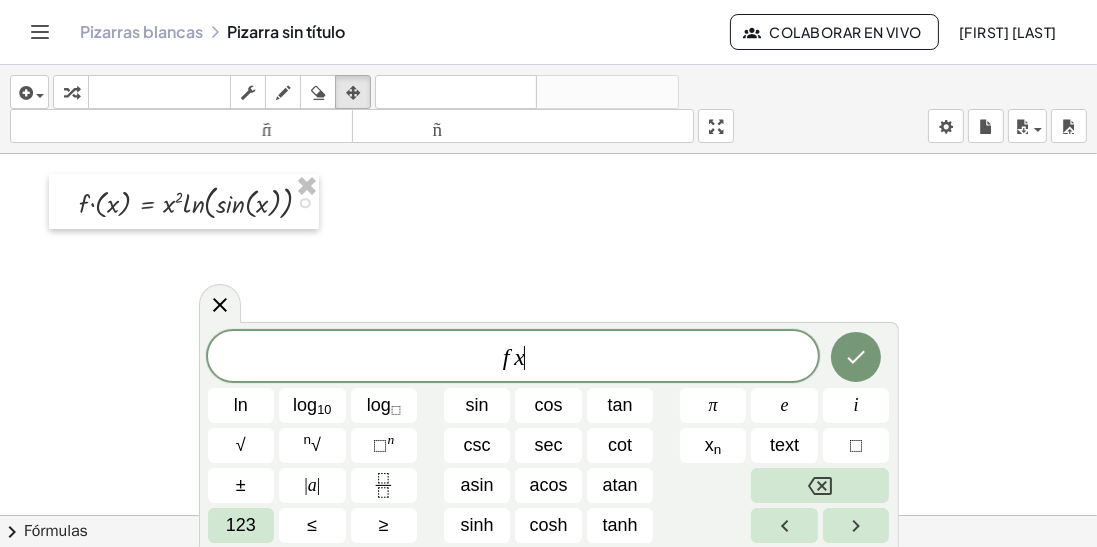 click 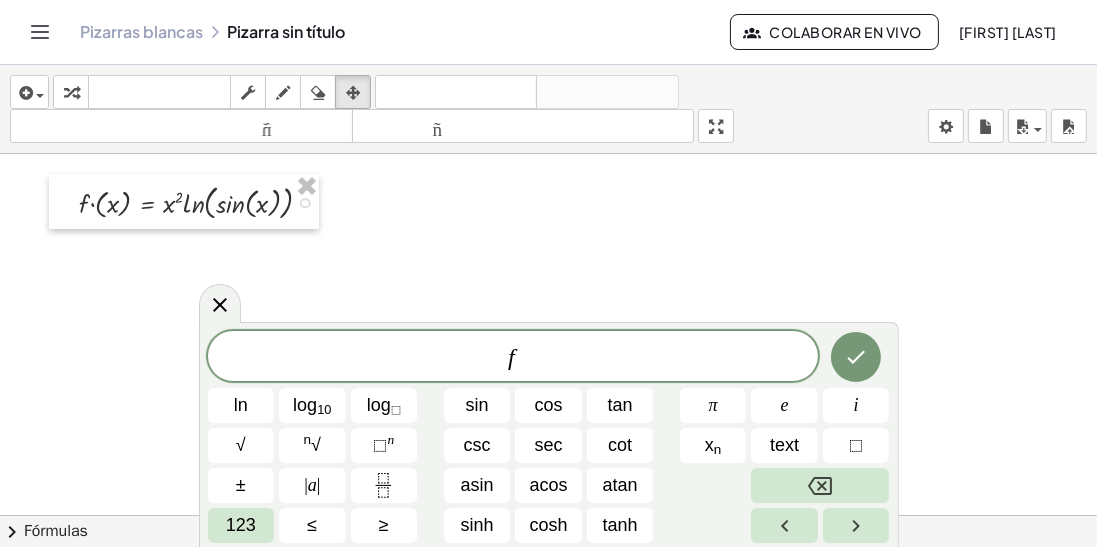 click on "123" at bounding box center (241, 525) 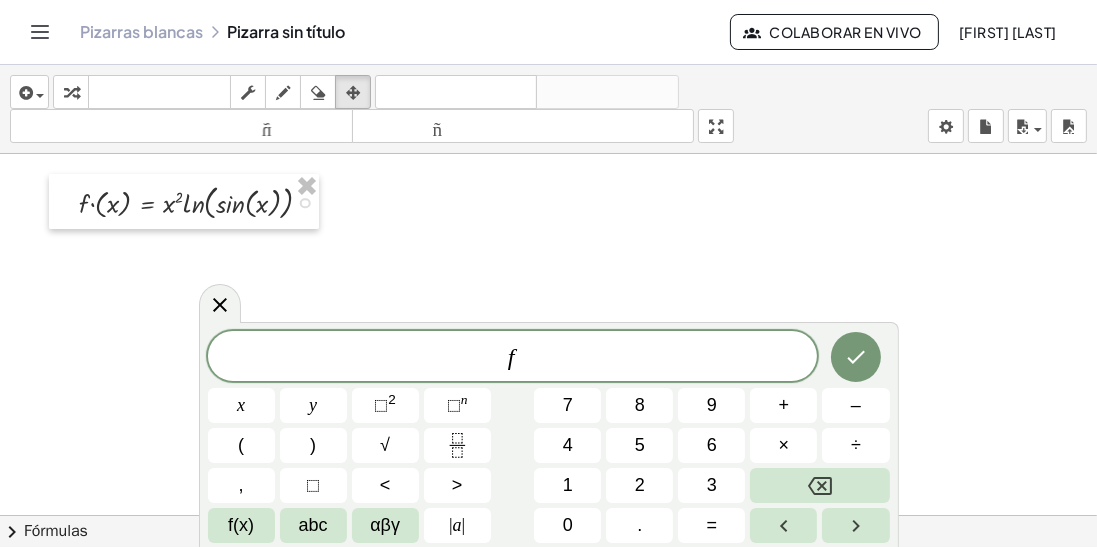 click on "f(x)" at bounding box center (241, 525) 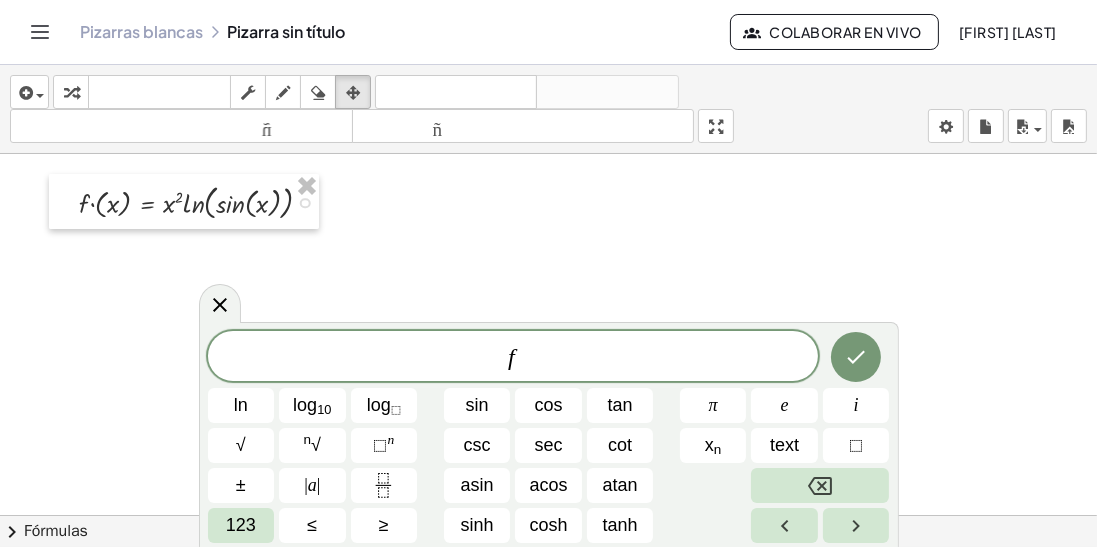 click on "123" at bounding box center (241, 525) 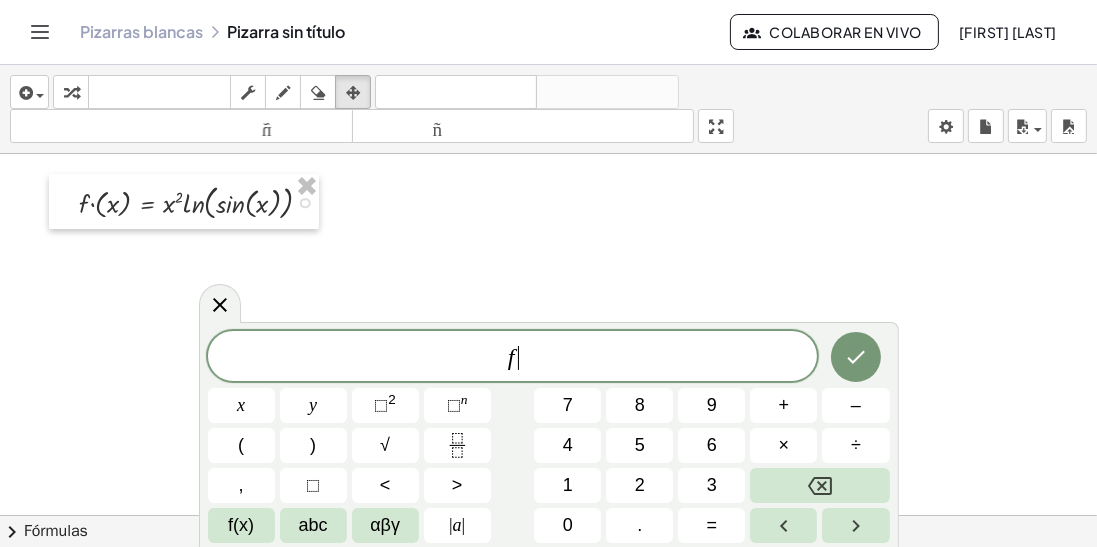 click on "abc" at bounding box center (313, 525) 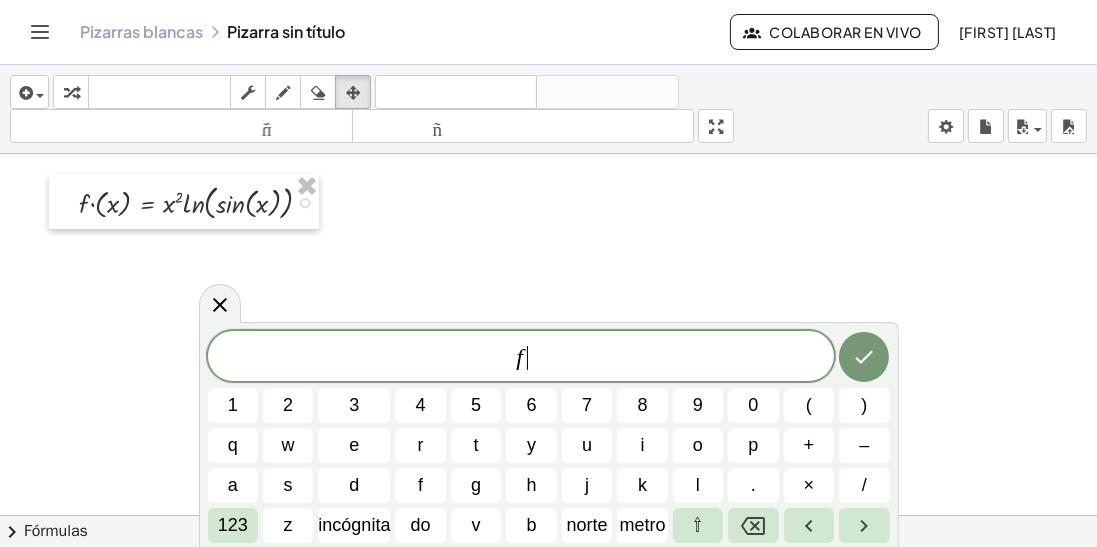 click on "p" at bounding box center (753, 445) 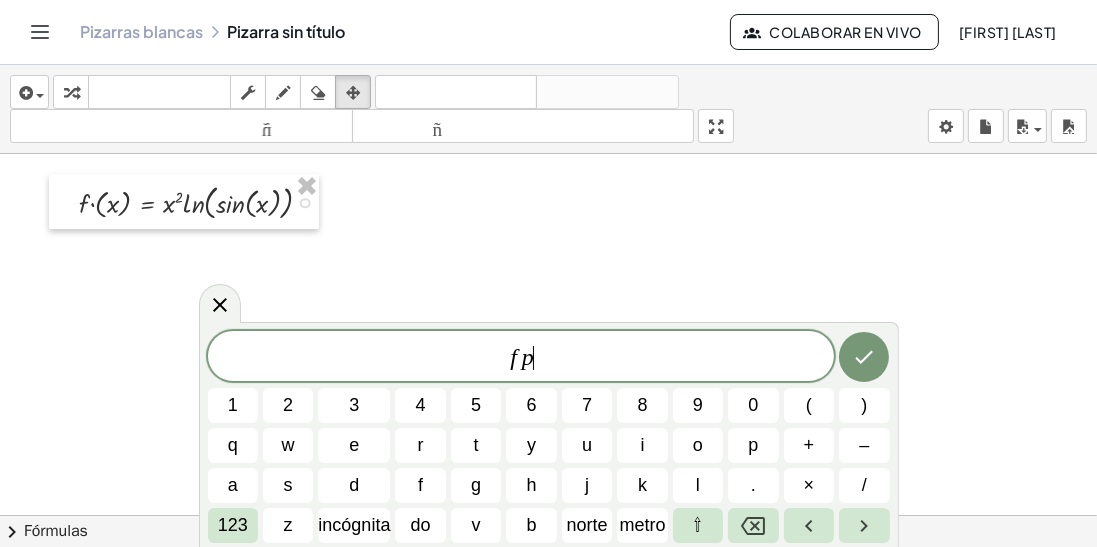 click on "r" at bounding box center [420, 445] 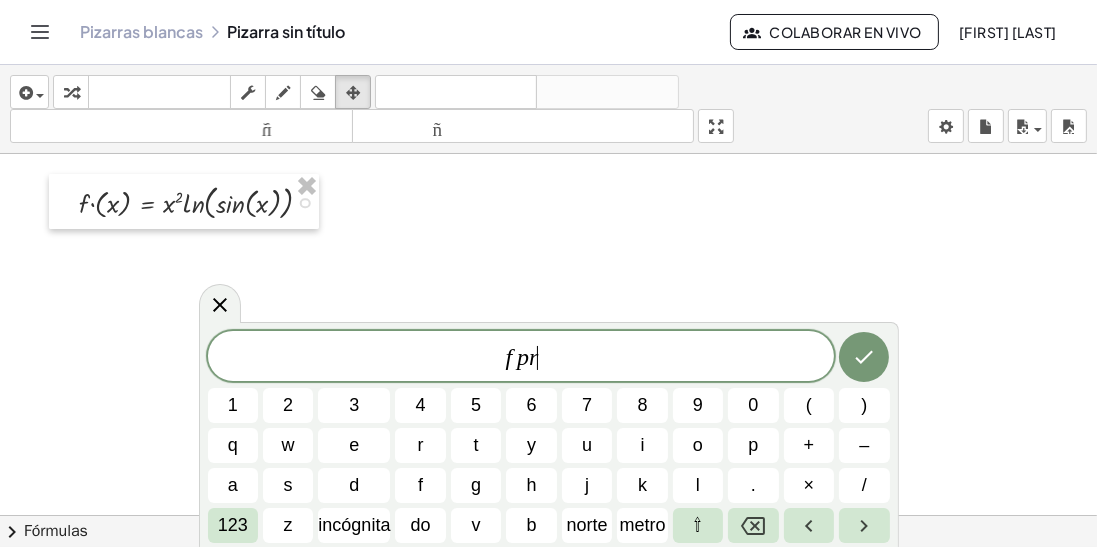 click on "i" at bounding box center (642, 445) 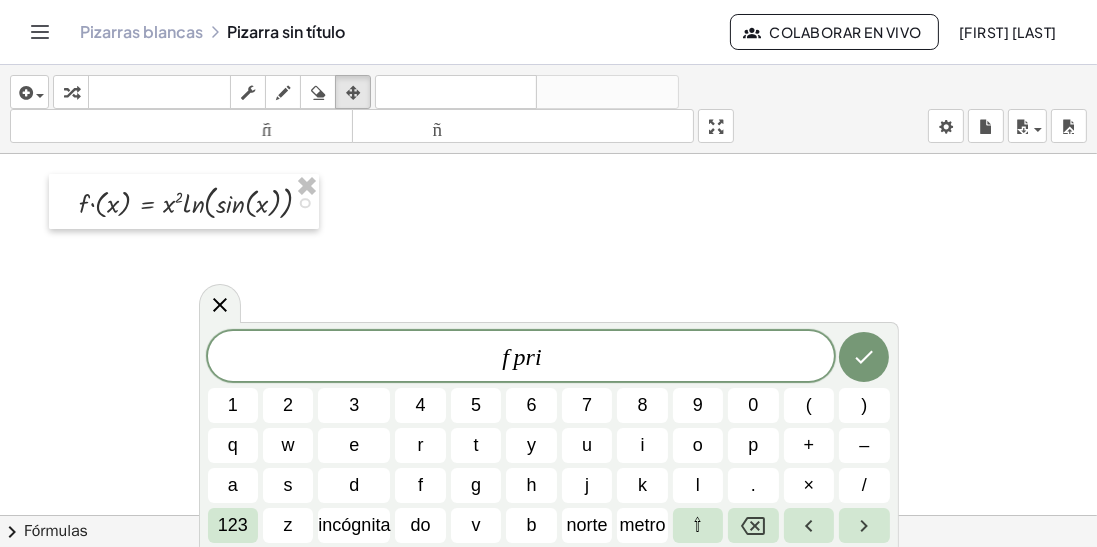 click on "metro" at bounding box center (642, 525) 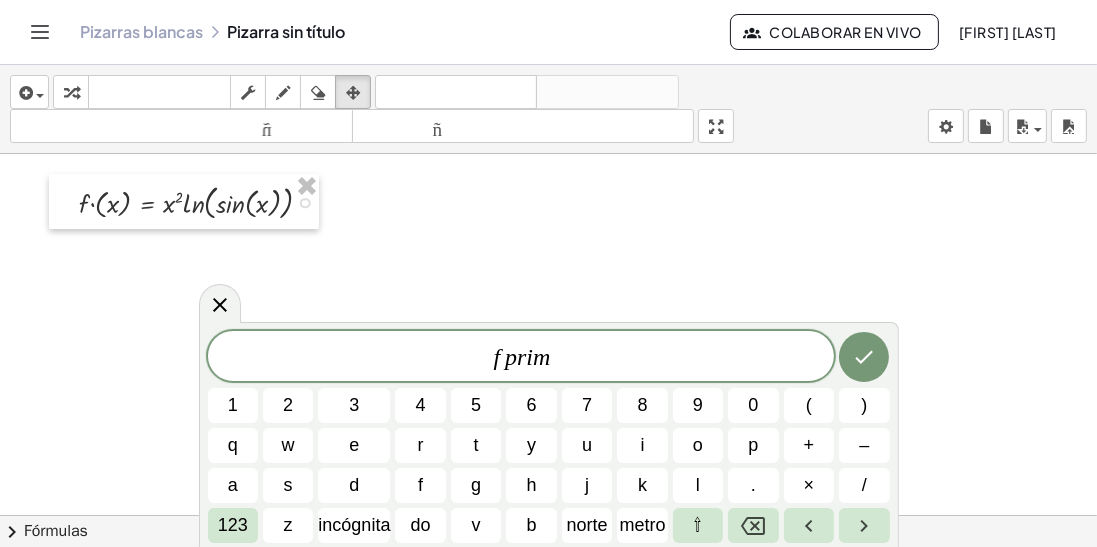 click on "e" at bounding box center (354, 445) 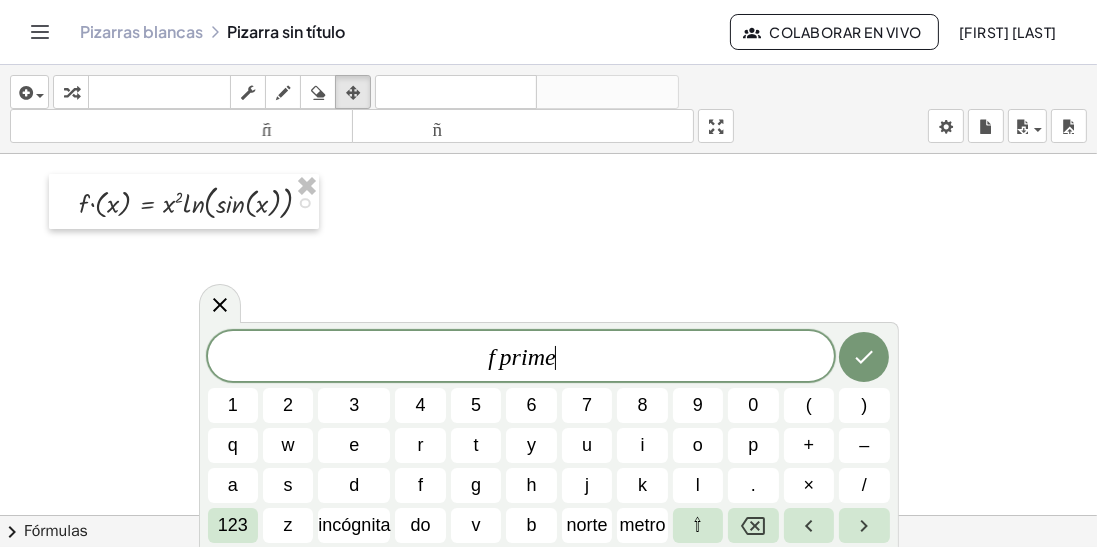 click on "123" at bounding box center (233, 525) 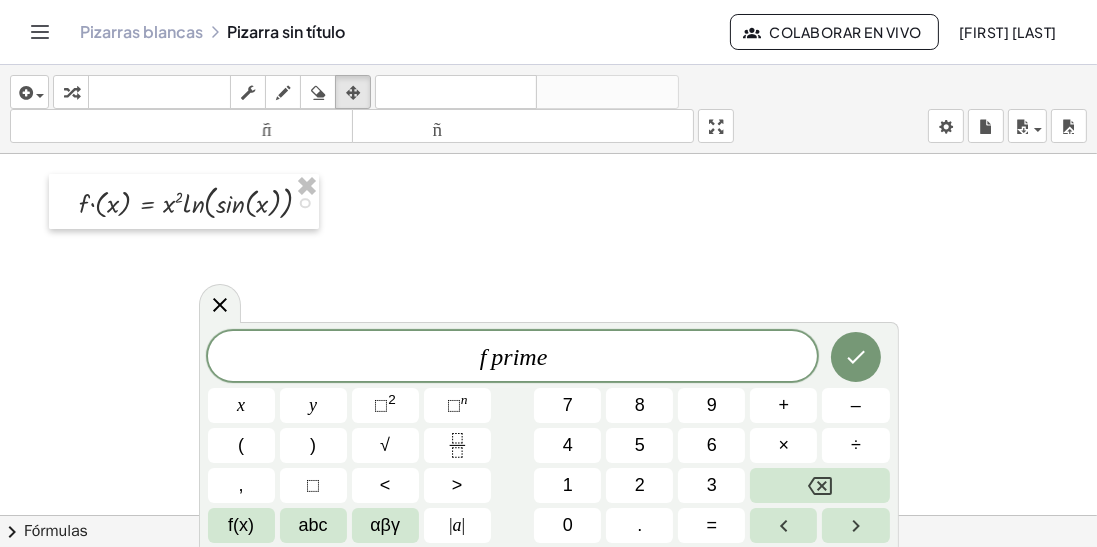 click on "p" at bounding box center [497, 357] 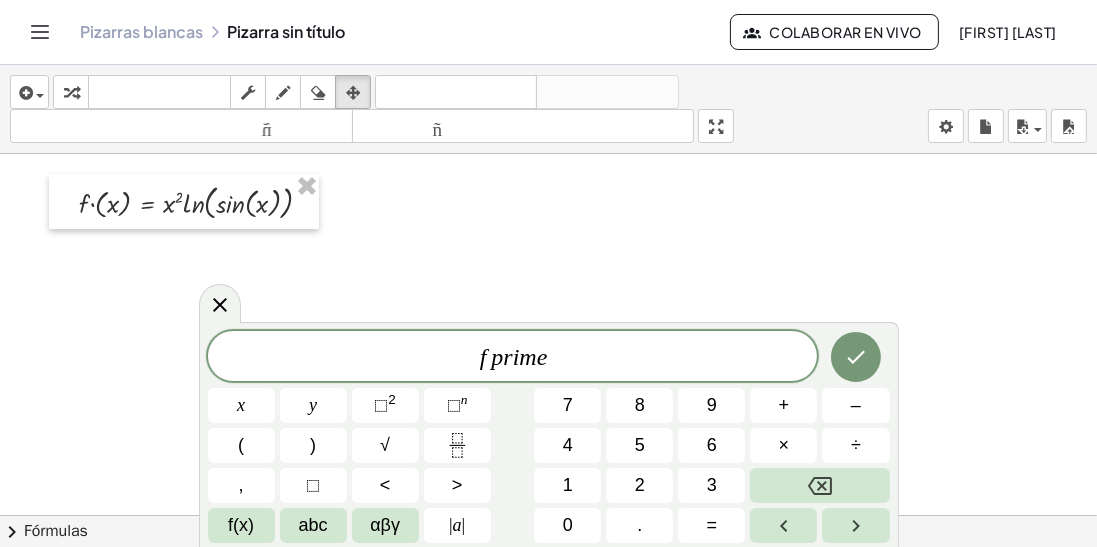 click on "f ​ p r i m e" at bounding box center (513, 358) 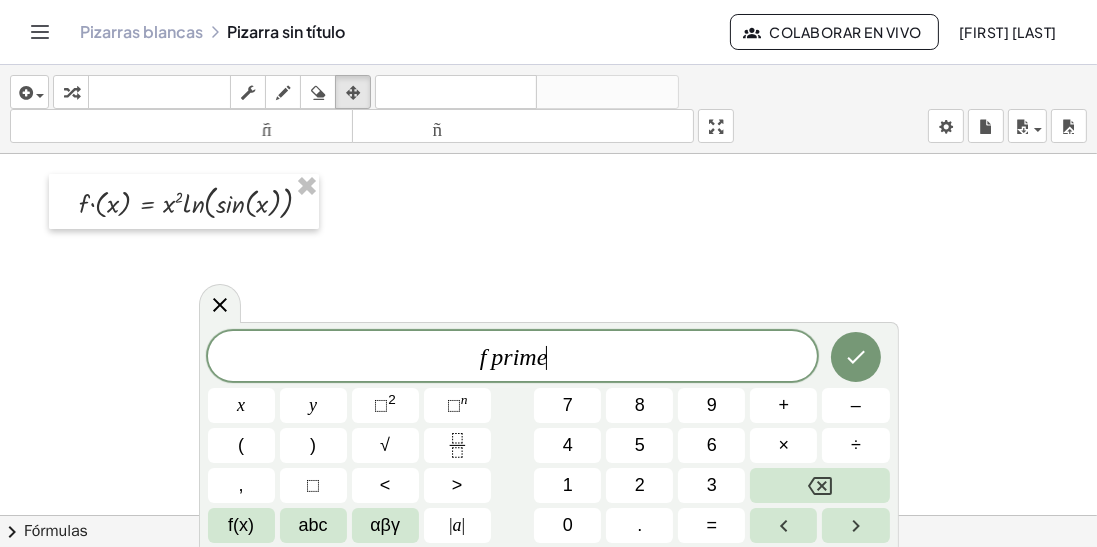 click at bounding box center [819, 485] 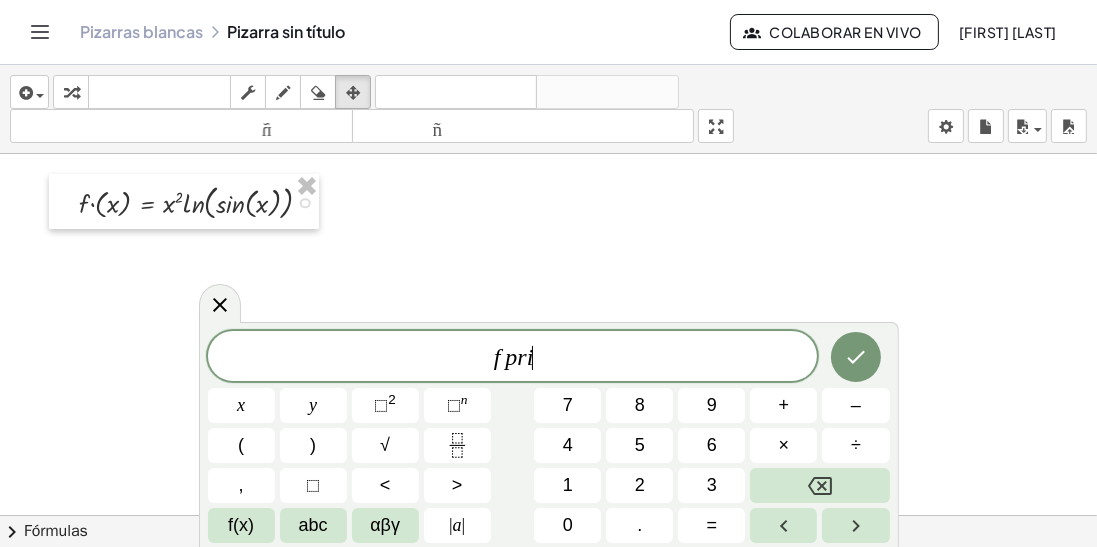 click at bounding box center (819, 485) 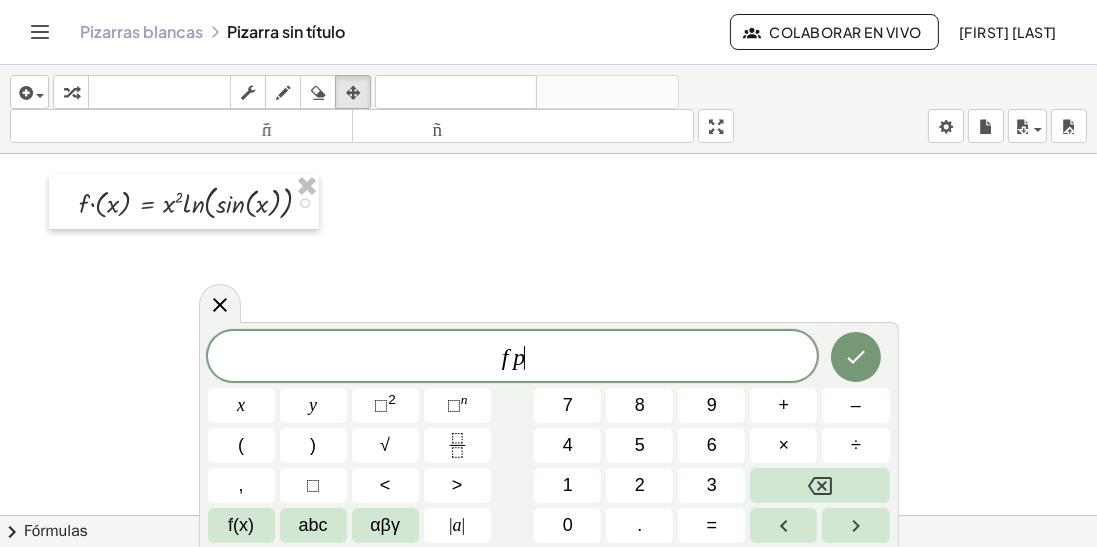 click 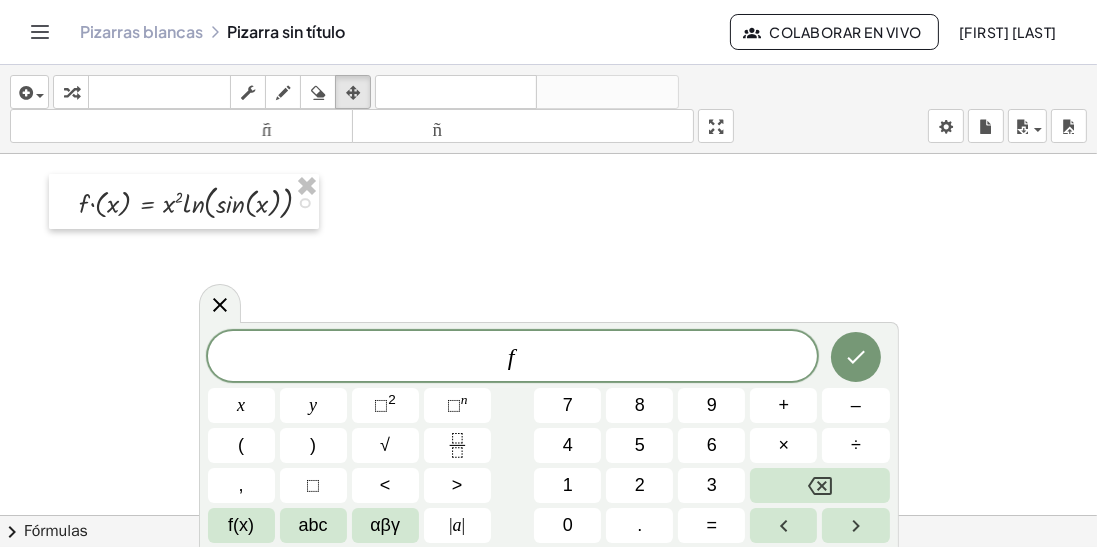 click on "⬚" at bounding box center (313, 485) 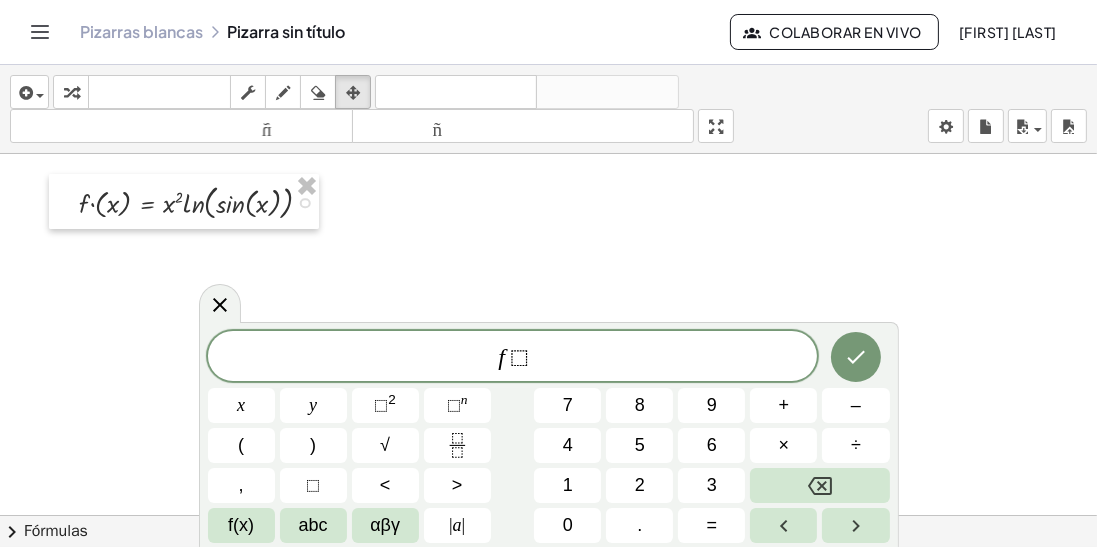 click at bounding box center (819, 485) 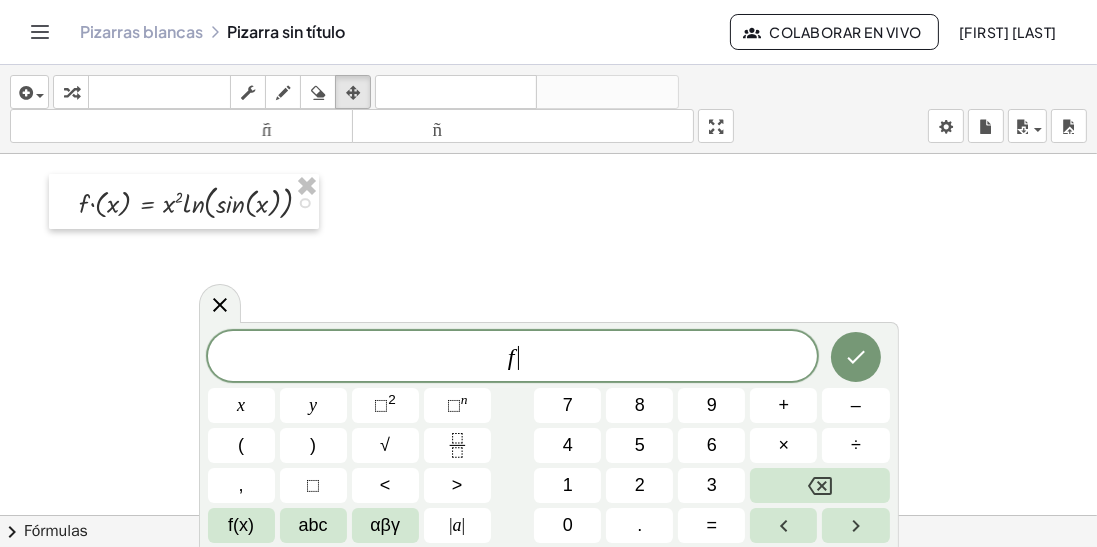 click on "⬚ 2" at bounding box center (385, 405) 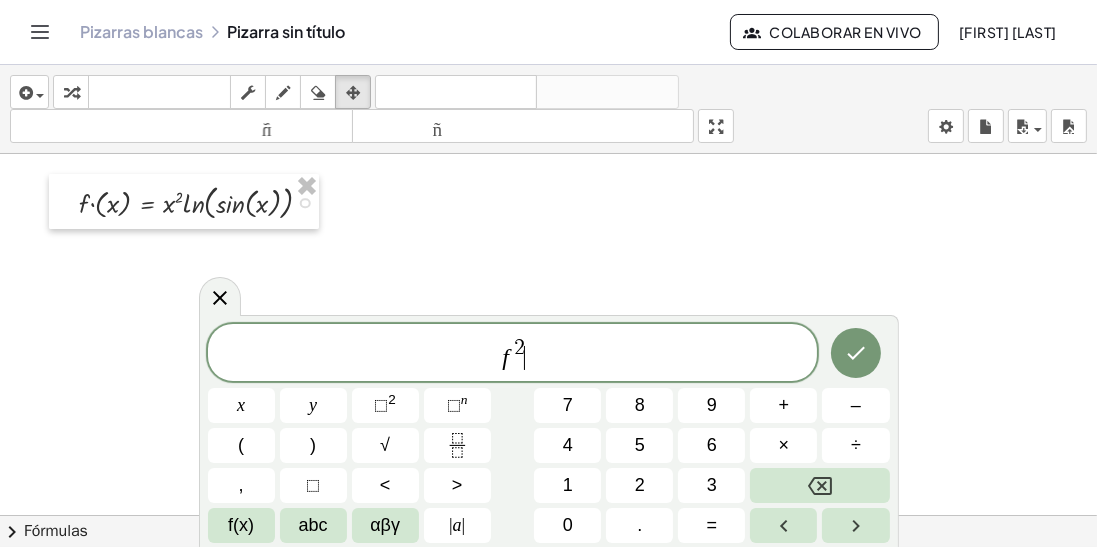 click on "f 2 ​" 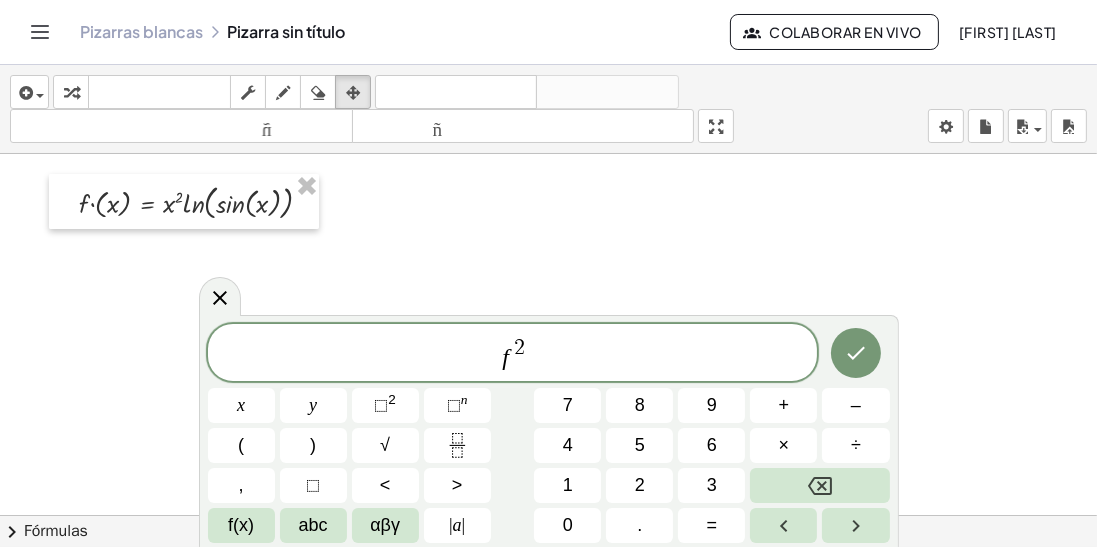 click at bounding box center (819, 485) 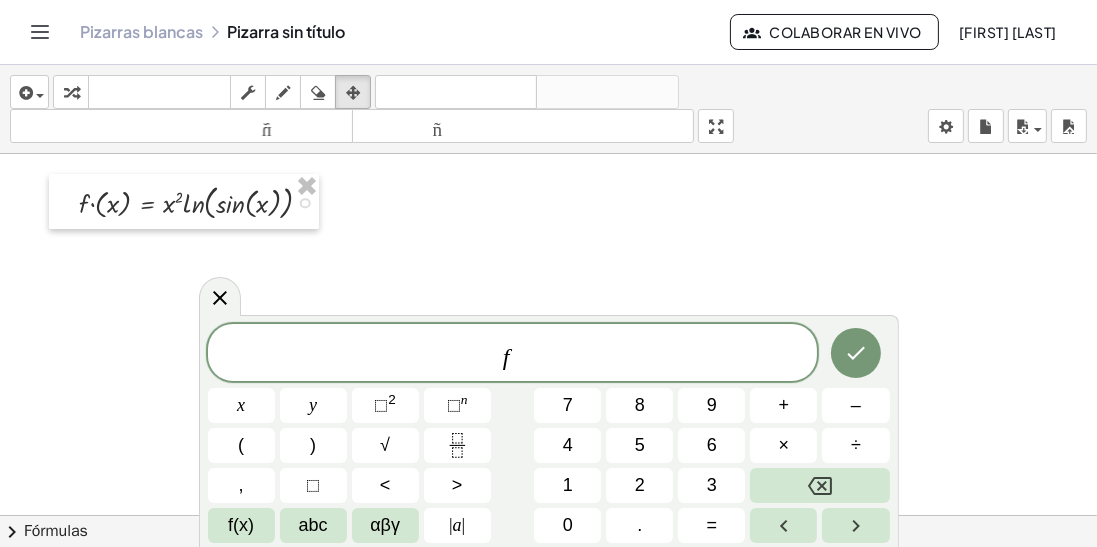click on "f(x)" at bounding box center [241, 525] 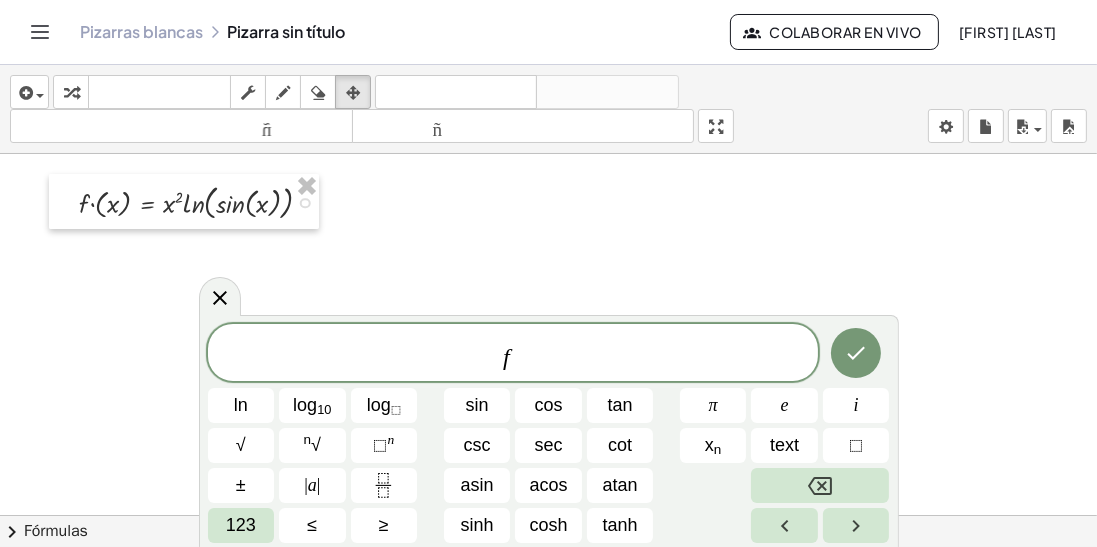 click on "123" at bounding box center [241, 525] 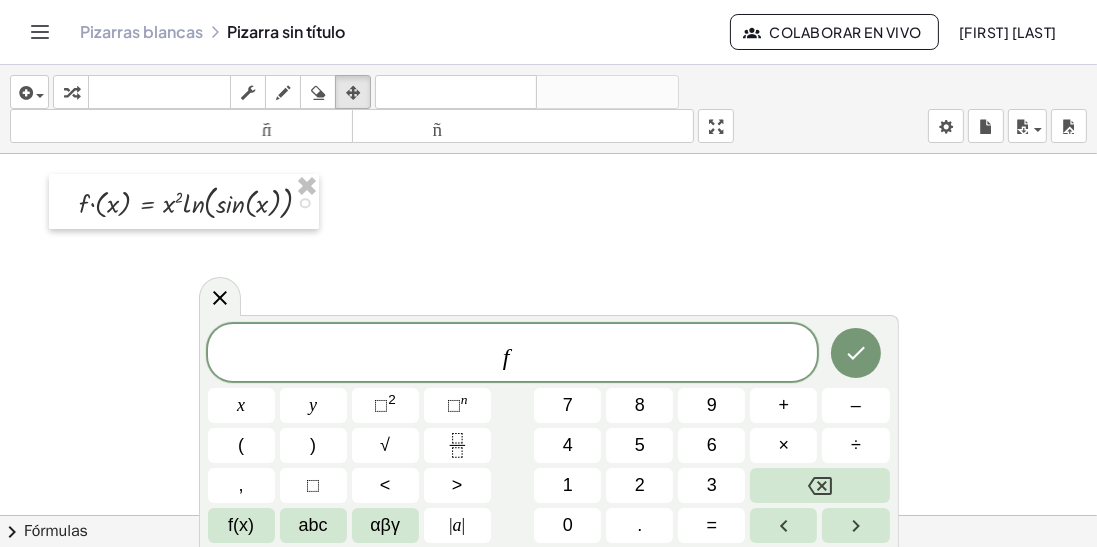 click on "abc" at bounding box center (313, 525) 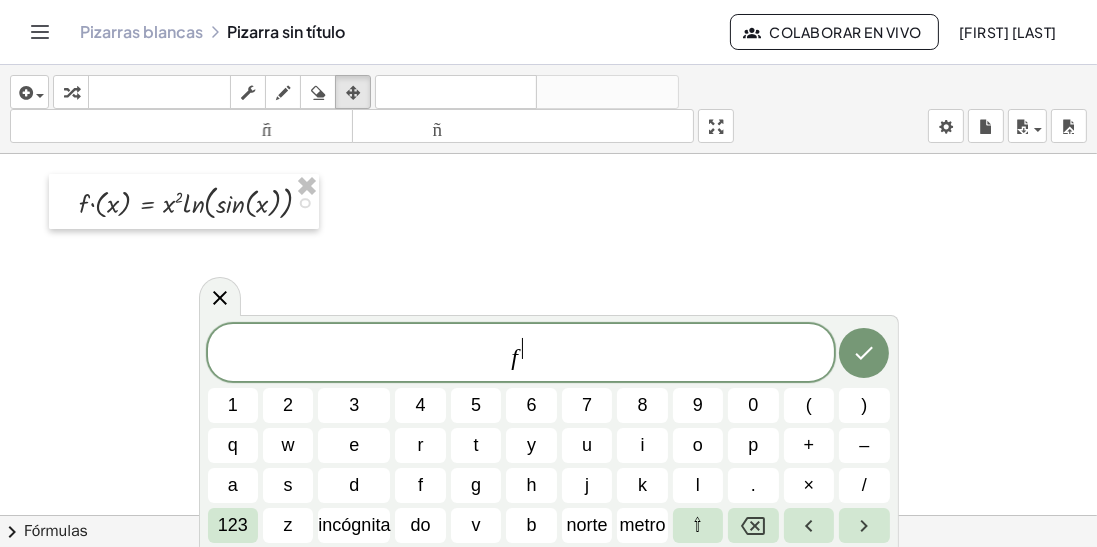 click on "p" at bounding box center (753, 445) 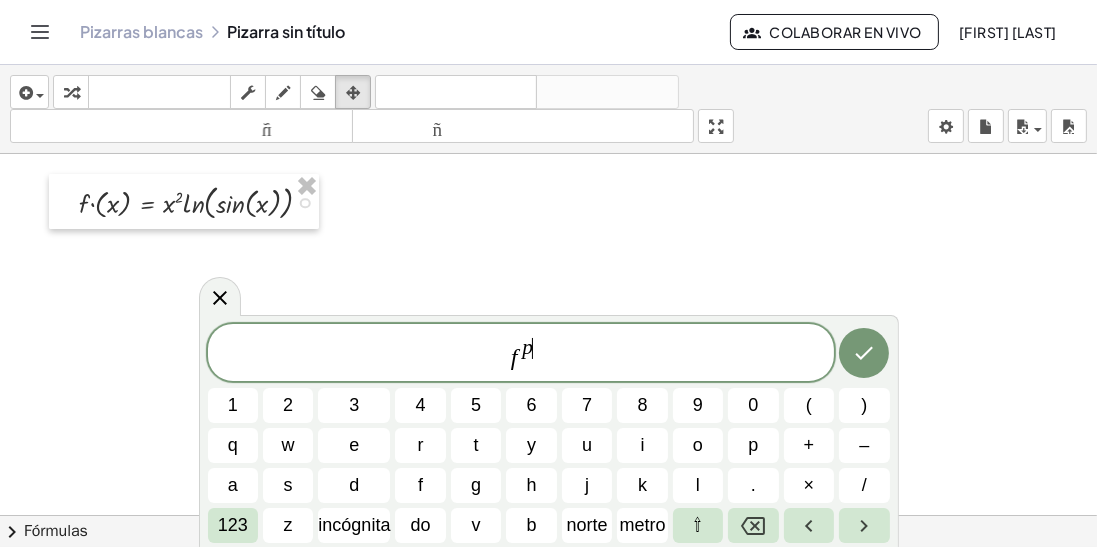 click on "r" at bounding box center [420, 445] 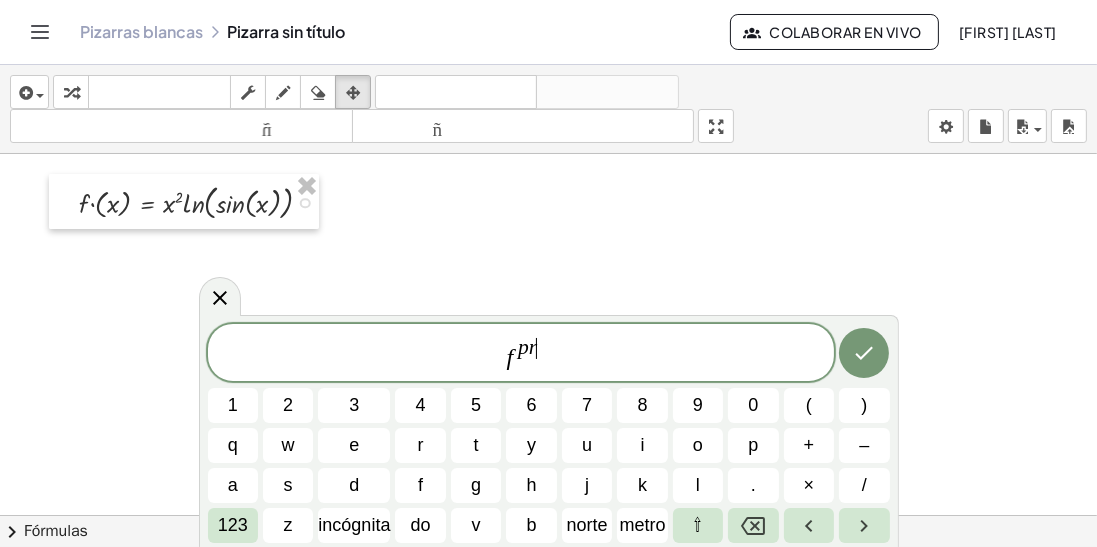 click on "i" at bounding box center (642, 445) 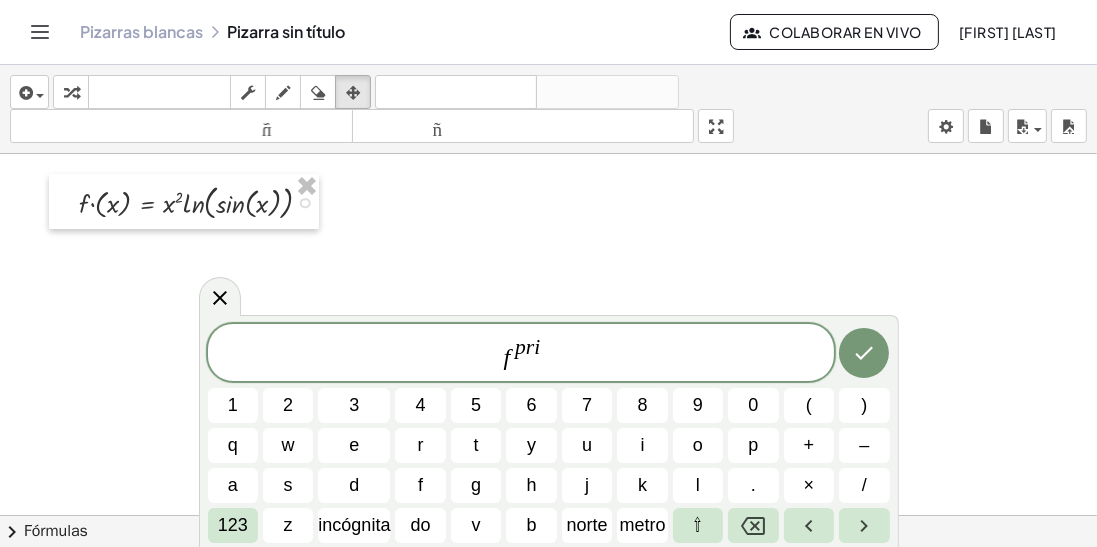 click on "metro" at bounding box center [642, 525] 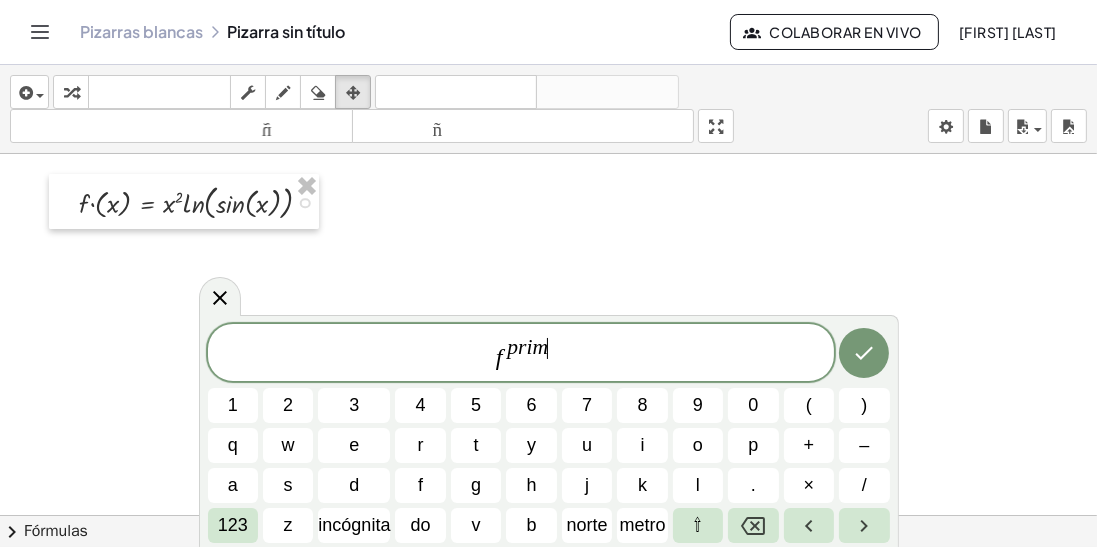 click on "e" at bounding box center (354, 445) 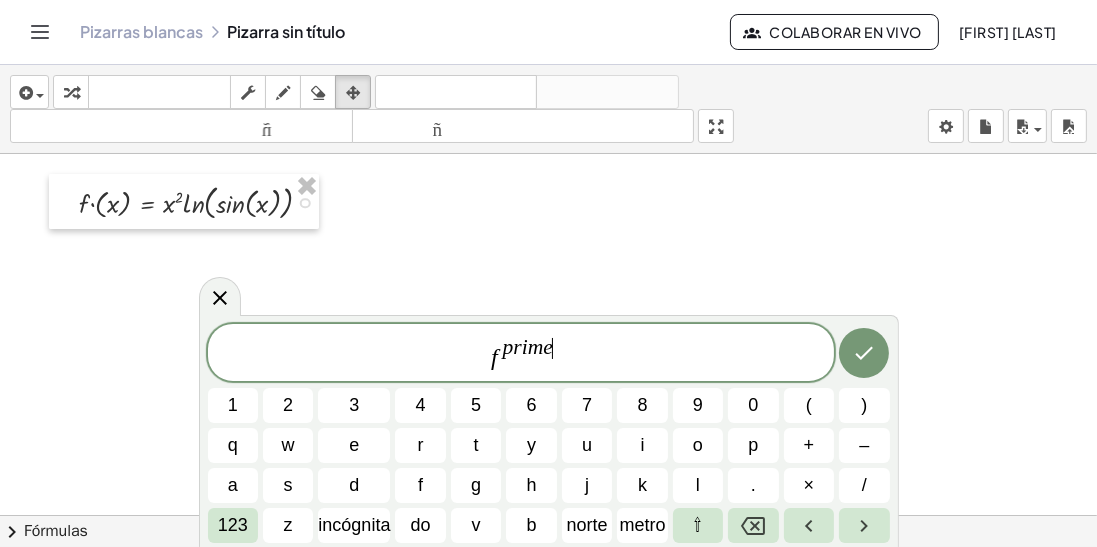 click on "123" at bounding box center (233, 525) 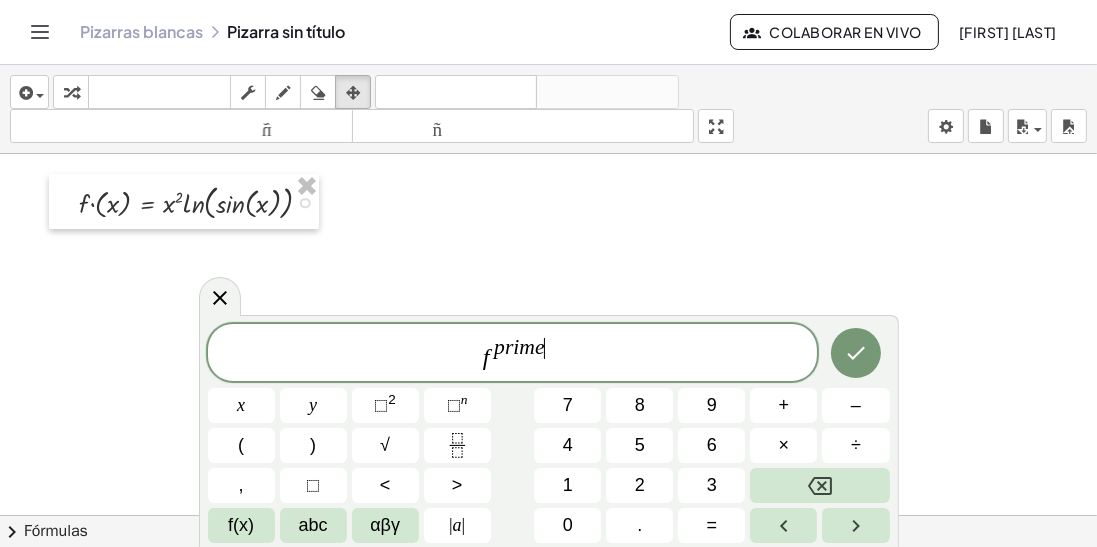 click on "(" at bounding box center (241, 445) 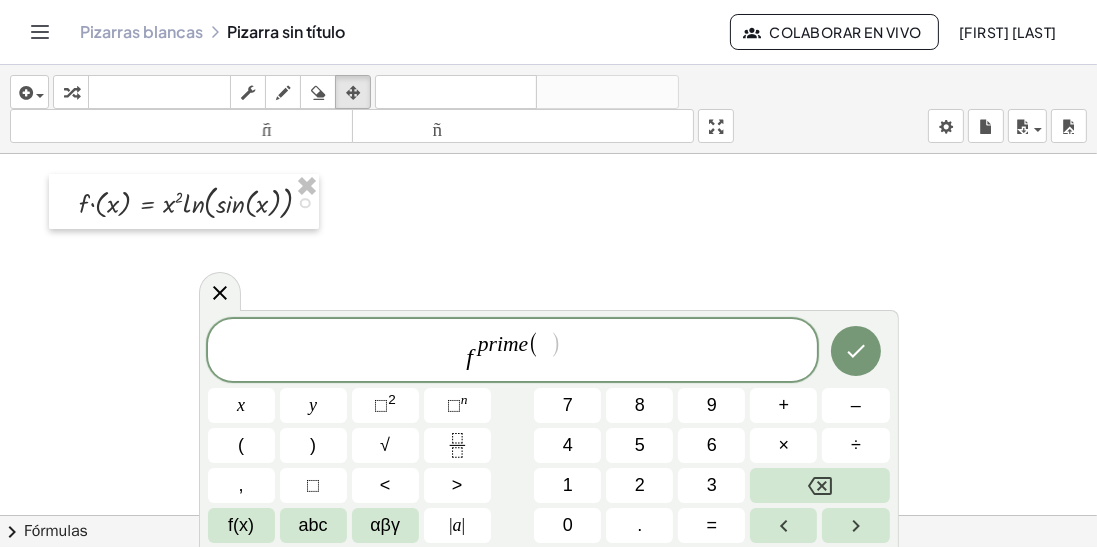 click on "x" at bounding box center [241, 405] 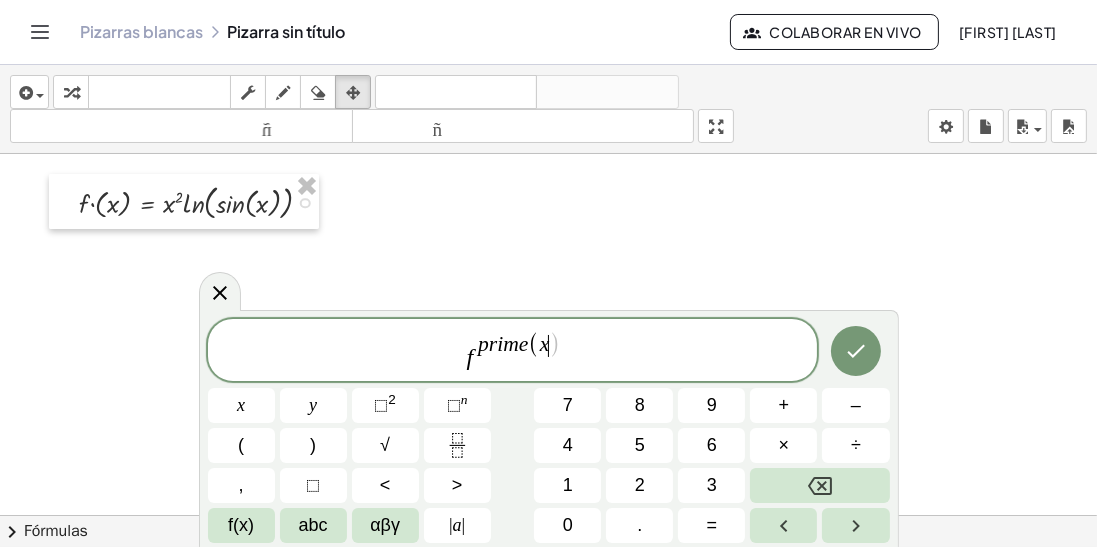 click on ")" at bounding box center [313, 445] 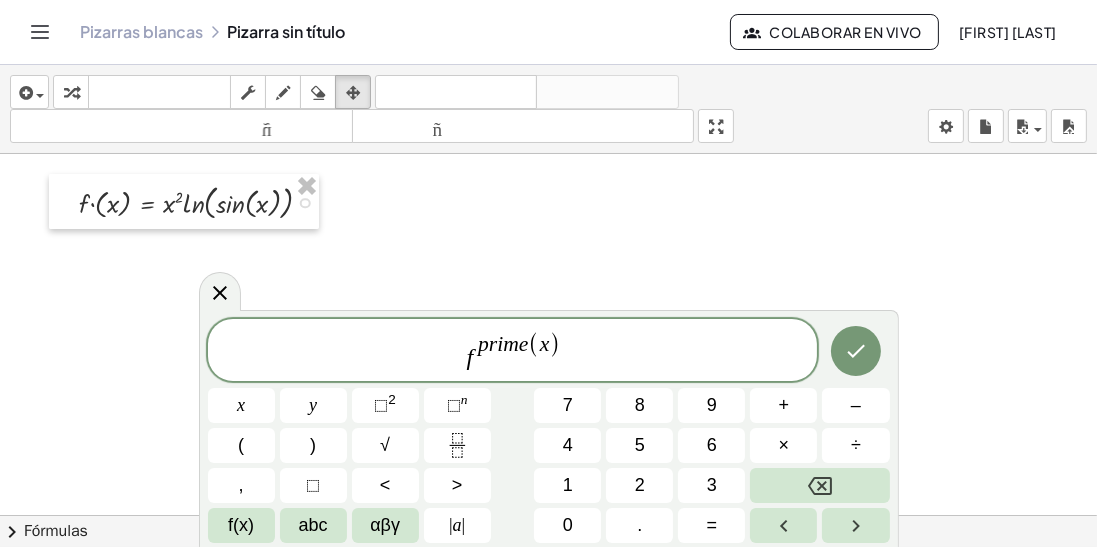 click at bounding box center [819, 485] 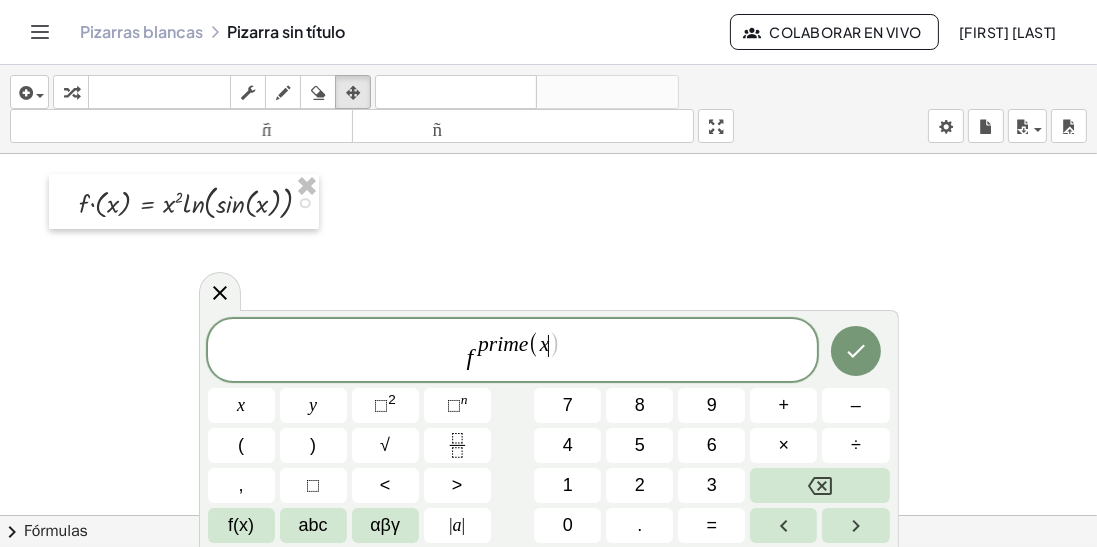 click at bounding box center [819, 485] 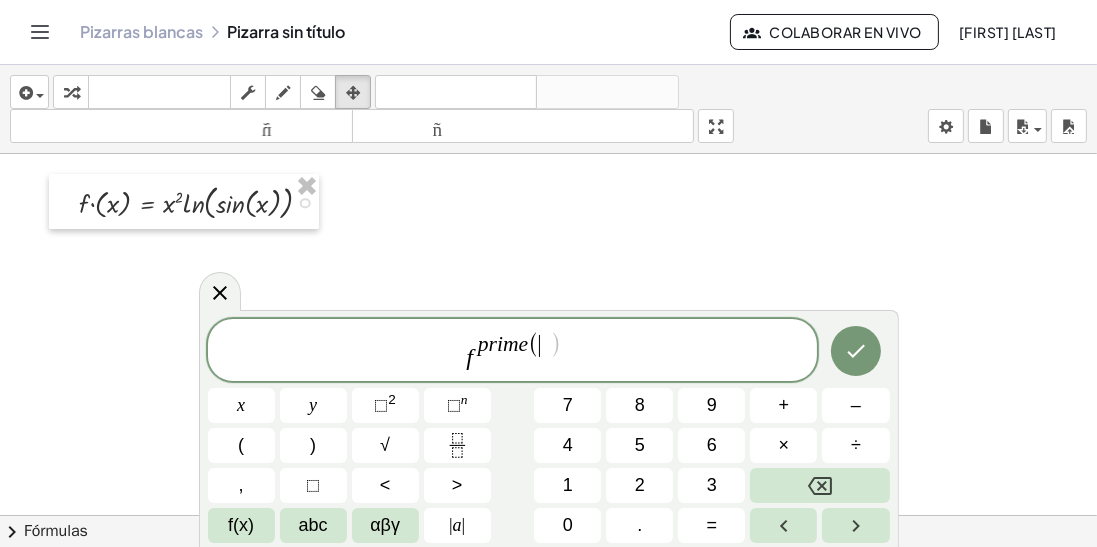 click at bounding box center [819, 485] 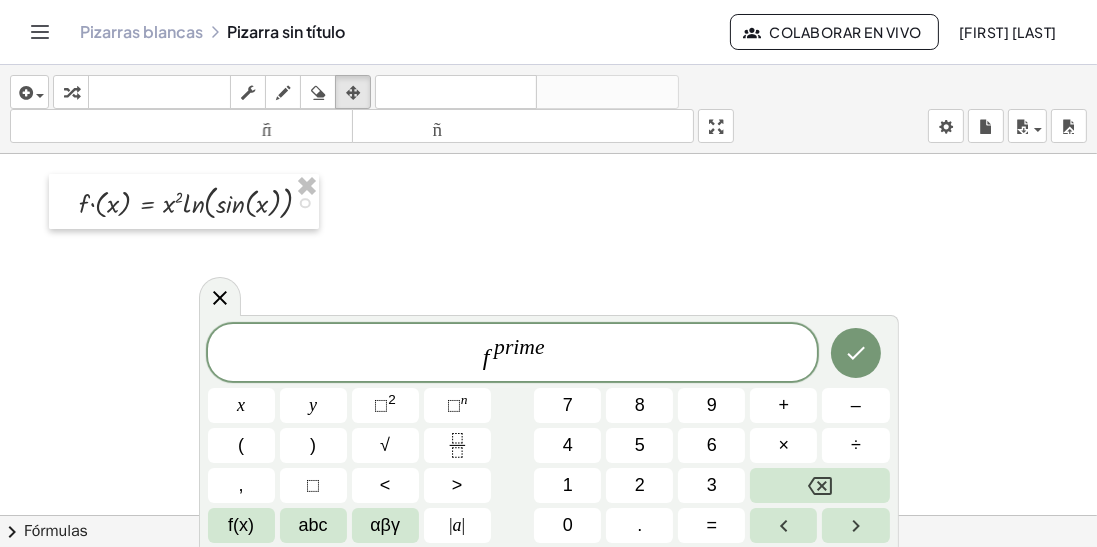 click on "f p r i m e x y [NUMBER] n [NUMBER] + – ( ) √ [NUMBER] [NUMBER] [NUMBER] × ÷ , [SYMBOL] < > [NUMBER] [NUMBER] [NUMBER] f(x) abc αβγ | a | [NUMBER] . =" at bounding box center (549, 431) 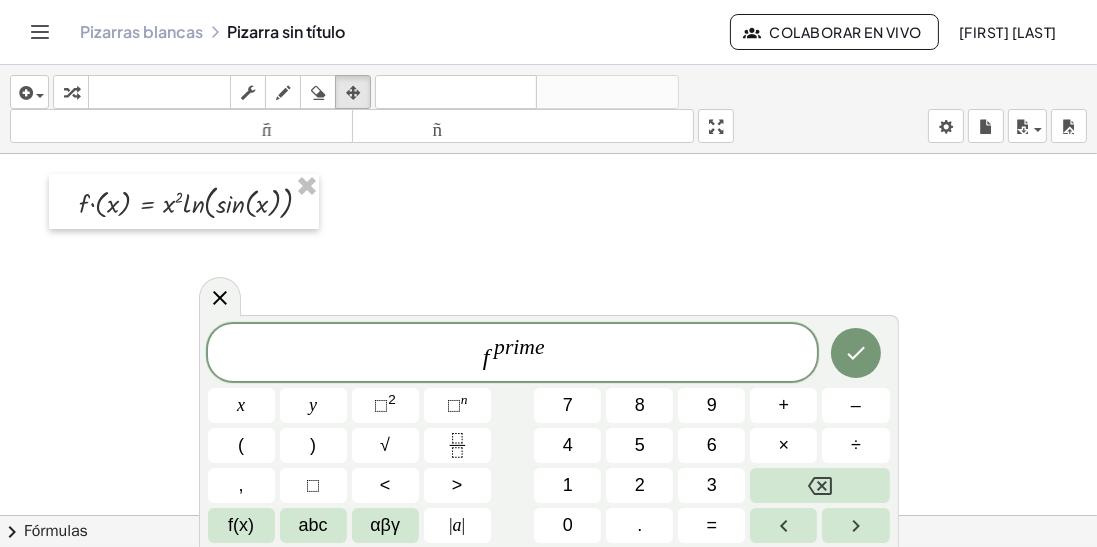 click on "(" at bounding box center [241, 445] 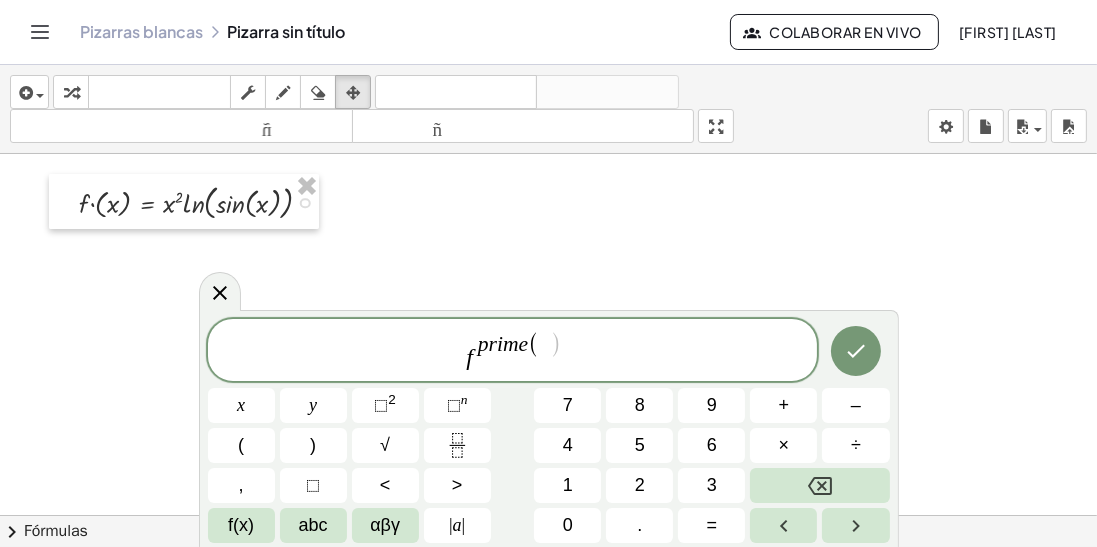click at bounding box center [819, 485] 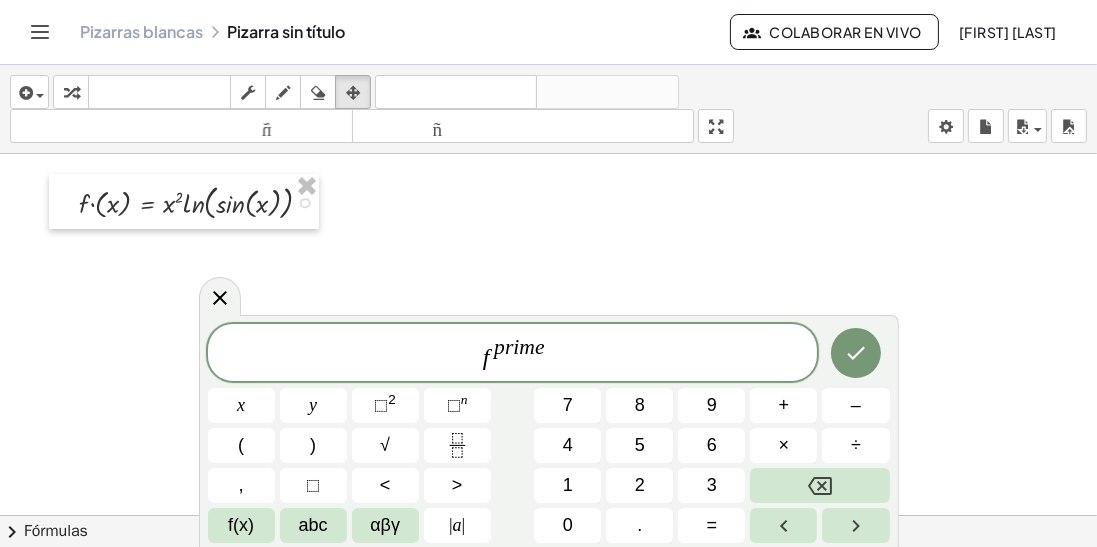click 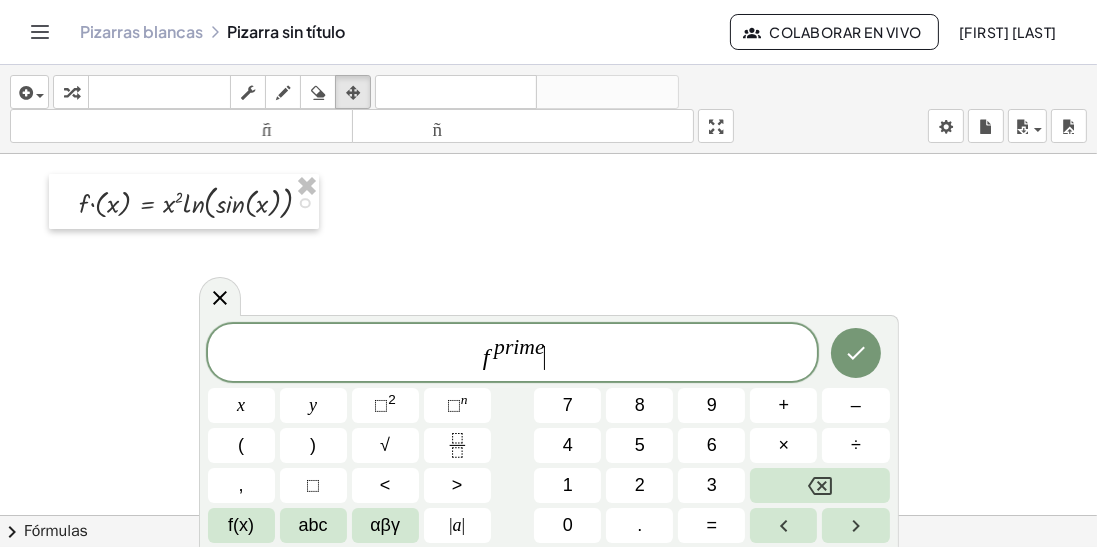 click on "(" at bounding box center (241, 445) 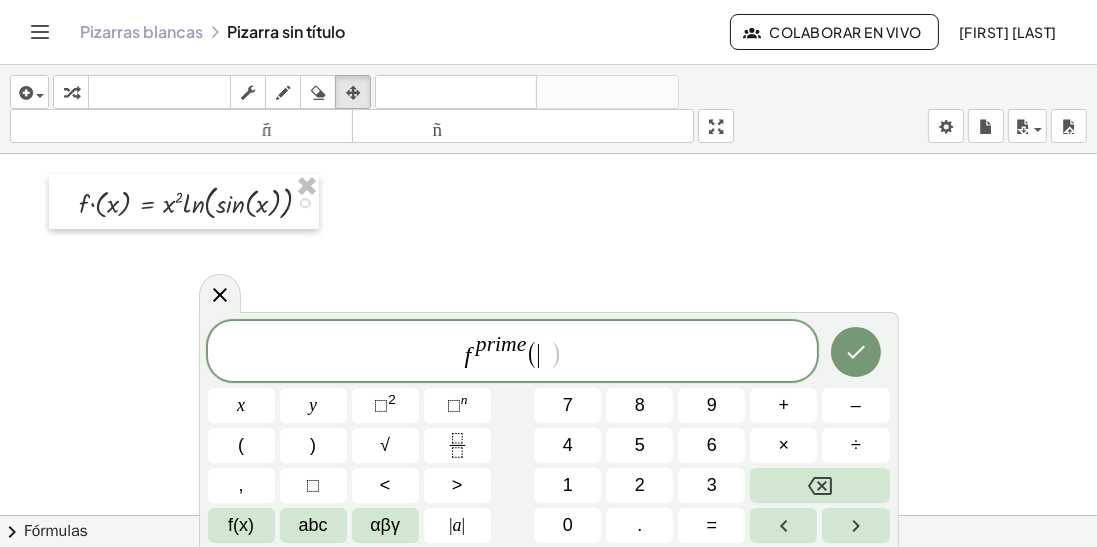 click on "x" at bounding box center (241, 405) 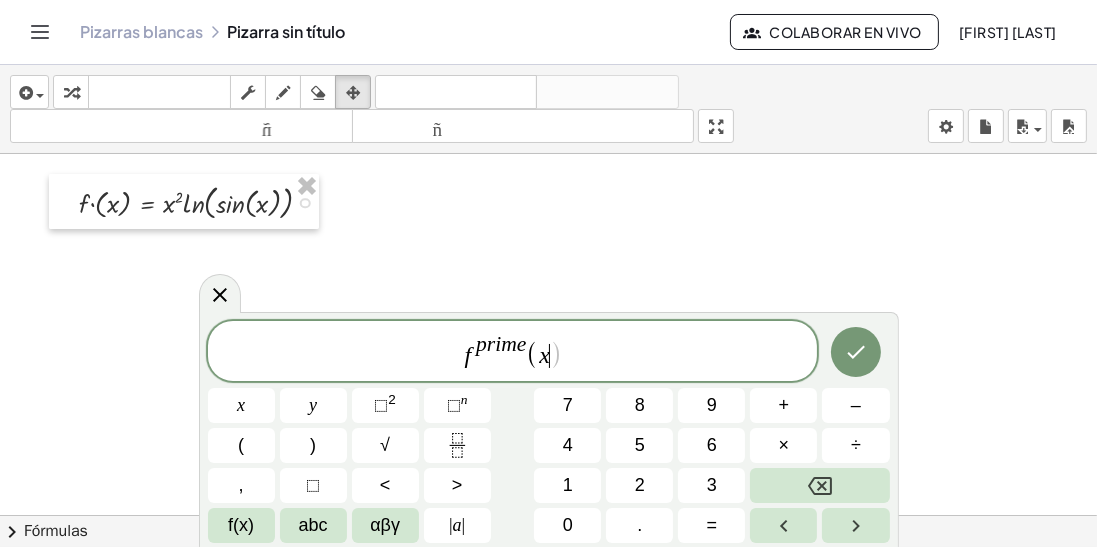 click on ")" at bounding box center [313, 445] 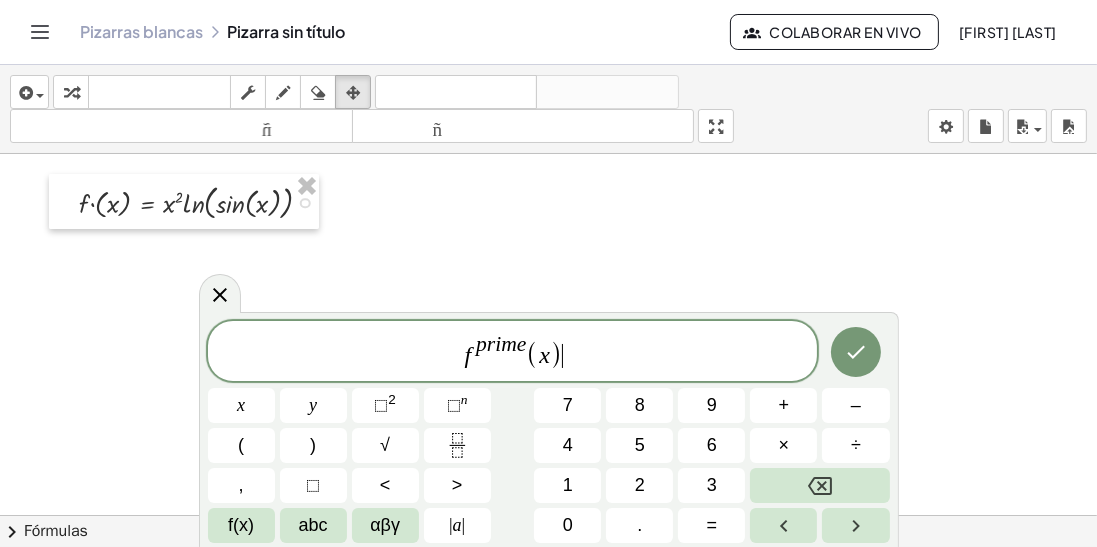 click on "=" at bounding box center (711, 525) 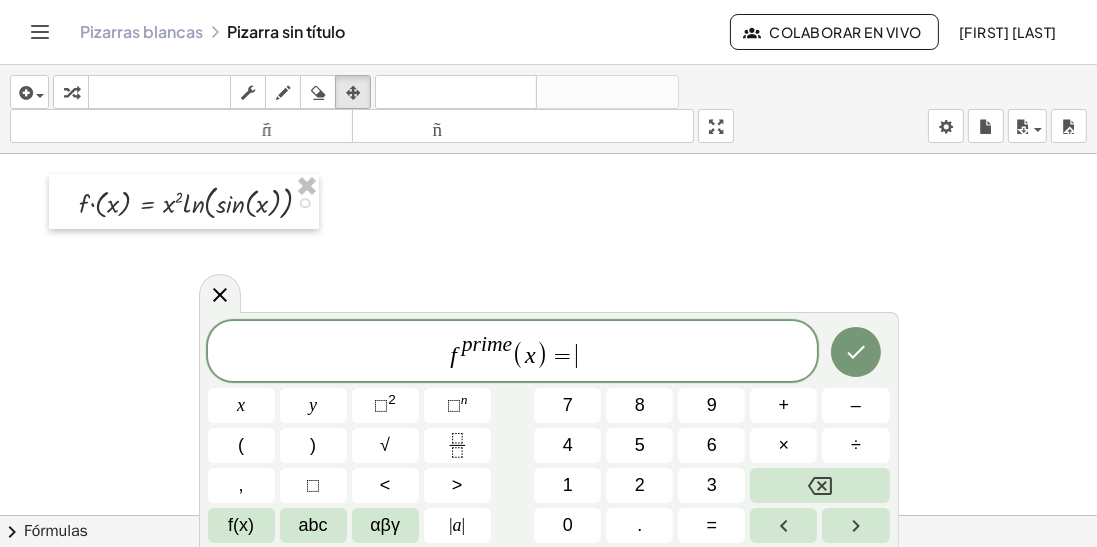 click on "abc" at bounding box center (313, 525) 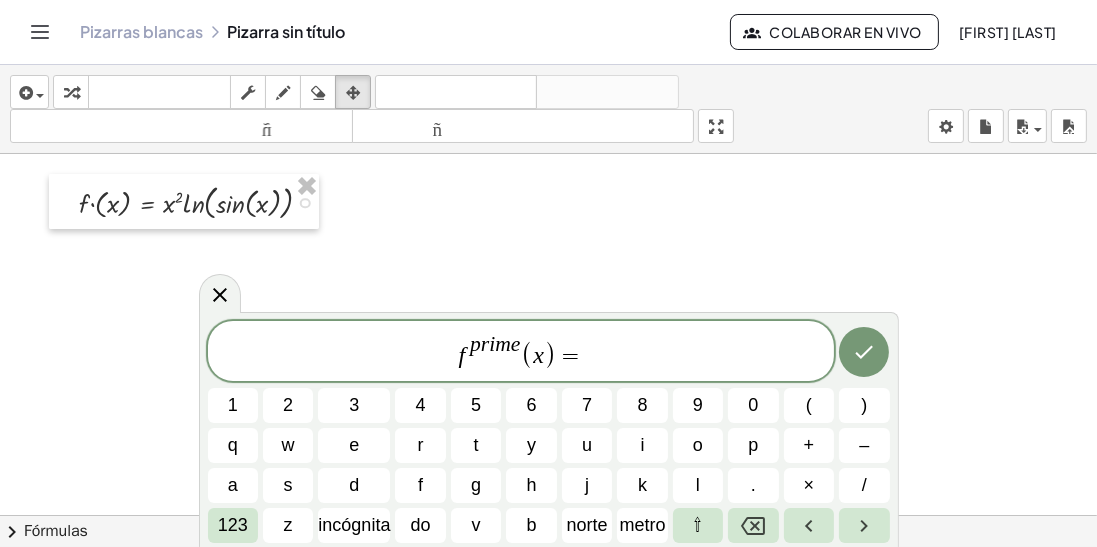 click on "d" at bounding box center [354, 485] 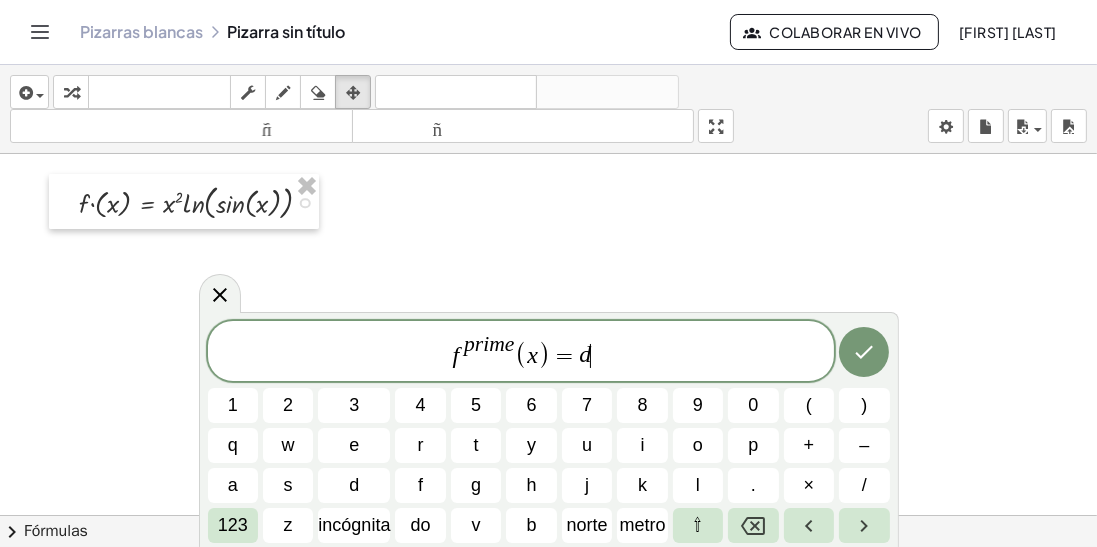 click on "/" at bounding box center [864, 485] 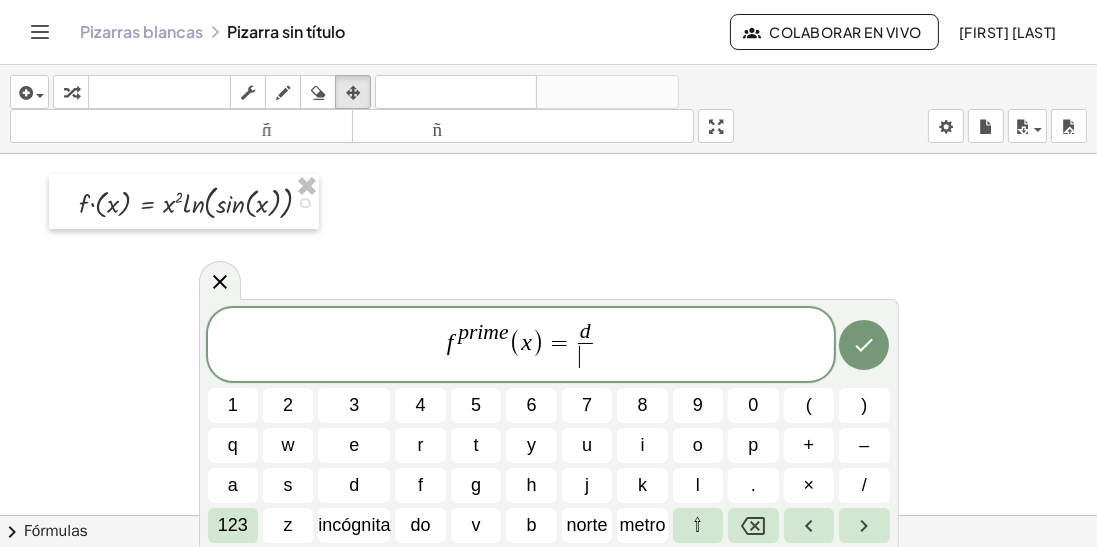 click on "d" at bounding box center [354, 485] 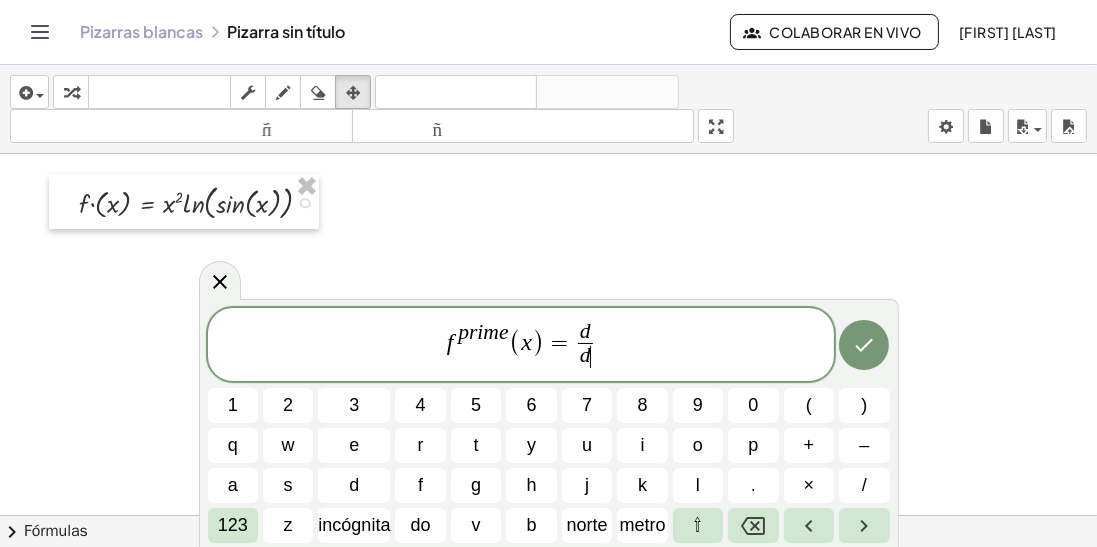 click on "incógnita" at bounding box center (354, 525) 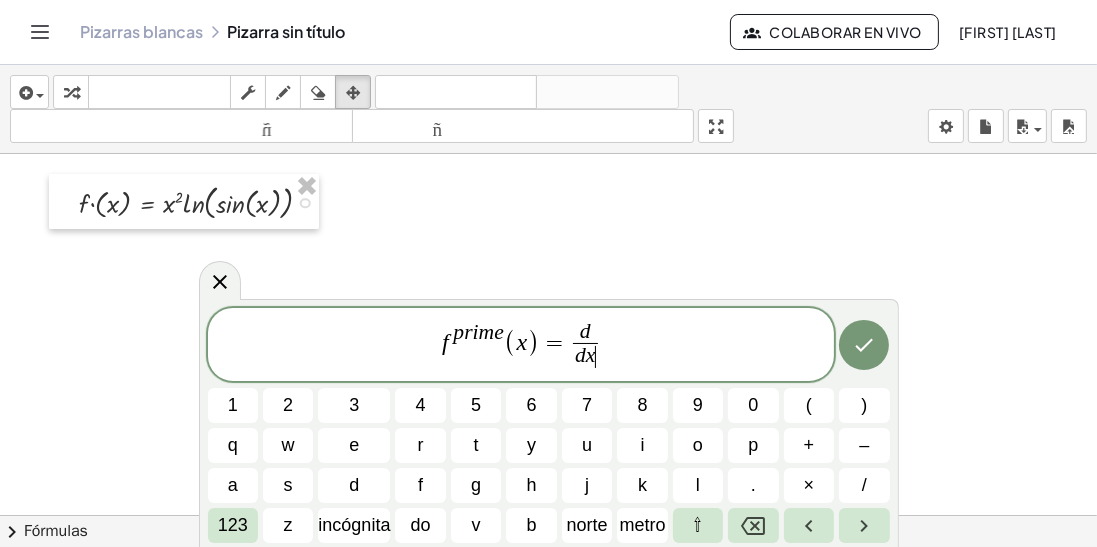 click 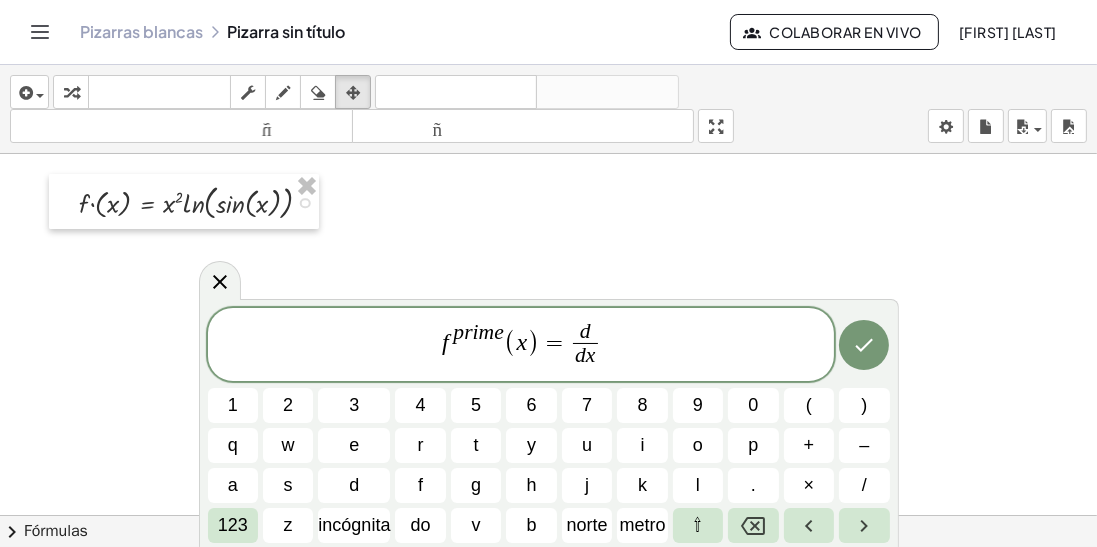 click on "(" at bounding box center [809, 405] 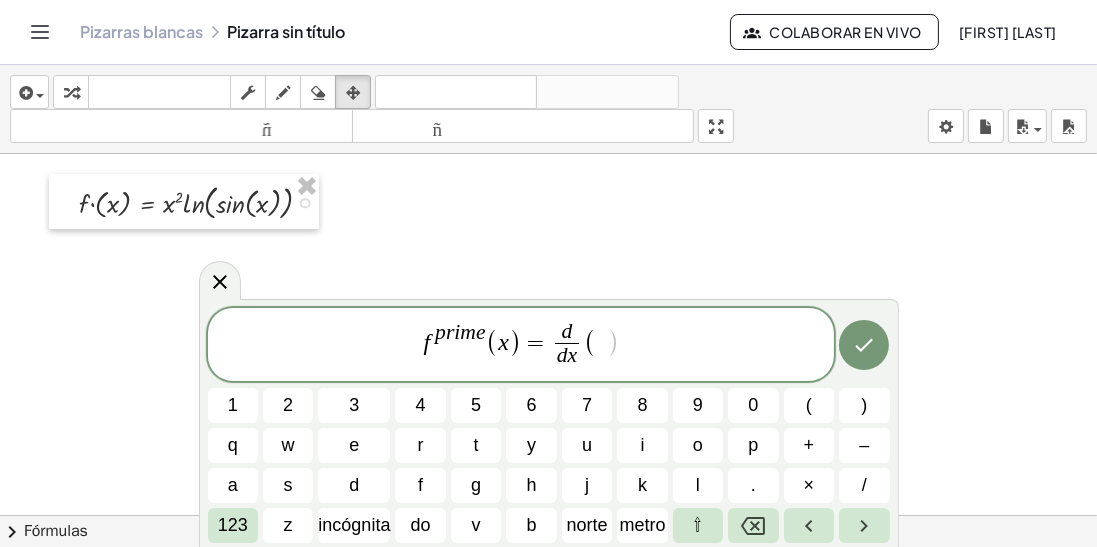 click on "incógnita" at bounding box center (354, 525) 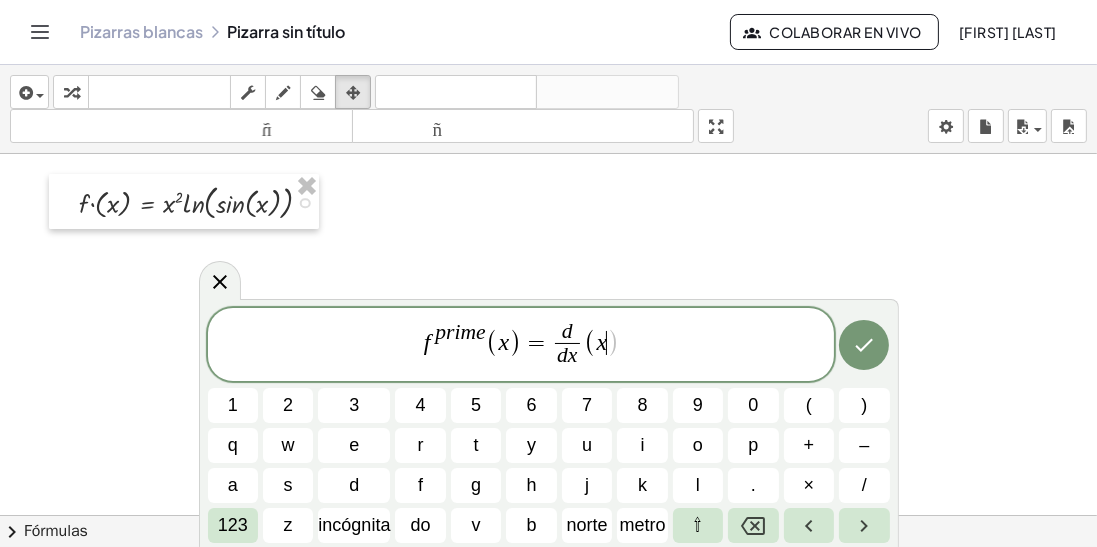 click on "123" at bounding box center (233, 525) 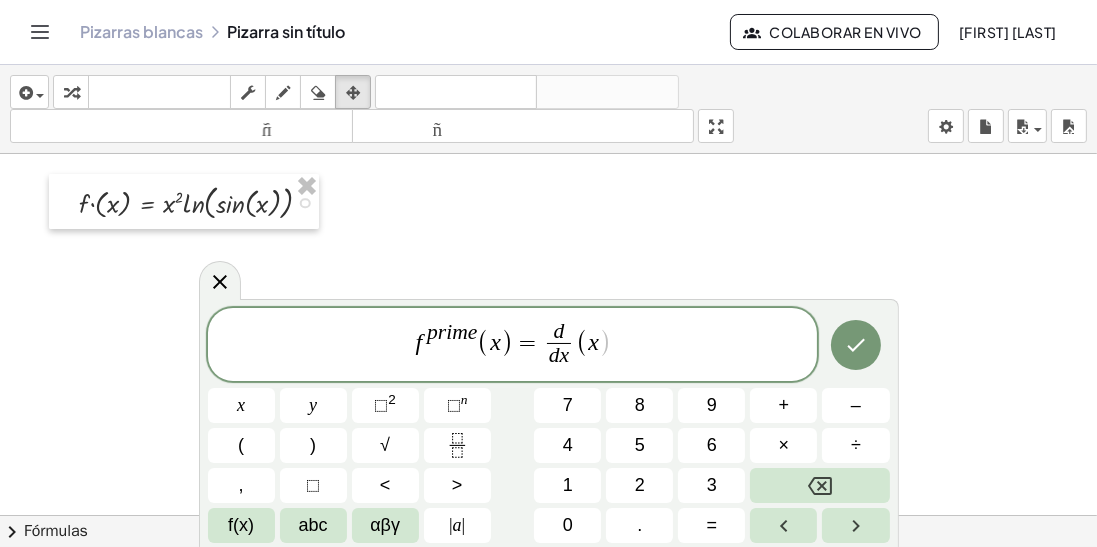 click on "⬚" at bounding box center (381, 405) 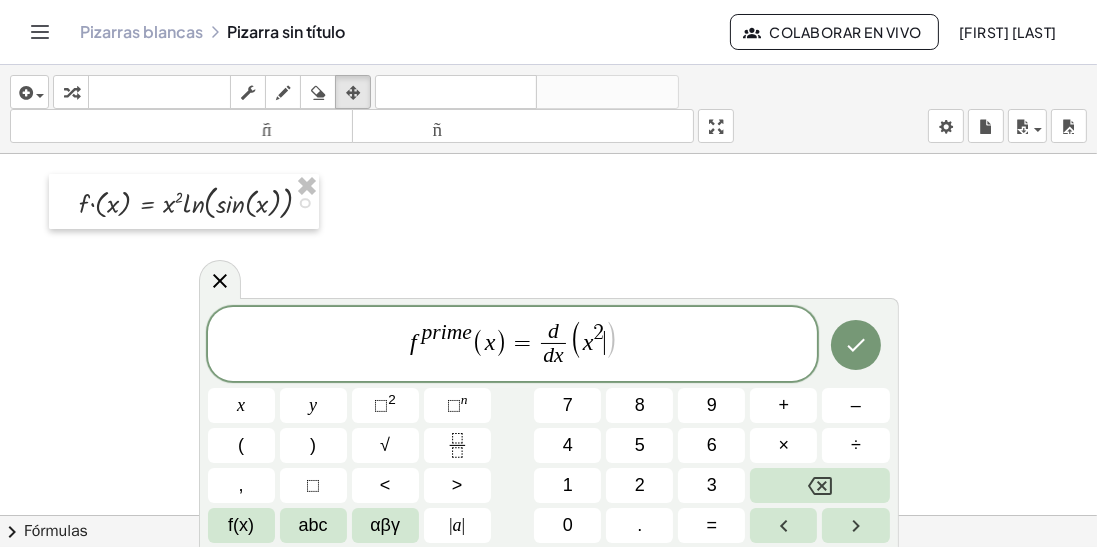 click on "×" at bounding box center (783, 445) 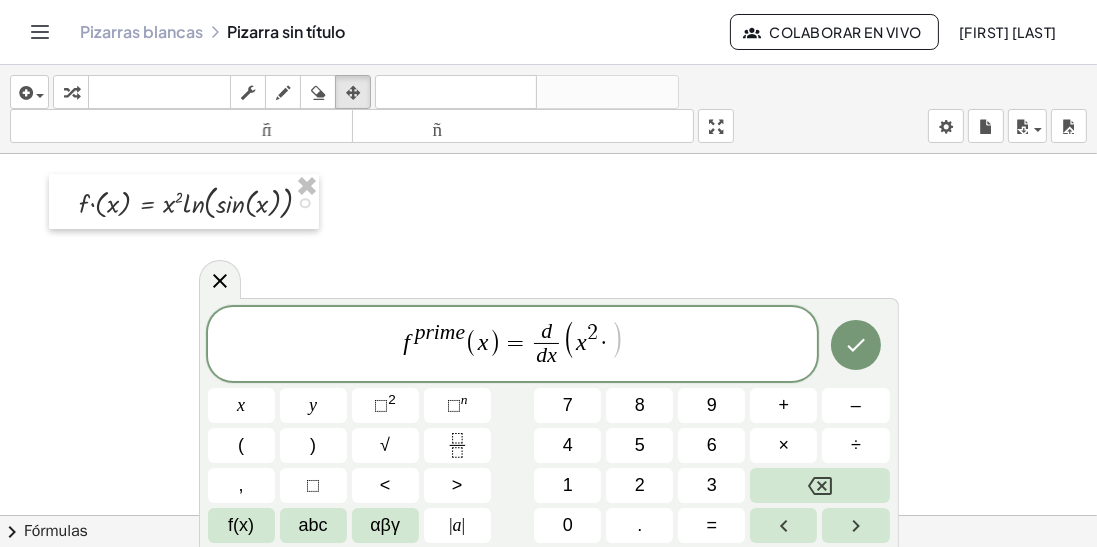 click on "f(x)" at bounding box center [241, 525] 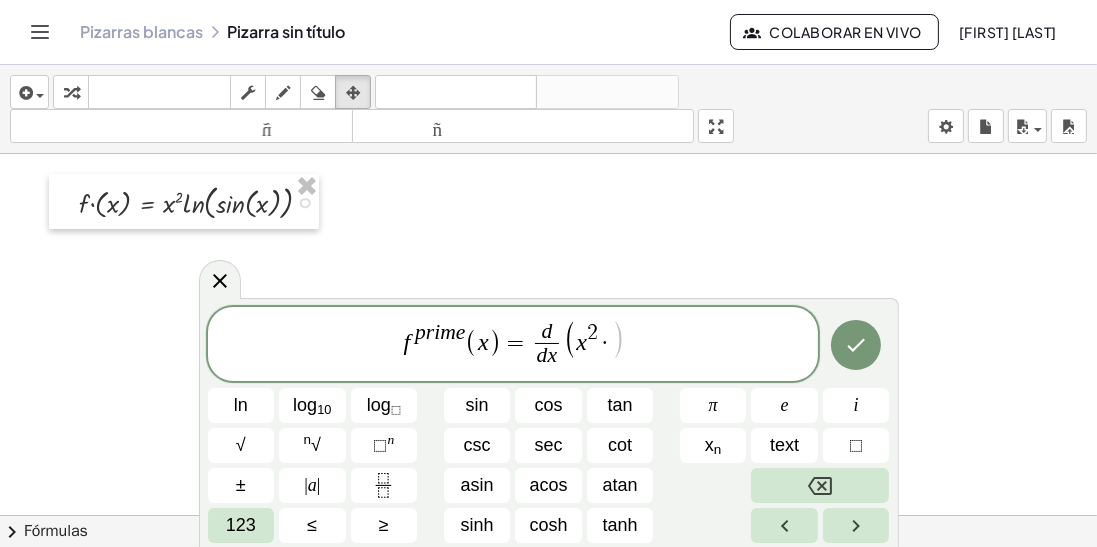 click on "ln" at bounding box center (241, 405) 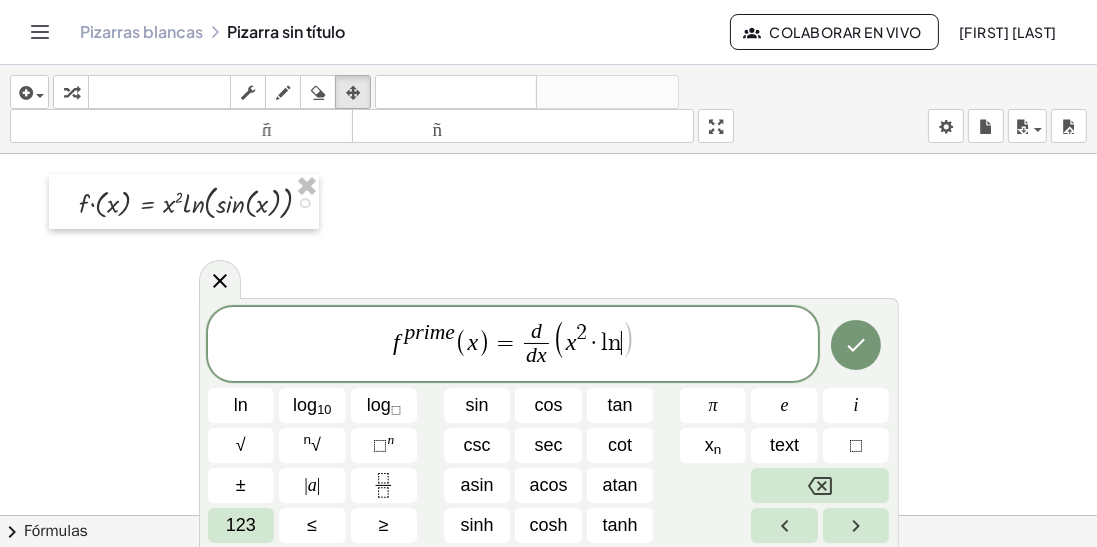 click on "123" at bounding box center [241, 525] 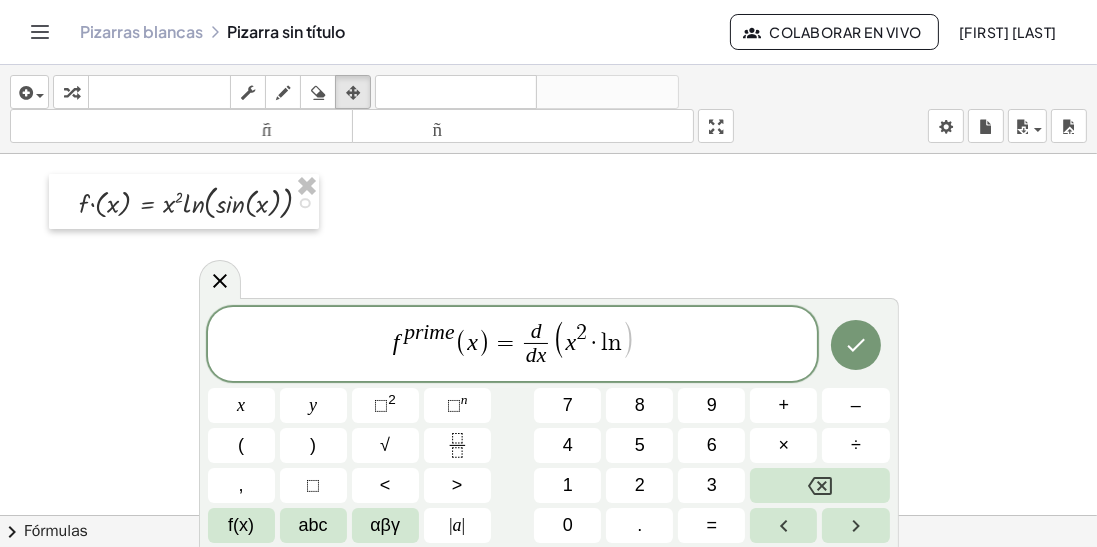 click on "(" at bounding box center (241, 445) 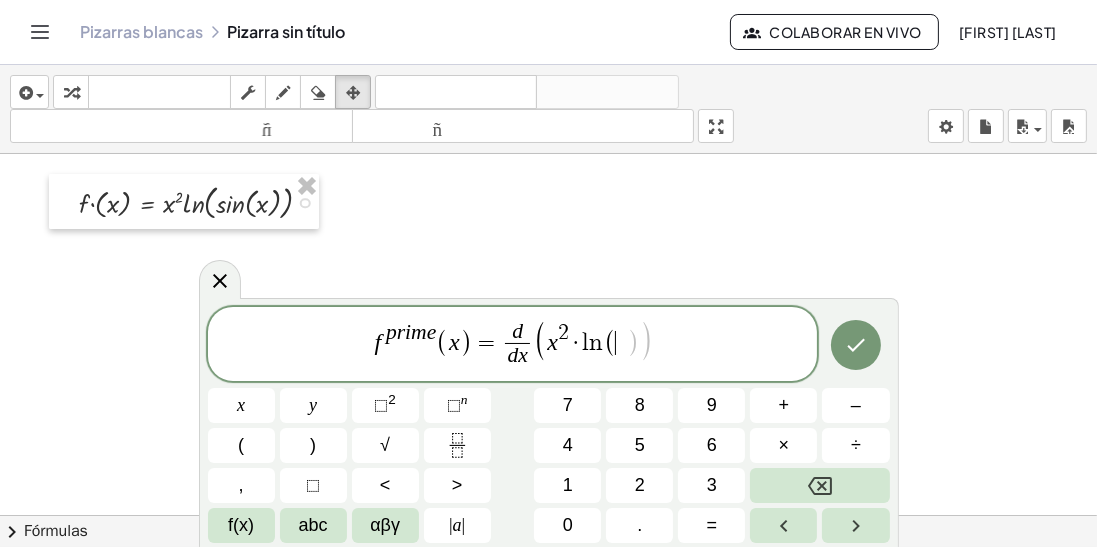 click on "f(x)" at bounding box center (241, 525) 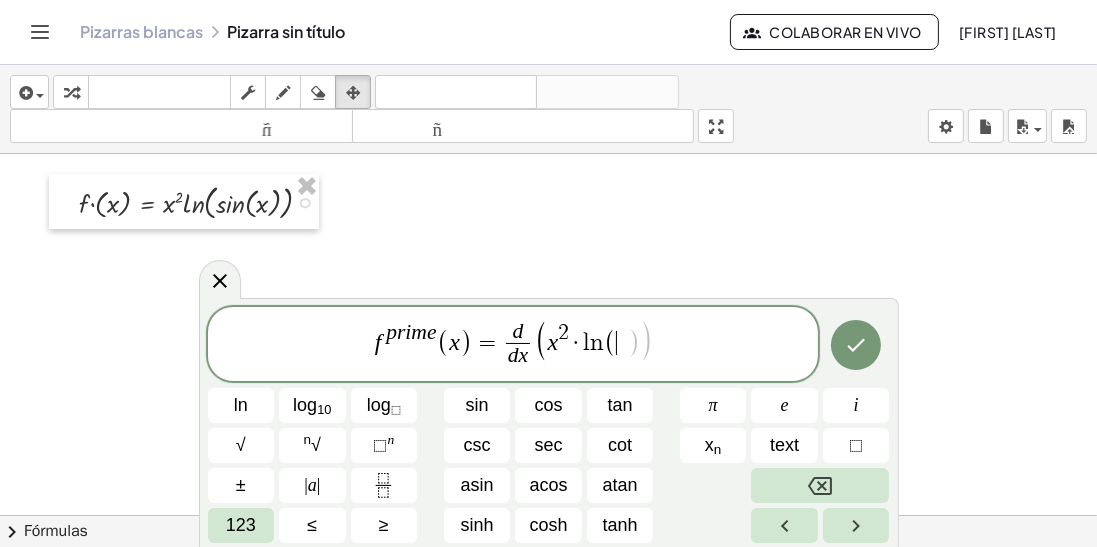 click on "sin" at bounding box center (476, 405) 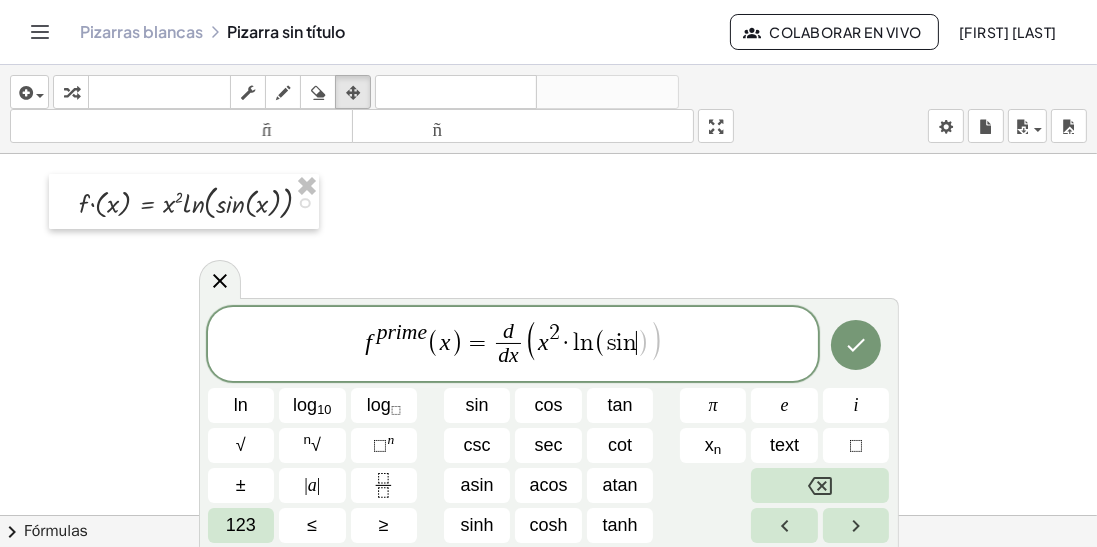 click on "123" at bounding box center [241, 525] 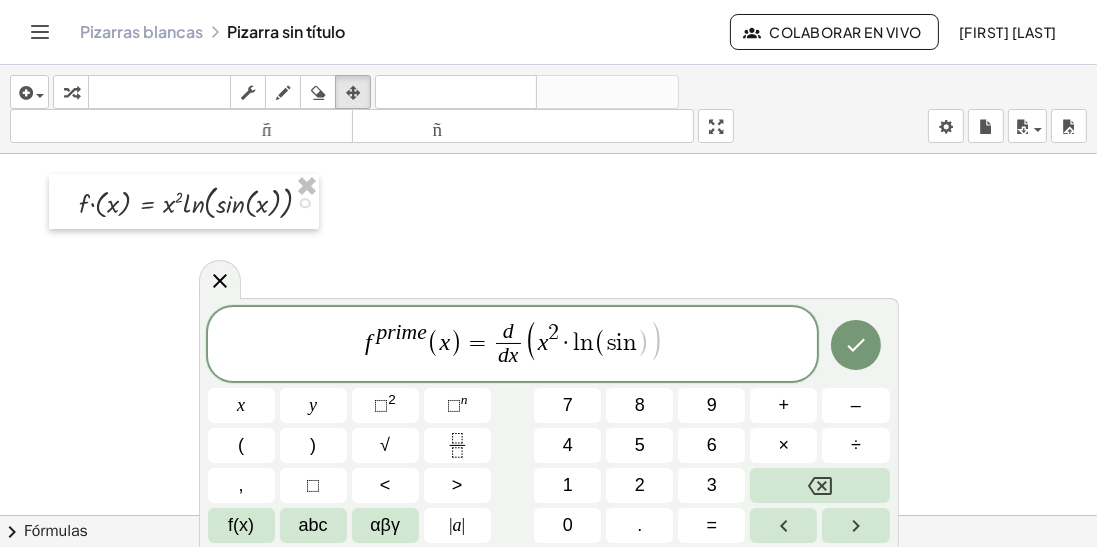 click on "(" at bounding box center [241, 445] 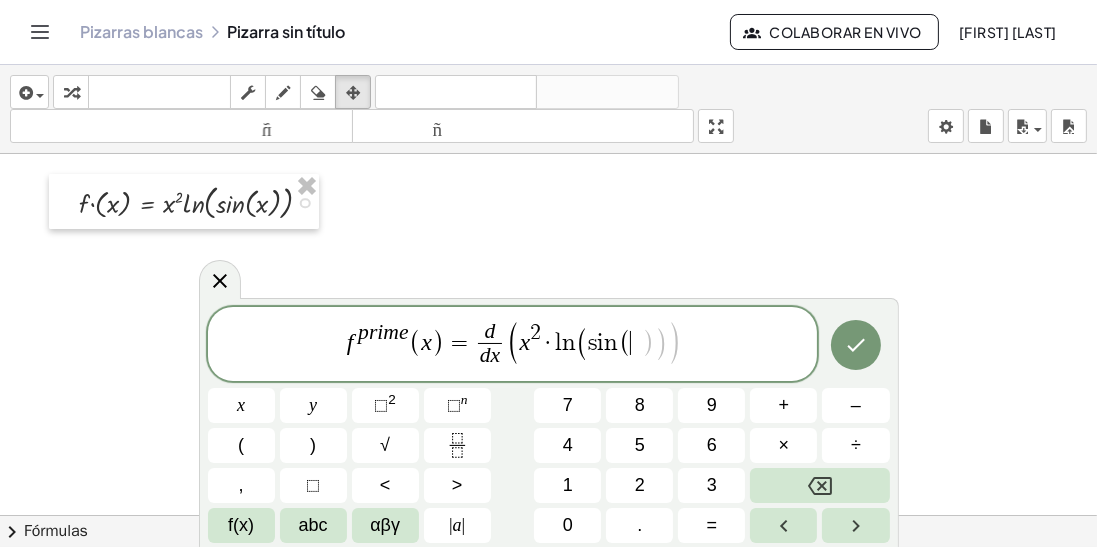 click on "x" at bounding box center (241, 405) 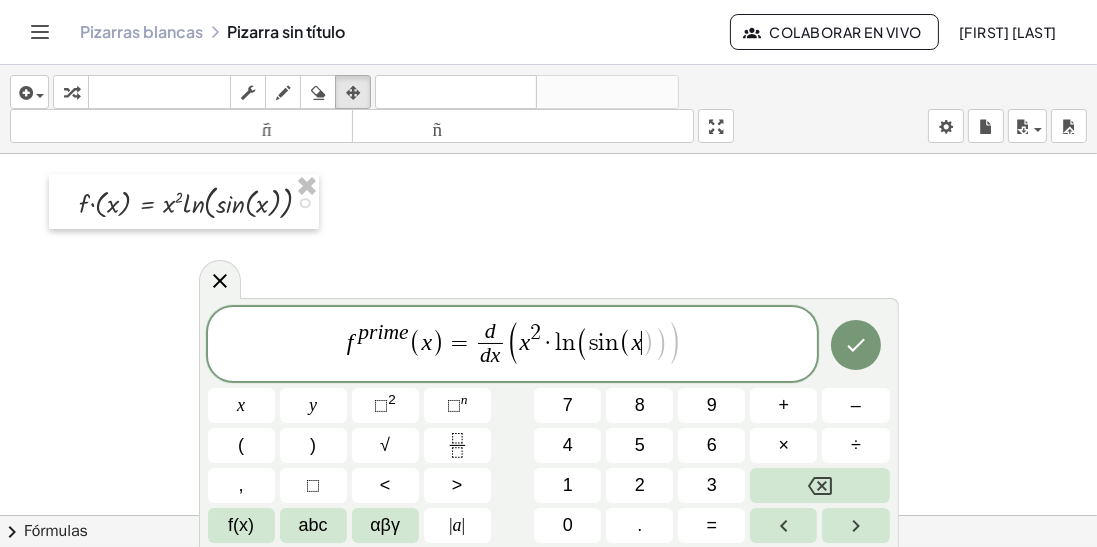 click on ")" at bounding box center [313, 445] 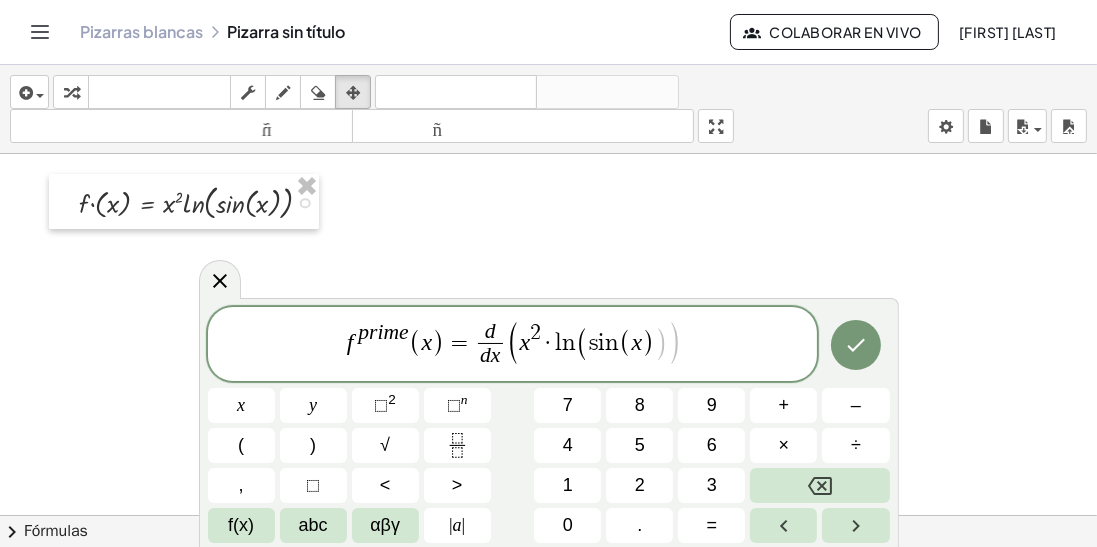 click on ")" at bounding box center (313, 445) 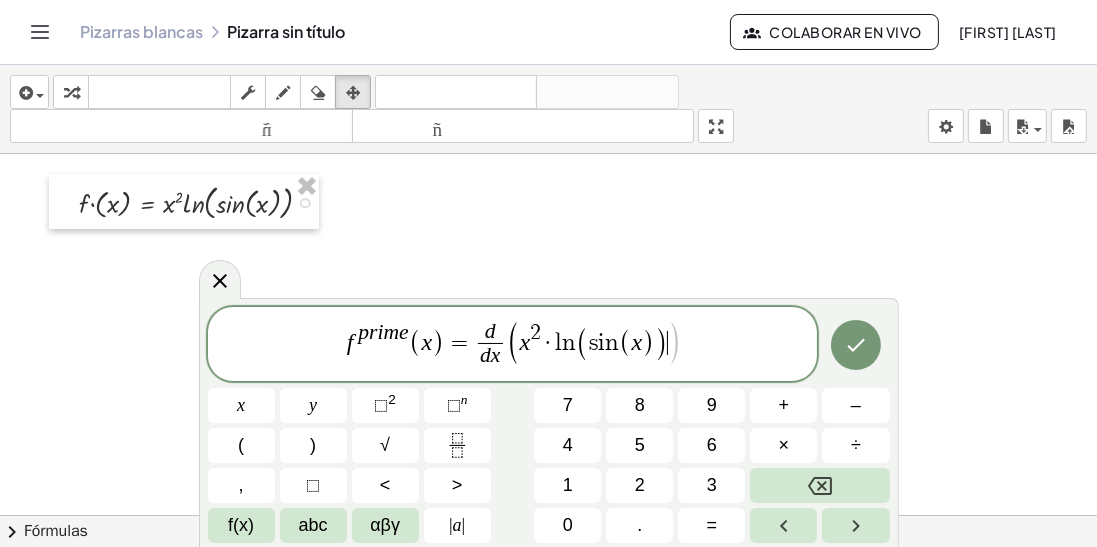 click on ")" at bounding box center (313, 445) 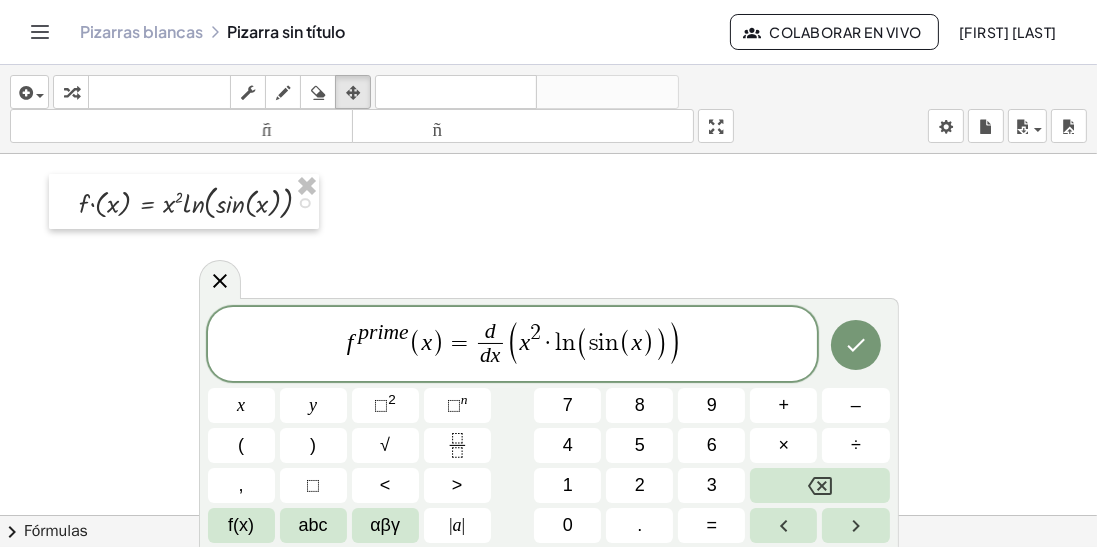 click 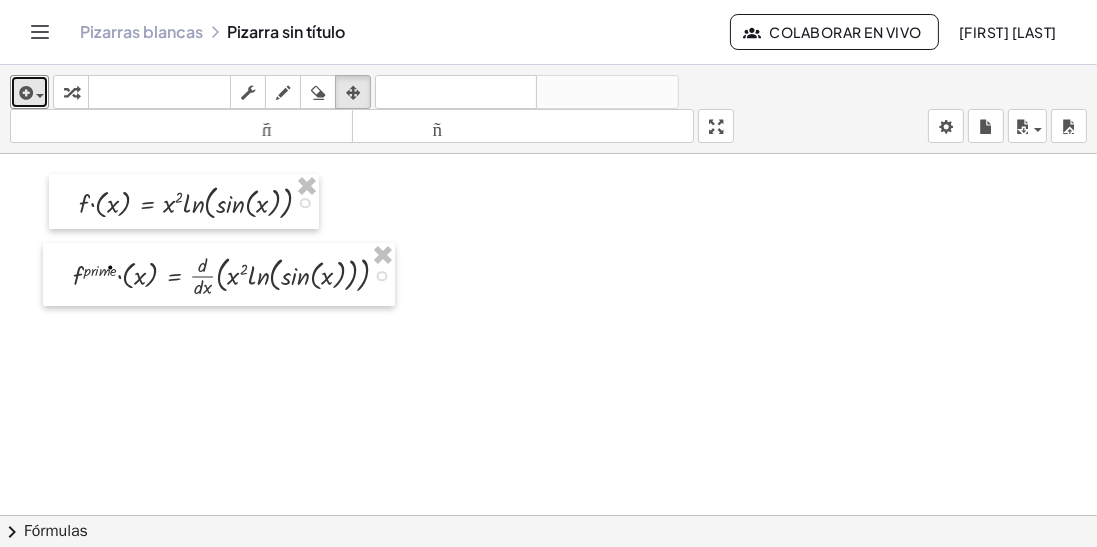 click at bounding box center (24, 93) 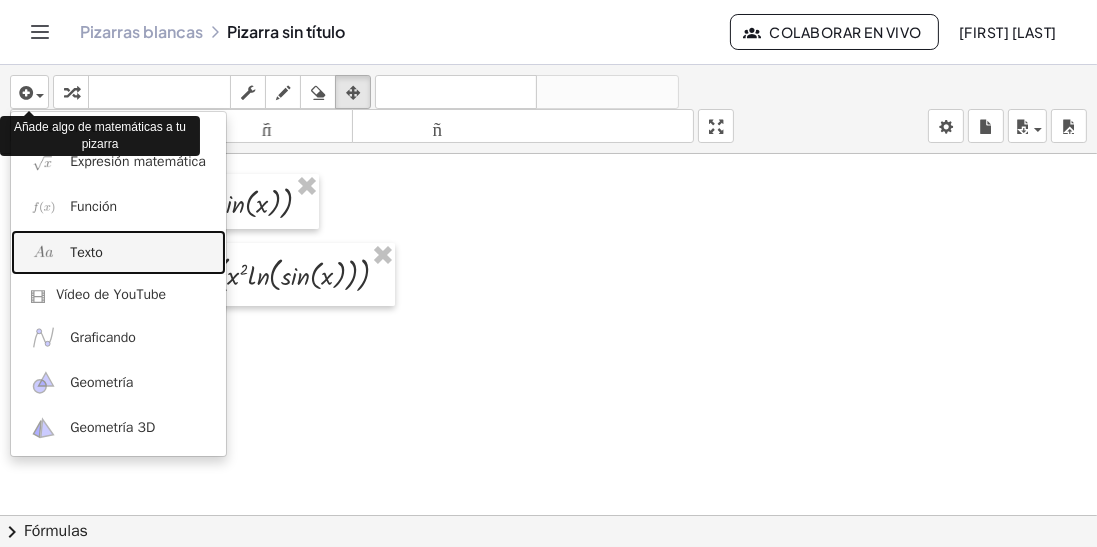 click on "Texto" at bounding box center (118, 252) 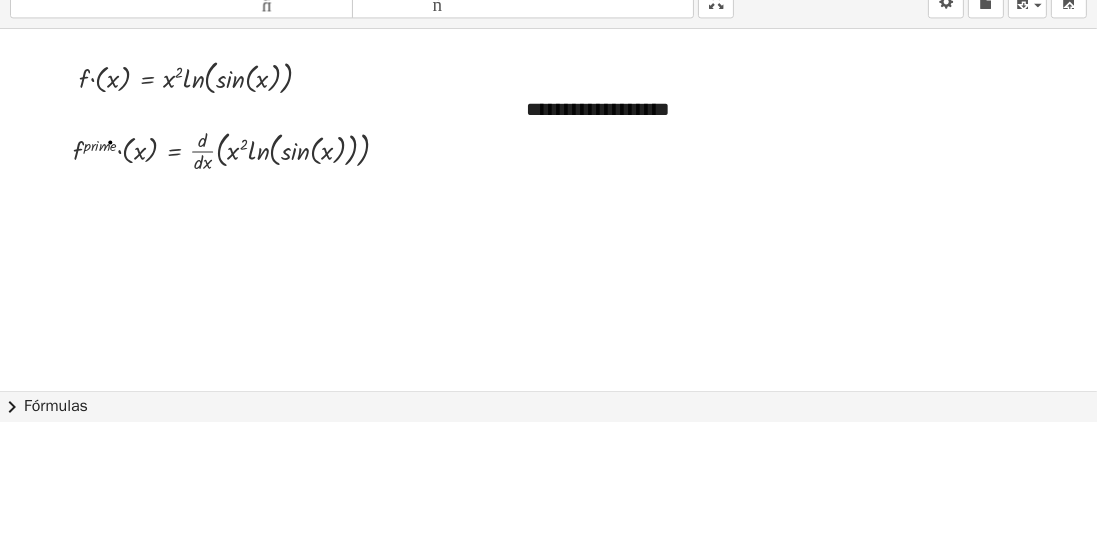 type 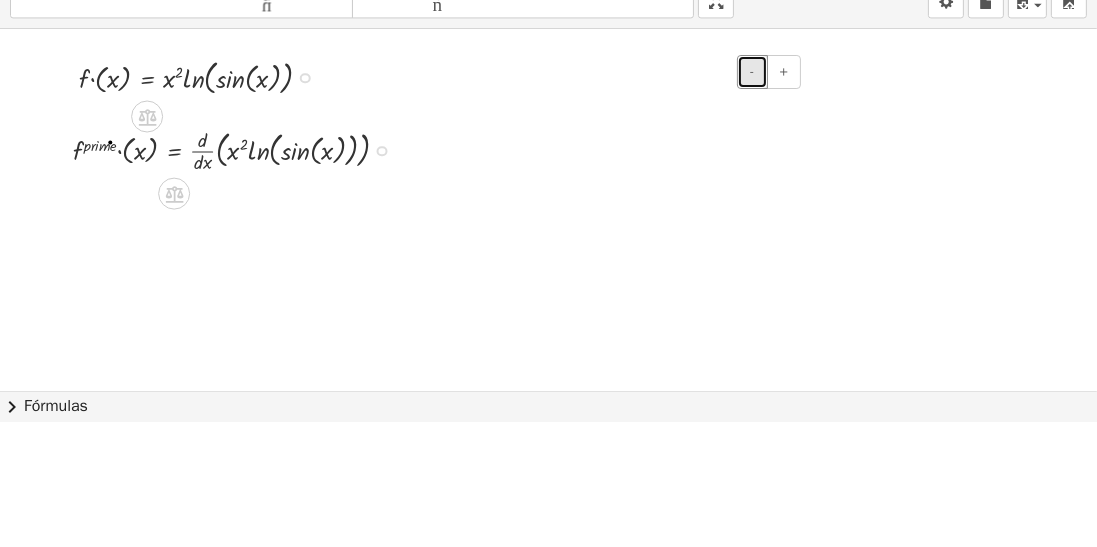 click on "-" at bounding box center [752, 197] 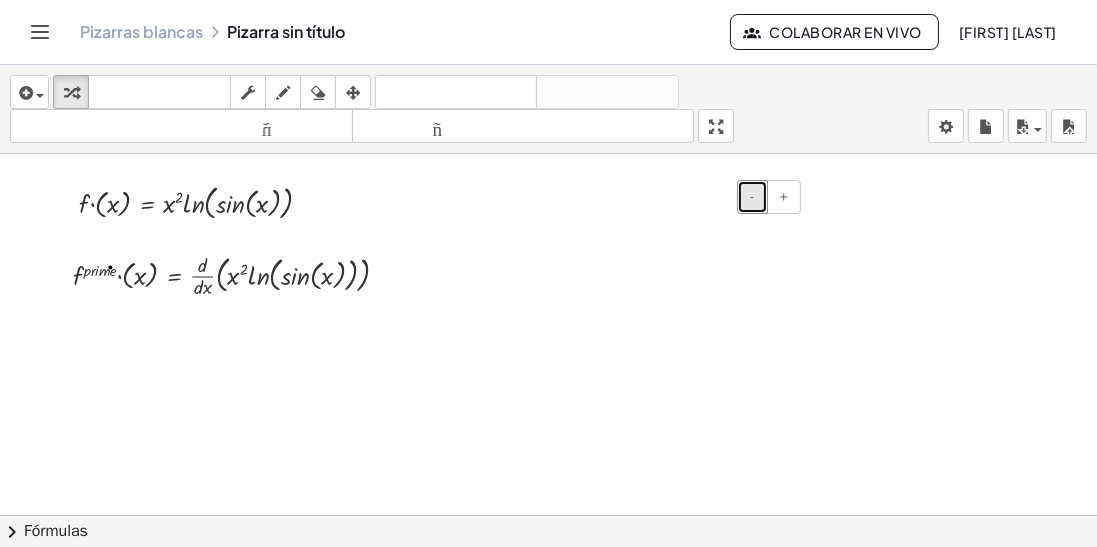click on "-" at bounding box center (752, 197) 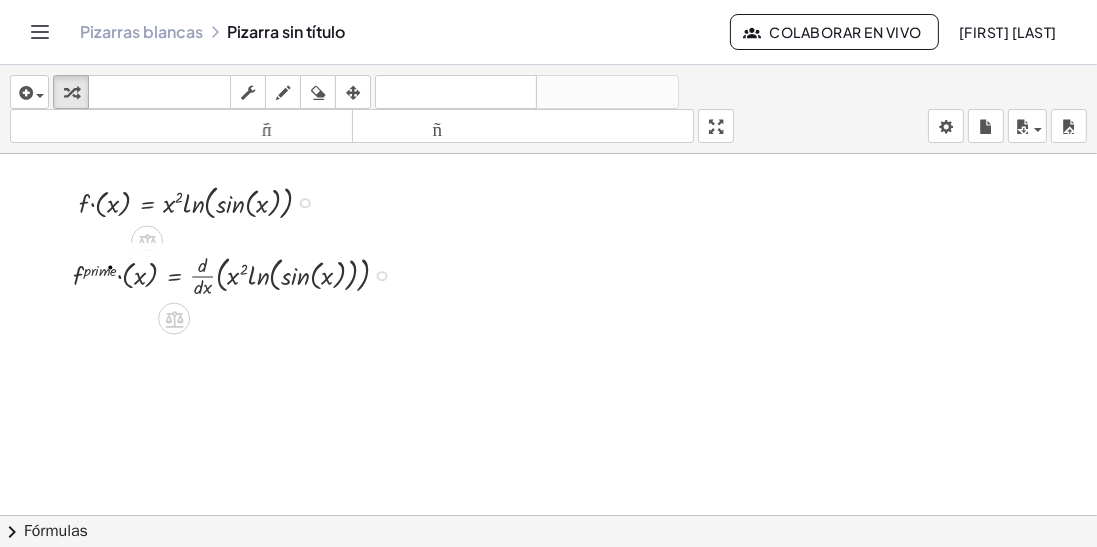click 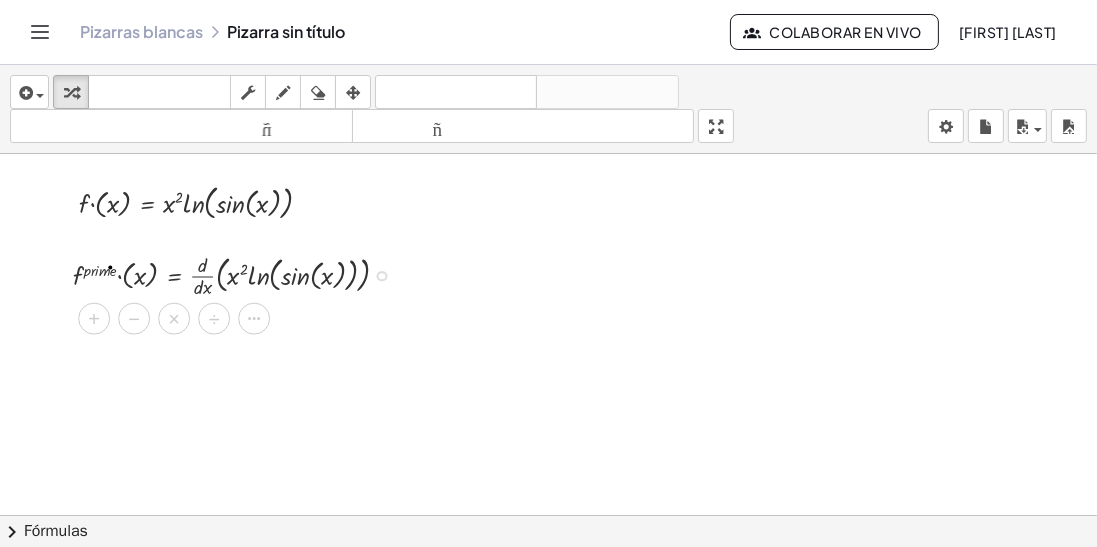 click 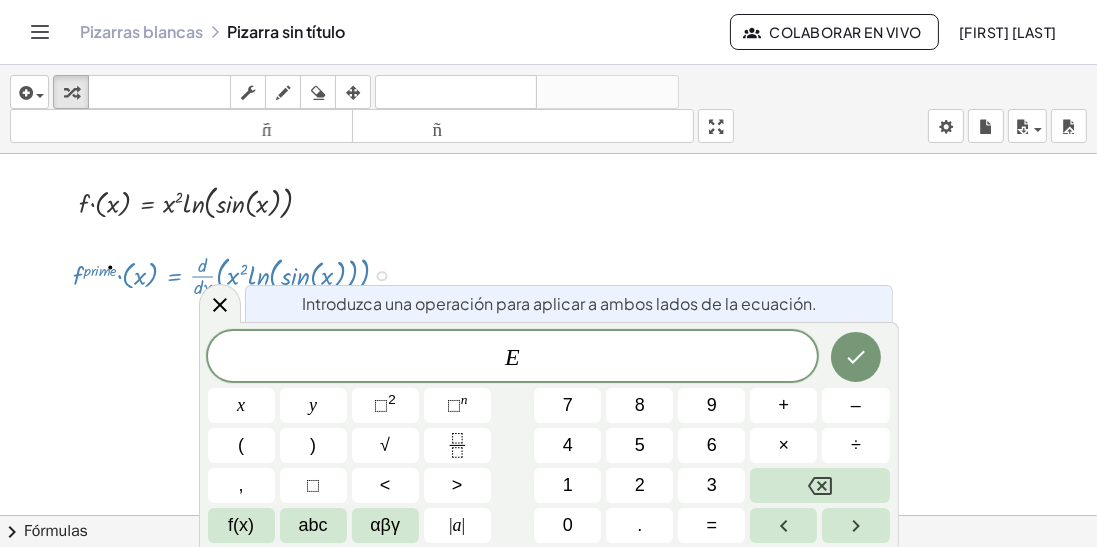 click at bounding box center (856, 357) 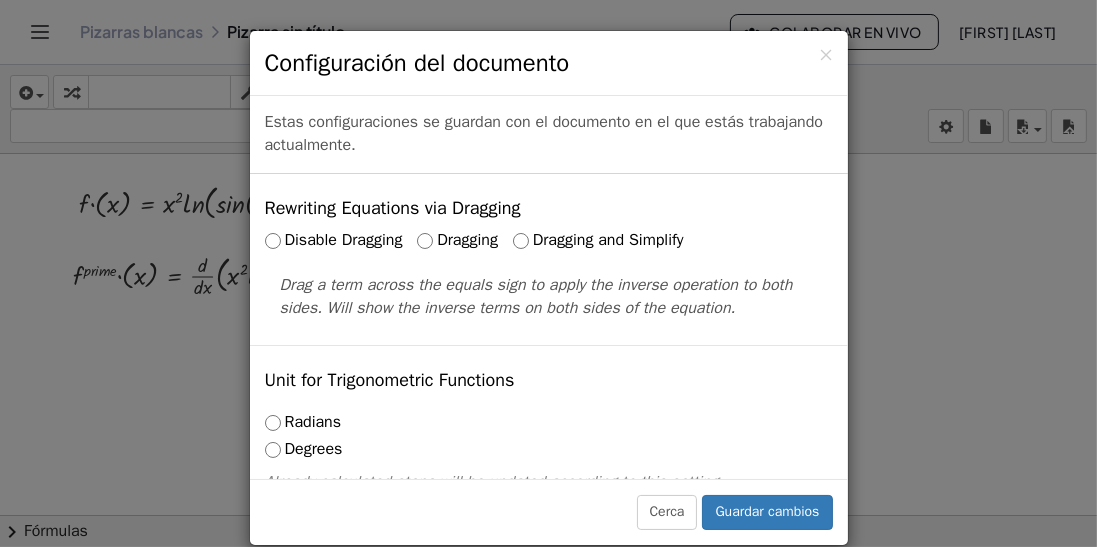click on "× Configuración del documento Estas configuraciones se guardan con el documento en el que estás trabajando actualmente.
Rewriting Equations via Dragging
Disable Dragging
Dragging
Dragging and Simplify
Drag a term across the equals sign to apply the inverse operation to both sides. Will show the inverse terms on both sides of the equation.
Unit for Trigonometric Functions
Radians
Degrees
Already calculated steps will be updated according to this setting.
Preview:
sin ( , 90 ) = 1
Show Edit/Balance Buttons
Show Edit/Balance Buttons
Show or hide the edit or balance button beneath each derivation.
Substitute with parenthesis" at bounding box center (548, 273) 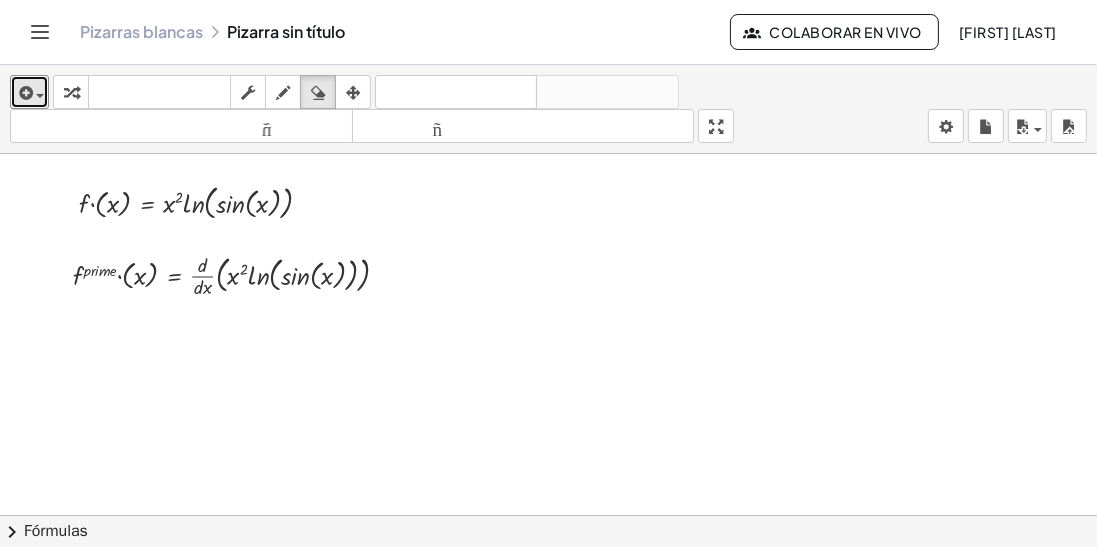 click at bounding box center (40, 96) 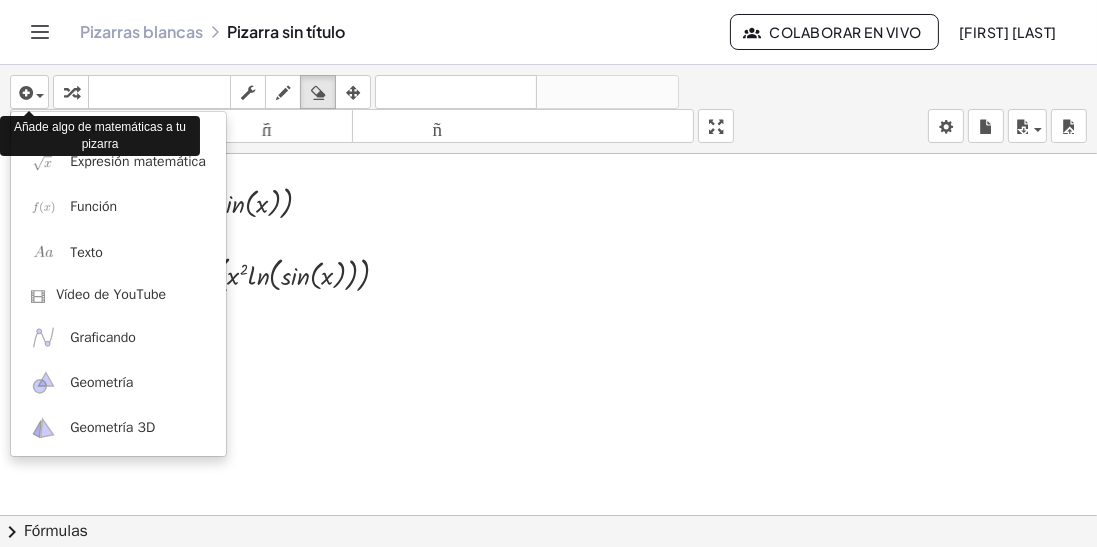 click at bounding box center (548, 273) 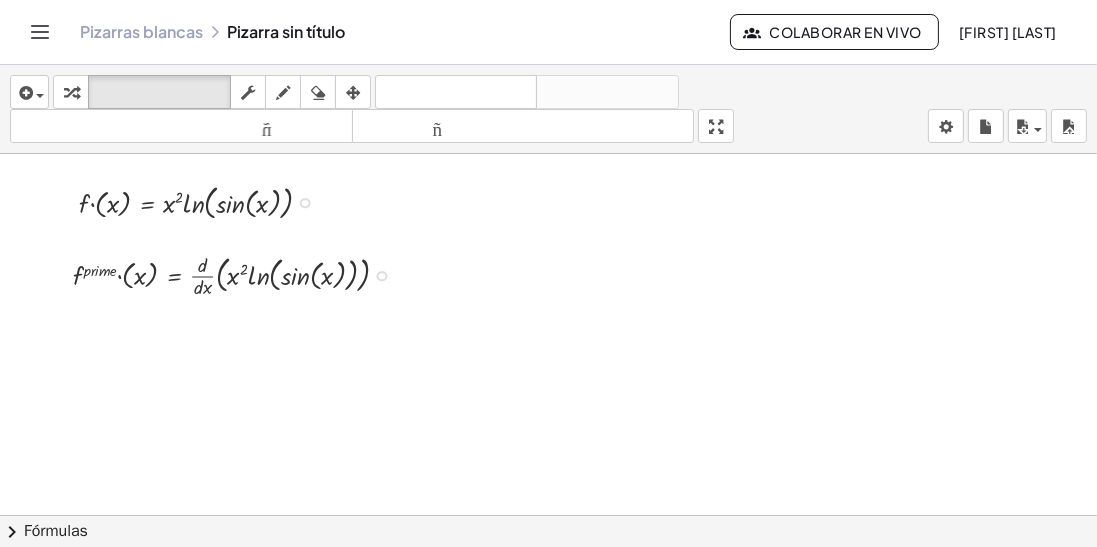 click at bounding box center [239, 274] 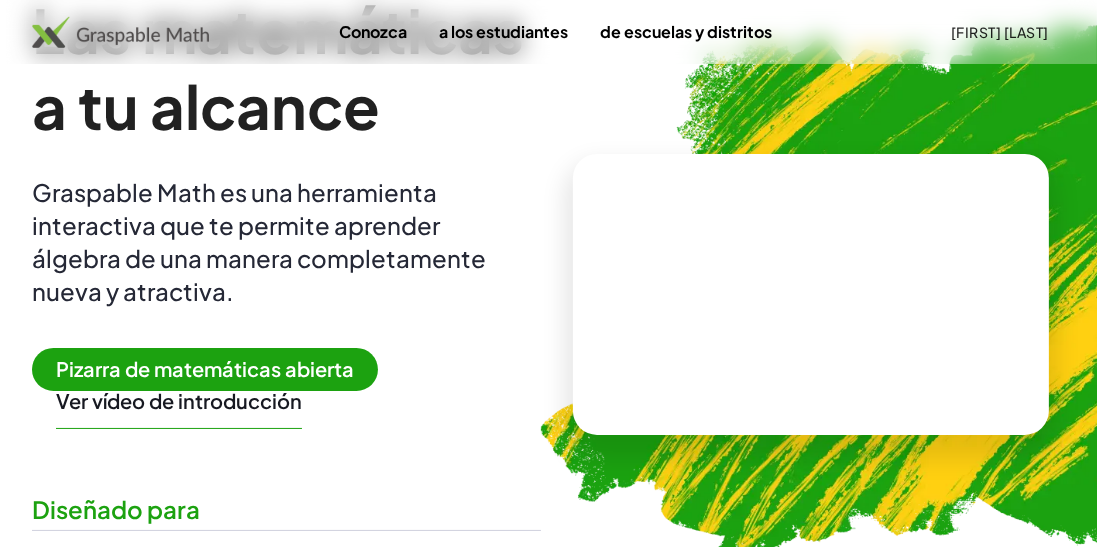 scroll, scrollTop: 113, scrollLeft: 0, axis: vertical 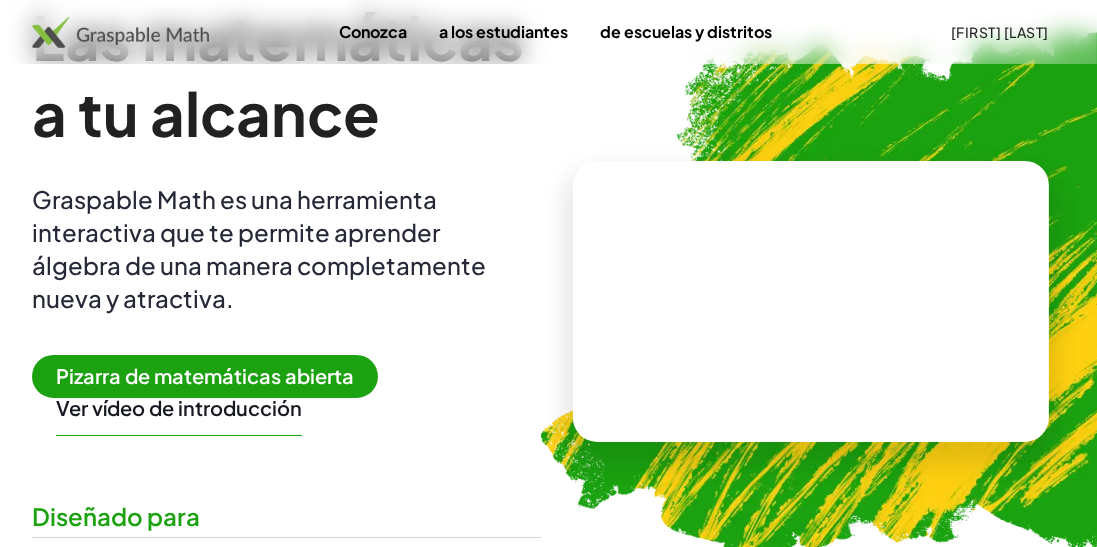 click on "[FIRST] [LAST]" at bounding box center [1000, 32] 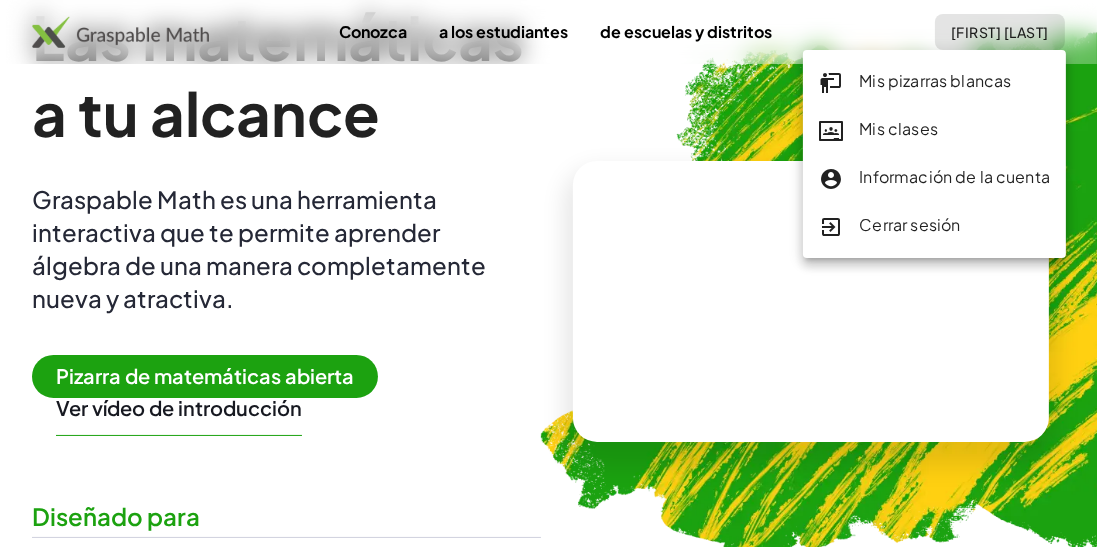 click on "Mis pizarras blancas" at bounding box center [935, 80] 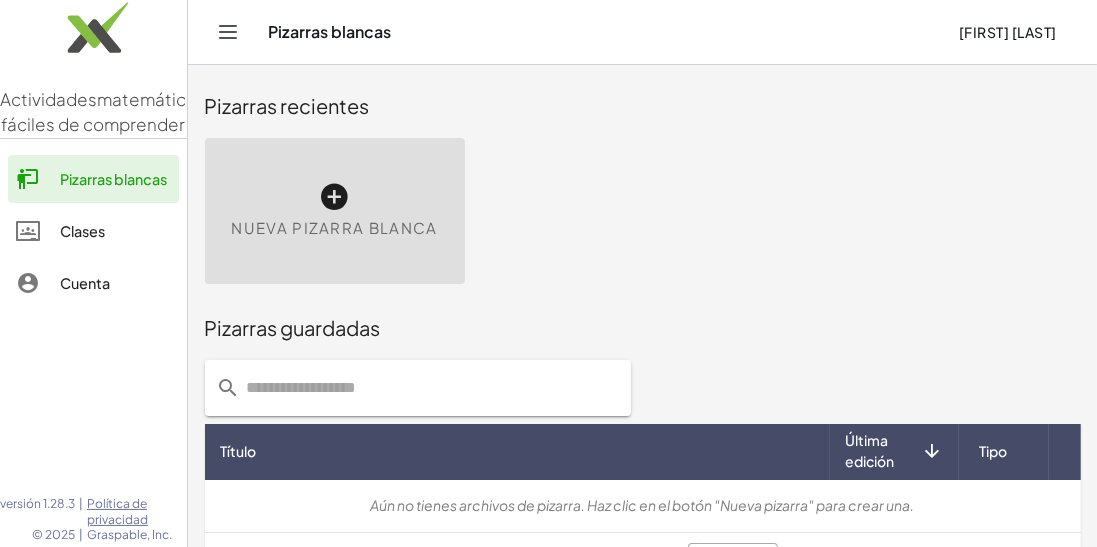 scroll, scrollTop: 0, scrollLeft: 0, axis: both 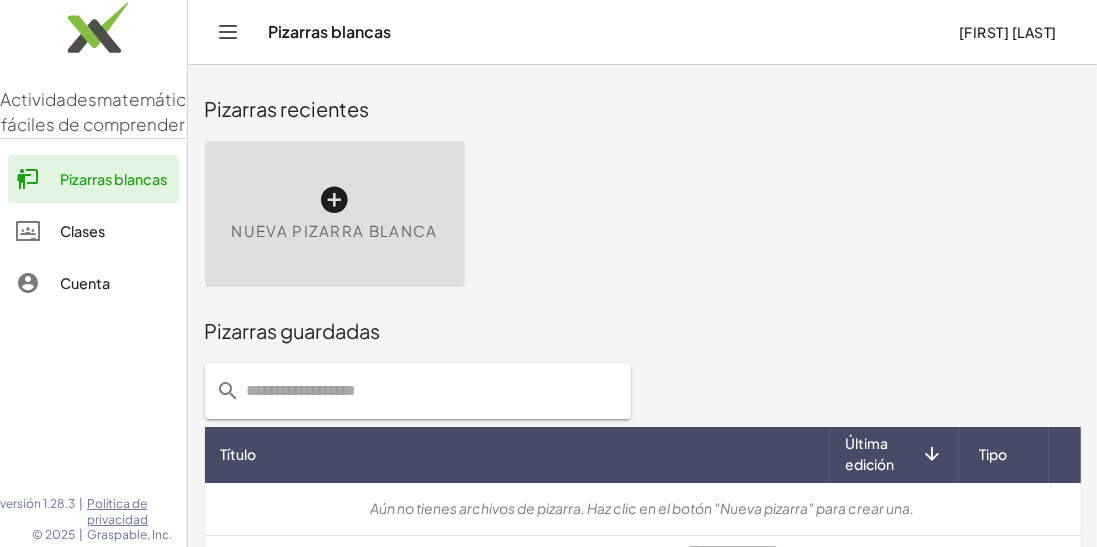 click on "Clases" at bounding box center (82, 231) 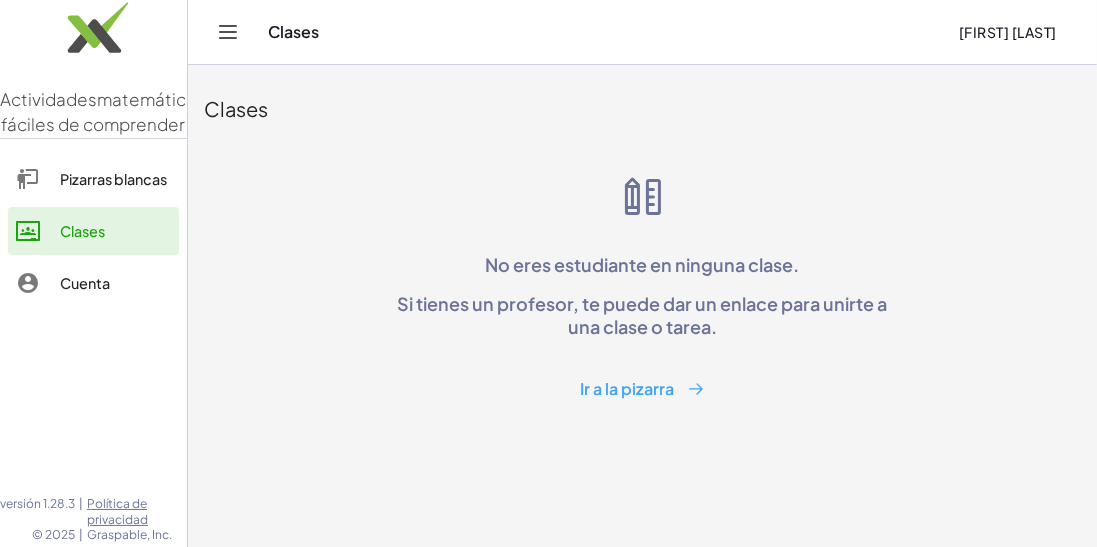 click on "Cuenta" 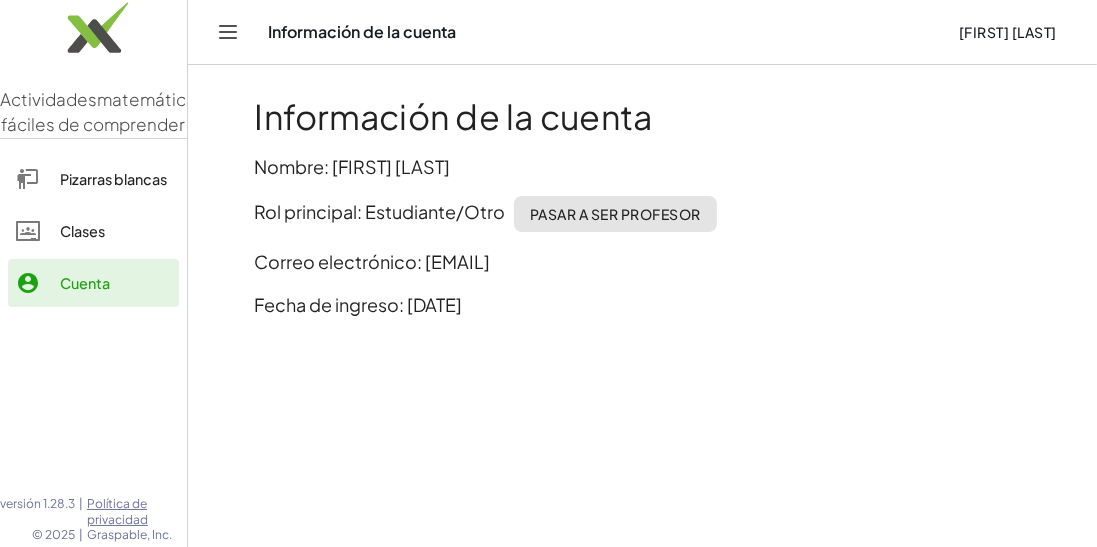click on "Pizarras blancas" at bounding box center (113, 179) 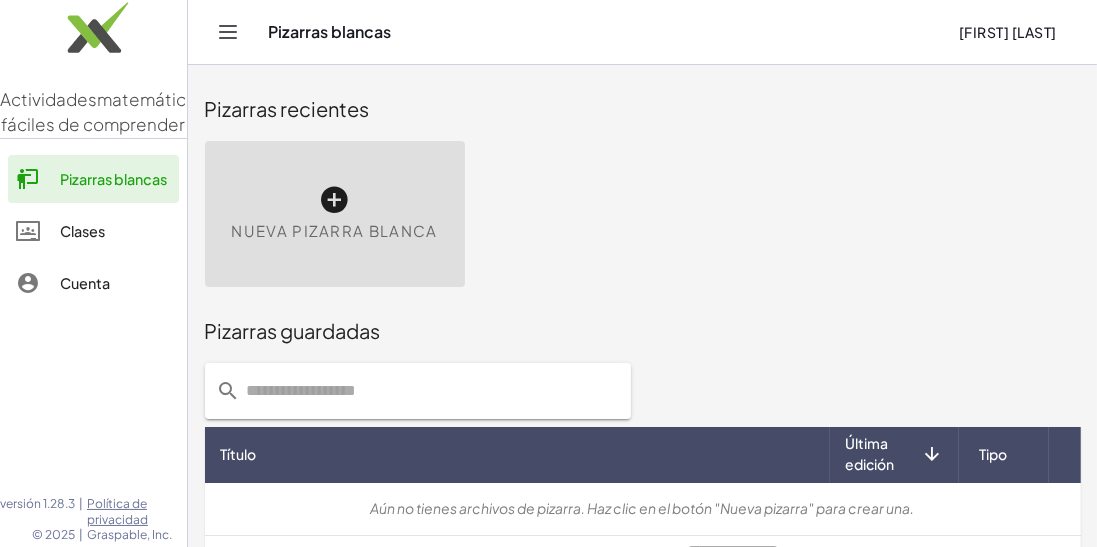 click at bounding box center (335, 200) 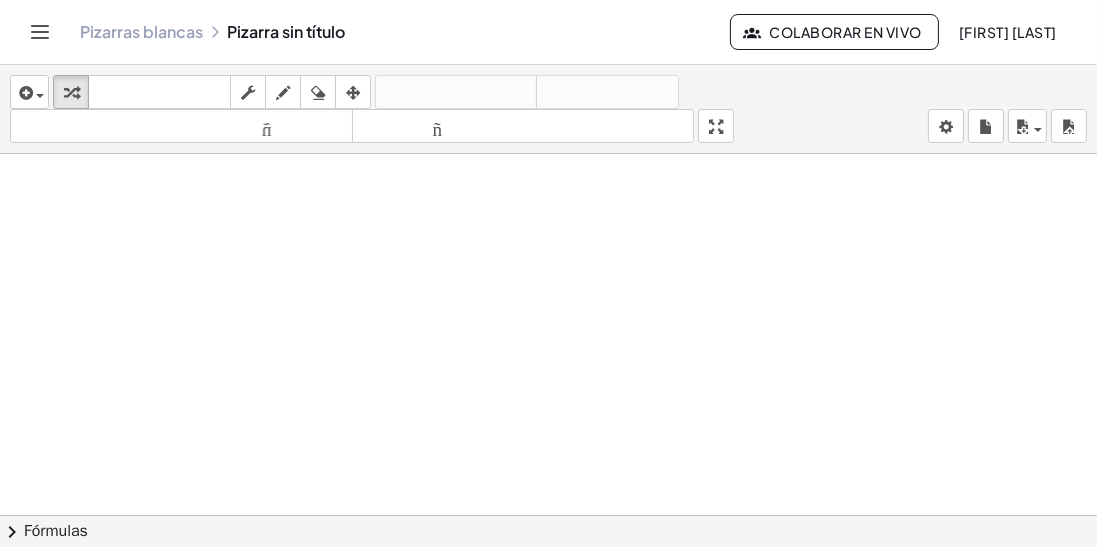 click at bounding box center (40, 32) 